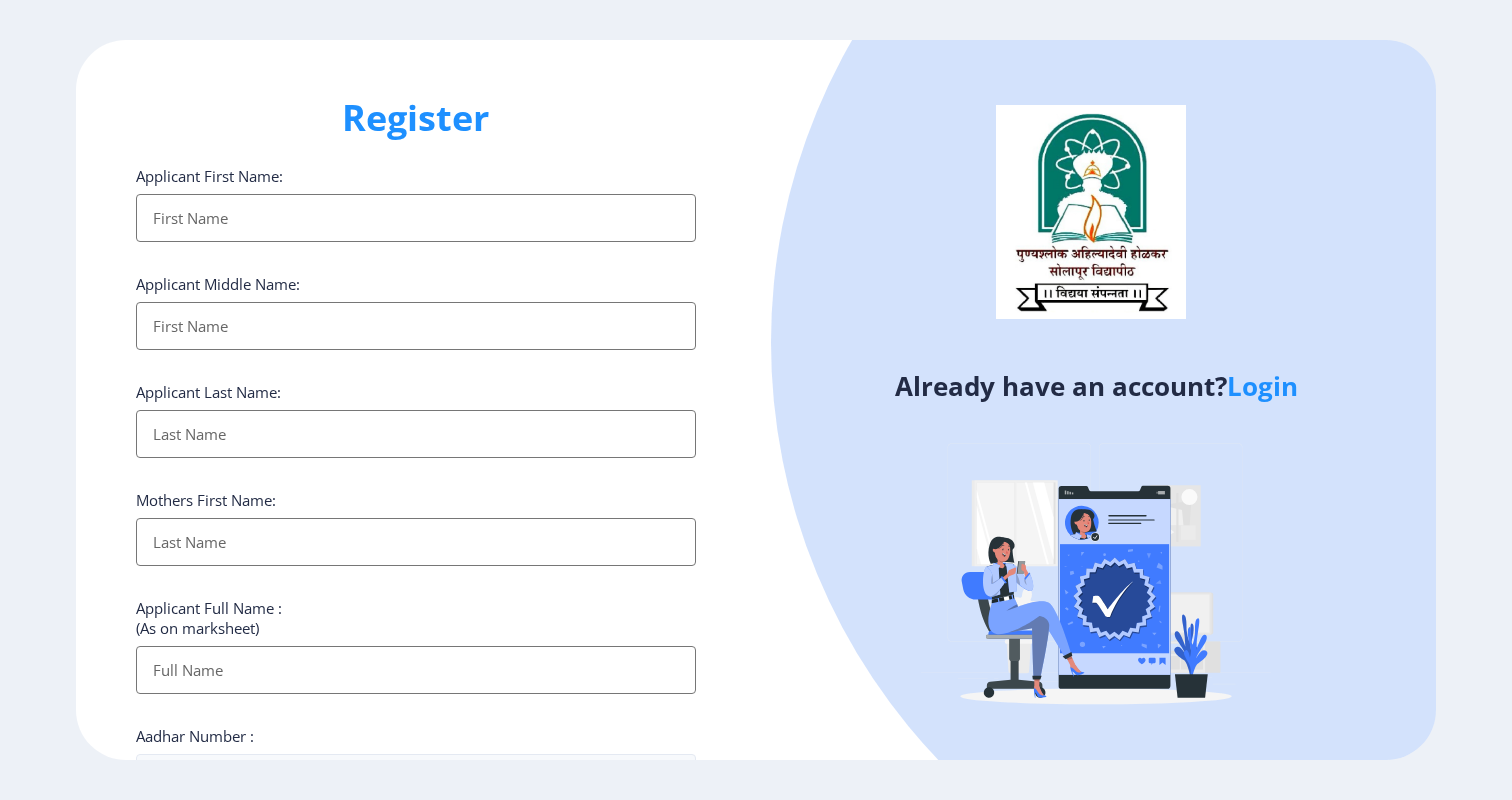 select 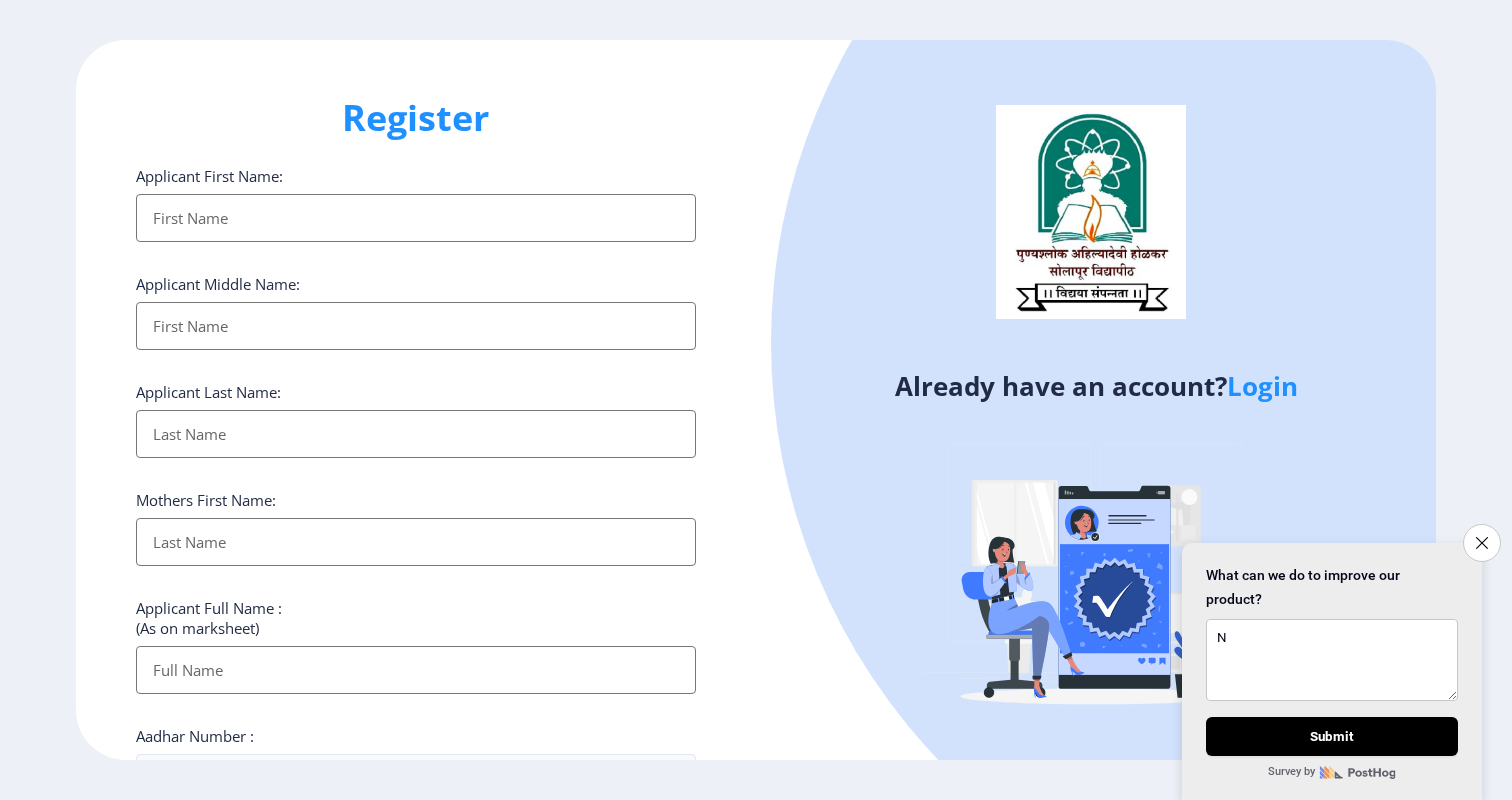 type on "N" 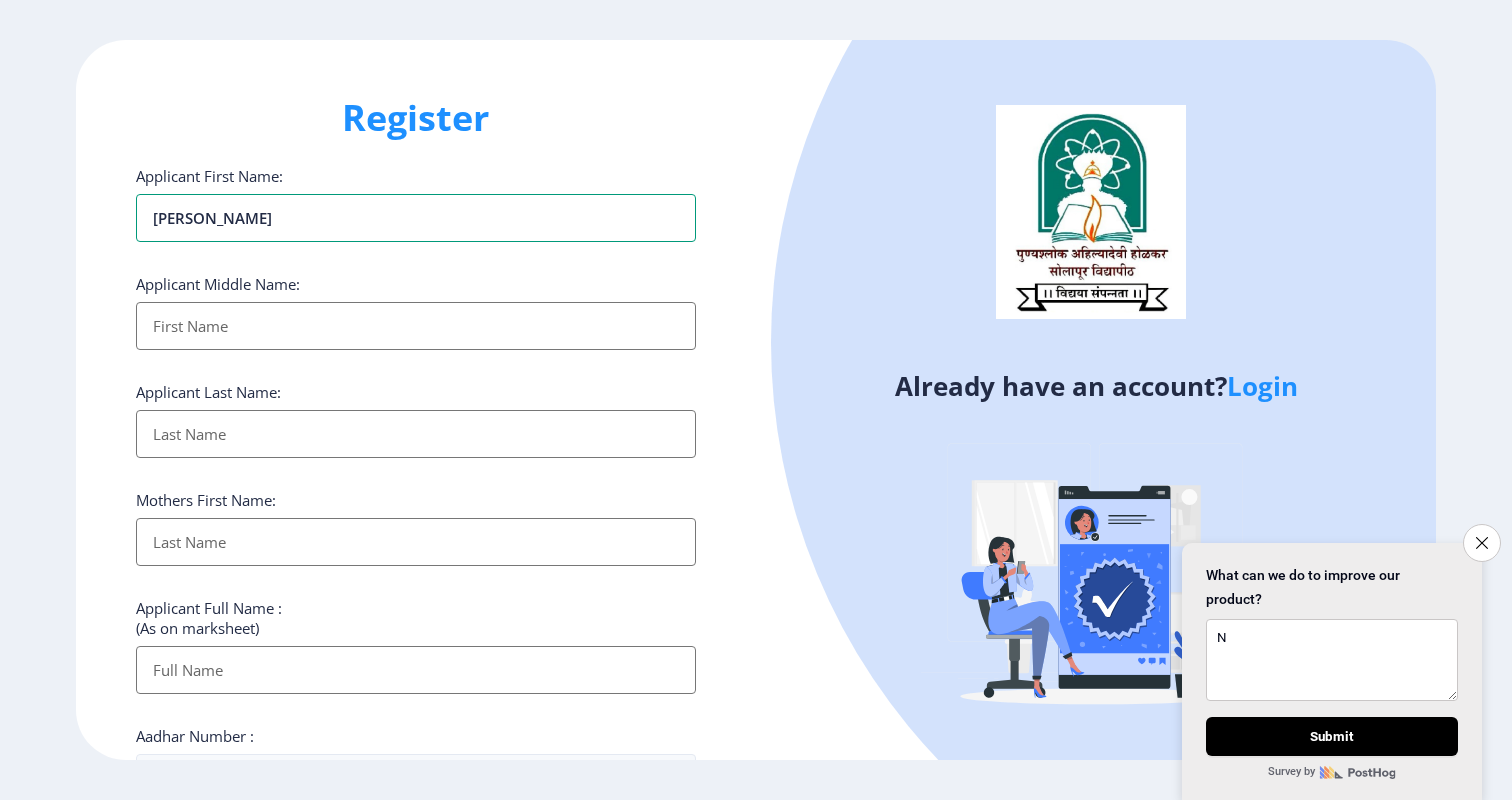 type on "[PERSON_NAME]" 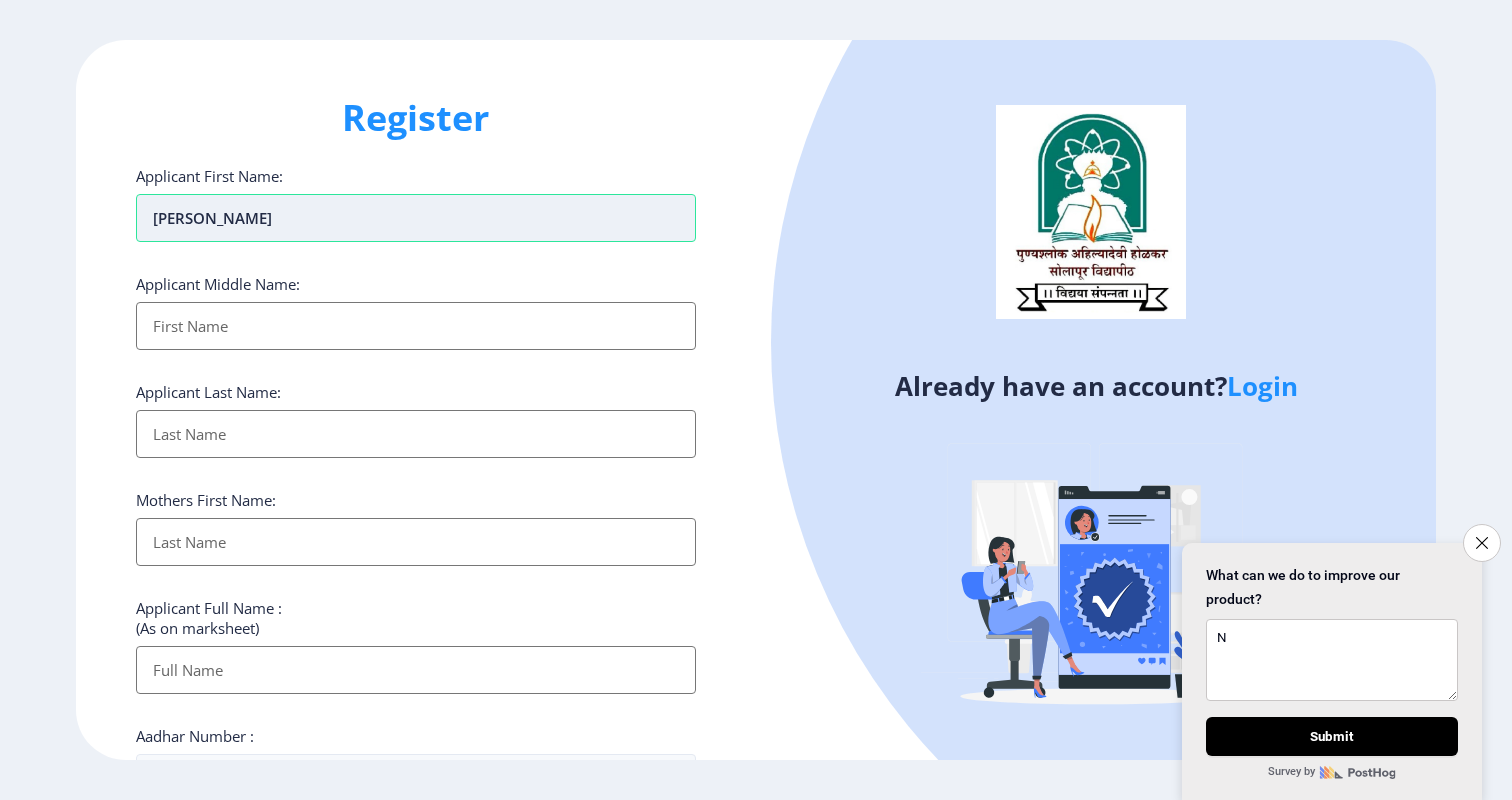 click on "[PERSON_NAME]" at bounding box center (416, 218) 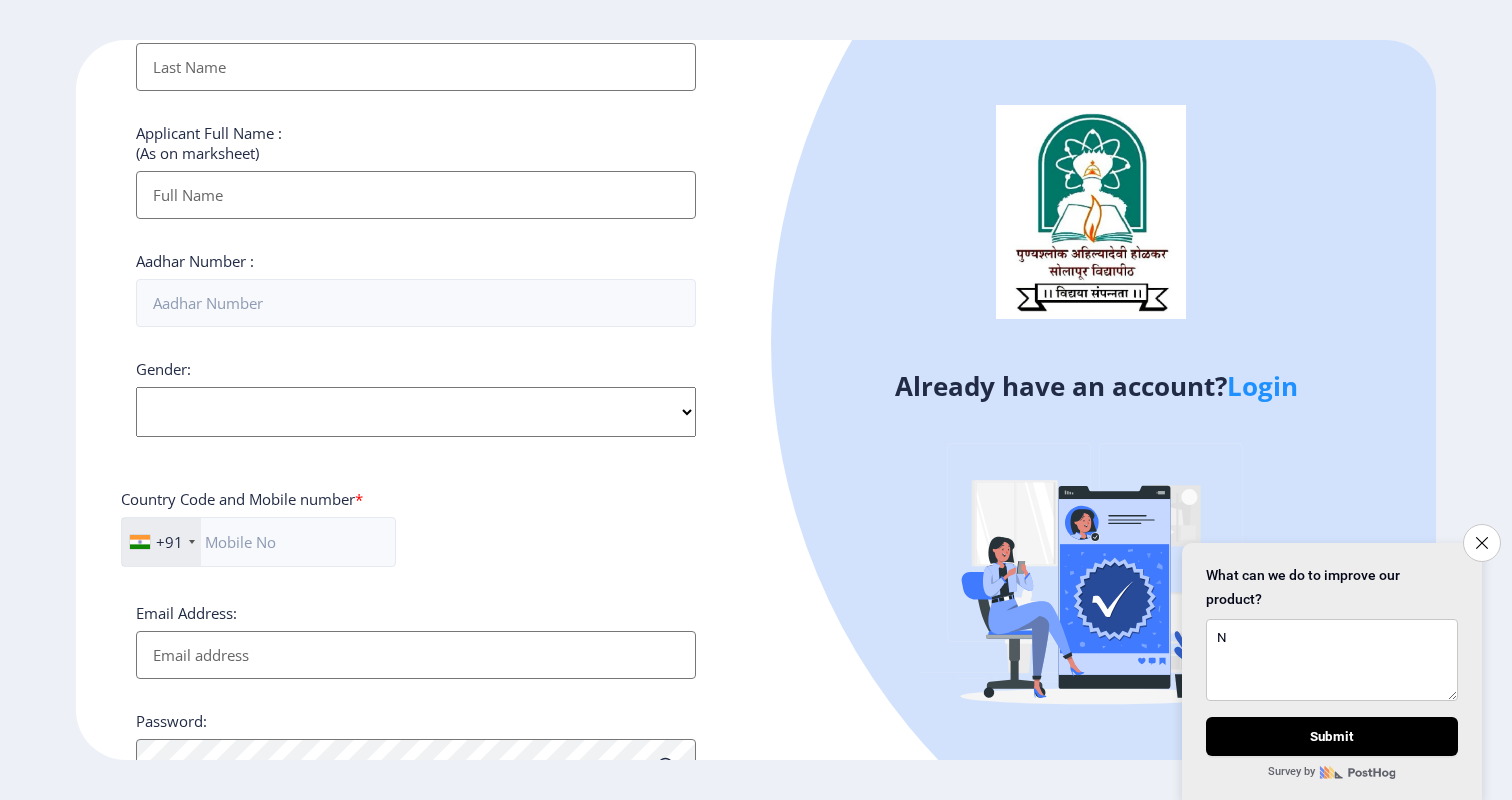 scroll, scrollTop: 493, scrollLeft: 0, axis: vertical 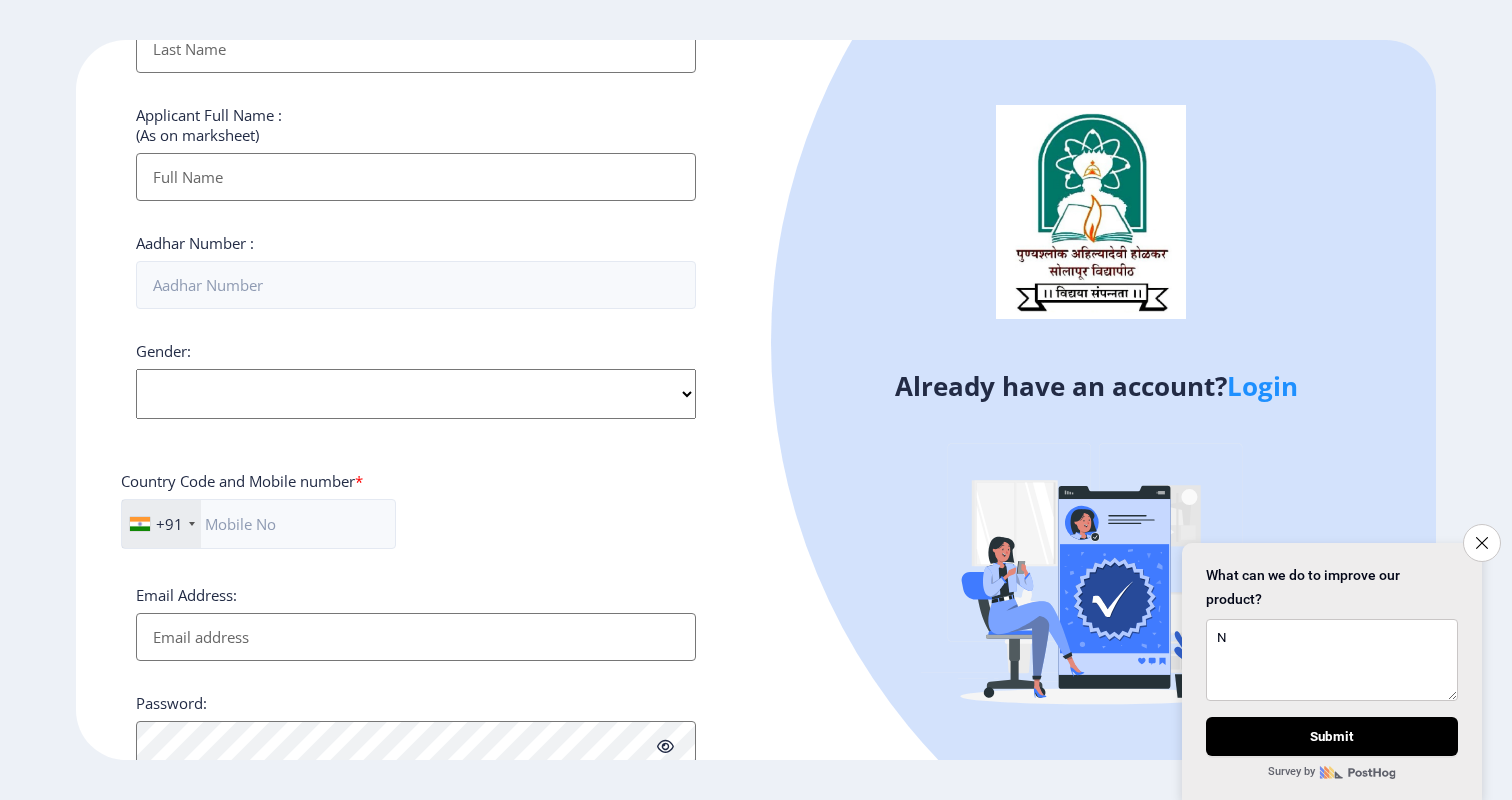 click on "Gender: Select Gender [DEMOGRAPHIC_DATA] [DEMOGRAPHIC_DATA] Other" 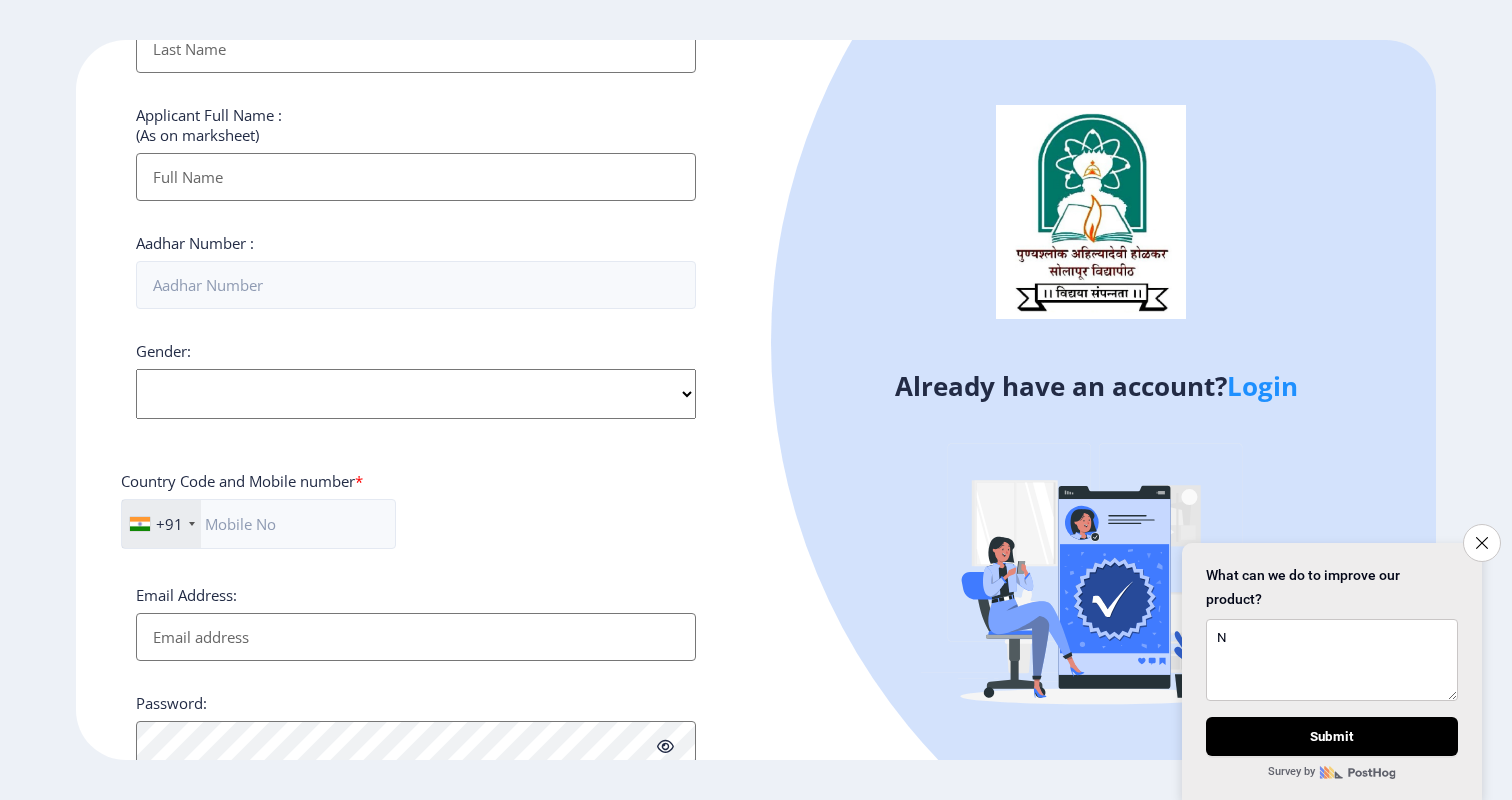 select on "[DEMOGRAPHIC_DATA]" 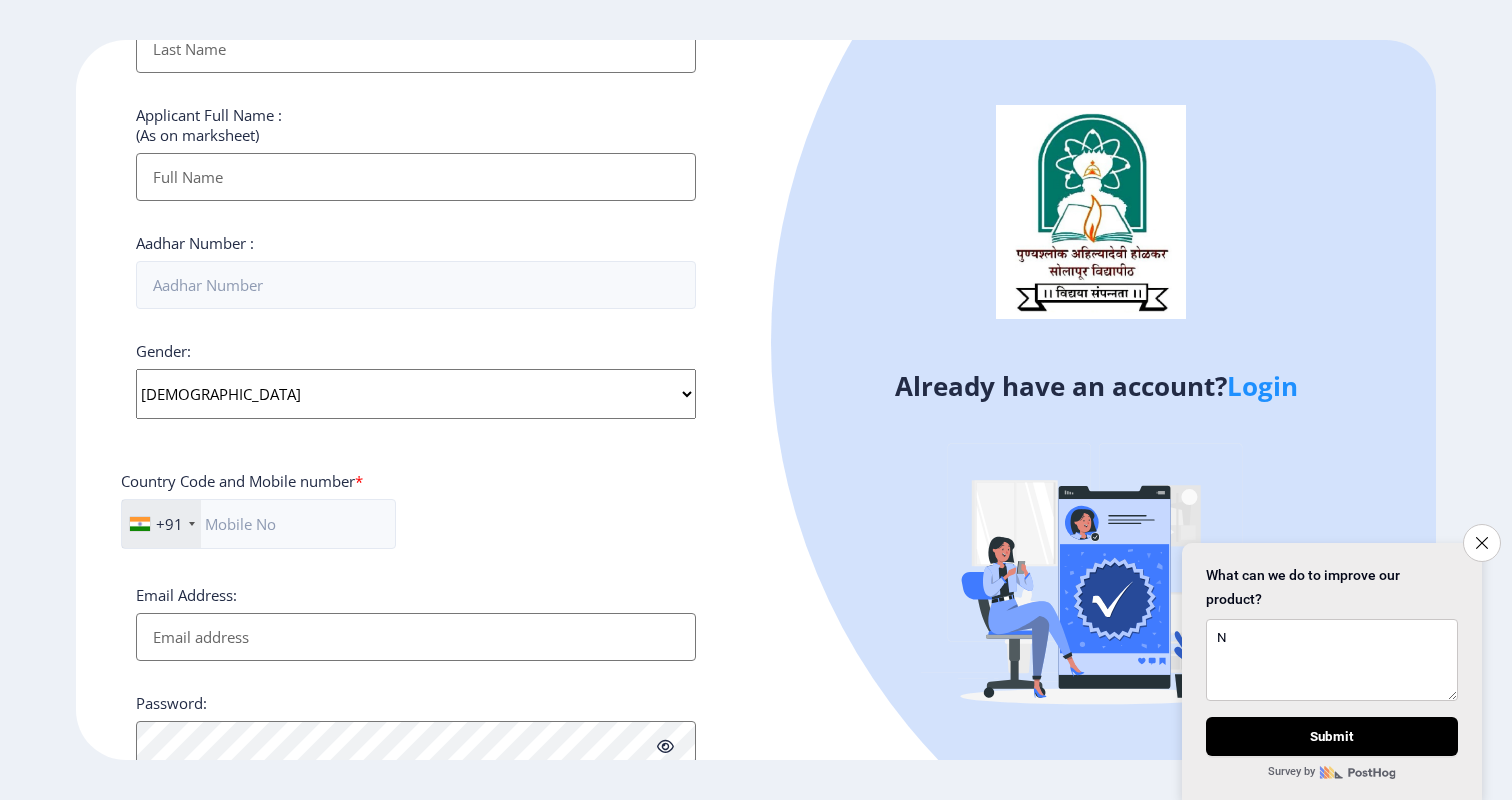 click on "+91 [GEOGRAPHIC_DATA] ([GEOGRAPHIC_DATA]) +91 [GEOGRAPHIC_DATA] (‫[GEOGRAPHIC_DATA]‬‎) +93 [GEOGRAPHIC_DATA] ([GEOGRAPHIC_DATA]) +355 [GEOGRAPHIC_DATA] (‫[GEOGRAPHIC_DATA]‬‎) +213 [US_STATE] +1 [GEOGRAPHIC_DATA] +376 [GEOGRAPHIC_DATA] +244 [GEOGRAPHIC_DATA] +1 [GEOGRAPHIC_DATA] +1 [GEOGRAPHIC_DATA] +54 [GEOGRAPHIC_DATA] ([GEOGRAPHIC_DATA]) +374 [GEOGRAPHIC_DATA] +297 [GEOGRAPHIC_DATA] +61 [GEOGRAPHIC_DATA] ([GEOGRAPHIC_DATA]) +43 [GEOGRAPHIC_DATA] ([GEOGRAPHIC_DATA]) +994 [GEOGRAPHIC_DATA] +1 [GEOGRAPHIC_DATA] (‫[GEOGRAPHIC_DATA]‬‎) +973 [GEOGRAPHIC_DATA] ([GEOGRAPHIC_DATA]) +880 [GEOGRAPHIC_DATA] +1 [GEOGRAPHIC_DATA] ([GEOGRAPHIC_DATA]) +375 [GEOGRAPHIC_DATA] ([GEOGRAPHIC_DATA]) +32 [GEOGRAPHIC_DATA] +501 [GEOGRAPHIC_DATA] ([GEOGRAPHIC_DATA]) +229 [GEOGRAPHIC_DATA] +1 [GEOGRAPHIC_DATA] (འབྲུག) +975 [GEOGRAPHIC_DATA] +591 [GEOGRAPHIC_DATA] ([GEOGRAPHIC_DATA]) +387 [GEOGRAPHIC_DATA] +267 [GEOGRAPHIC_DATA] ([GEOGRAPHIC_DATA]) +55 [GEOGRAPHIC_DATA] +246 [GEOGRAPHIC_DATA] +1 [GEOGRAPHIC_DATA] +673 [GEOGRAPHIC_DATA] ([GEOGRAPHIC_DATA]) +359 [GEOGRAPHIC_DATA] +226 [GEOGRAPHIC_DATA] ([GEOGRAPHIC_DATA]) +257 [GEOGRAPHIC_DATA] ([GEOGRAPHIC_DATA]) +855 [GEOGRAPHIC_DATA] ([GEOGRAPHIC_DATA]) +237 [GEOGRAPHIC_DATA] +1 [GEOGRAPHIC_DATA] ([GEOGRAPHIC_DATA]) +238 [GEOGRAPHIC_DATA] [GEOGRAPHIC_DATA] +599 [GEOGRAPHIC_DATA] +1 +236 [GEOGRAPHIC_DATA] ([GEOGRAPHIC_DATA]) +235 [GEOGRAPHIC_DATA] +56 +86" 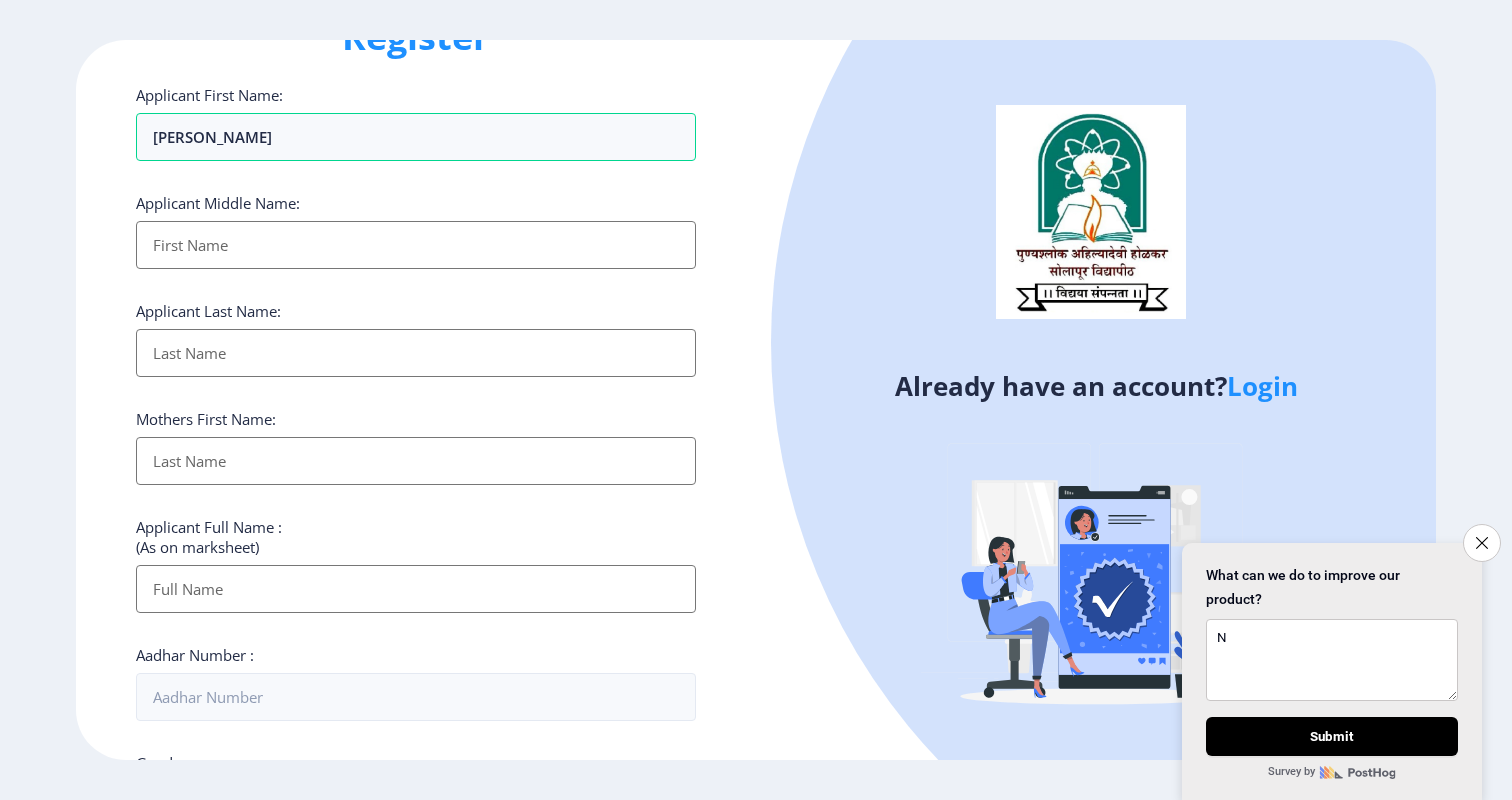 scroll, scrollTop: 4, scrollLeft: 0, axis: vertical 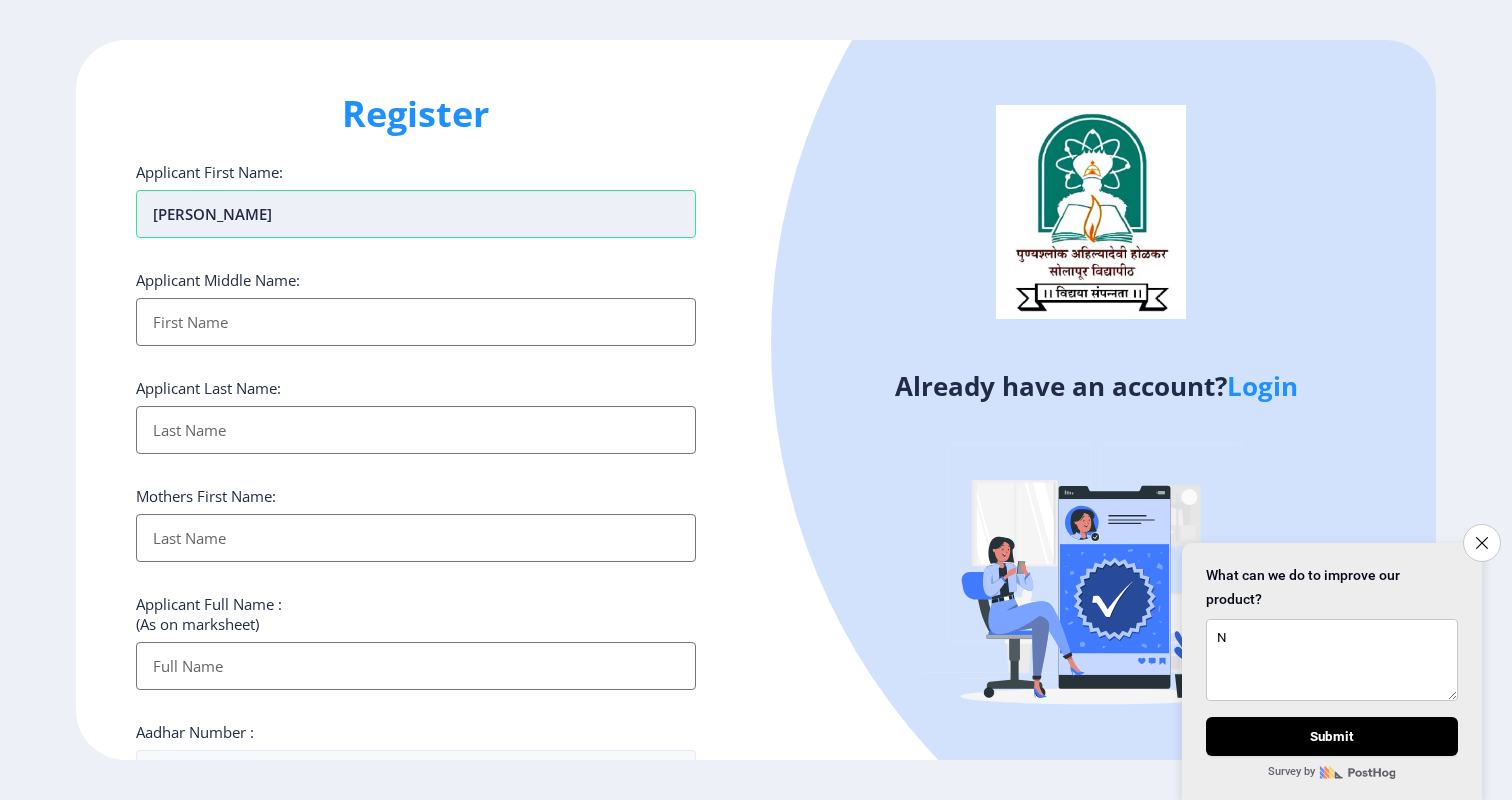 click on "[PERSON_NAME]" at bounding box center [416, 214] 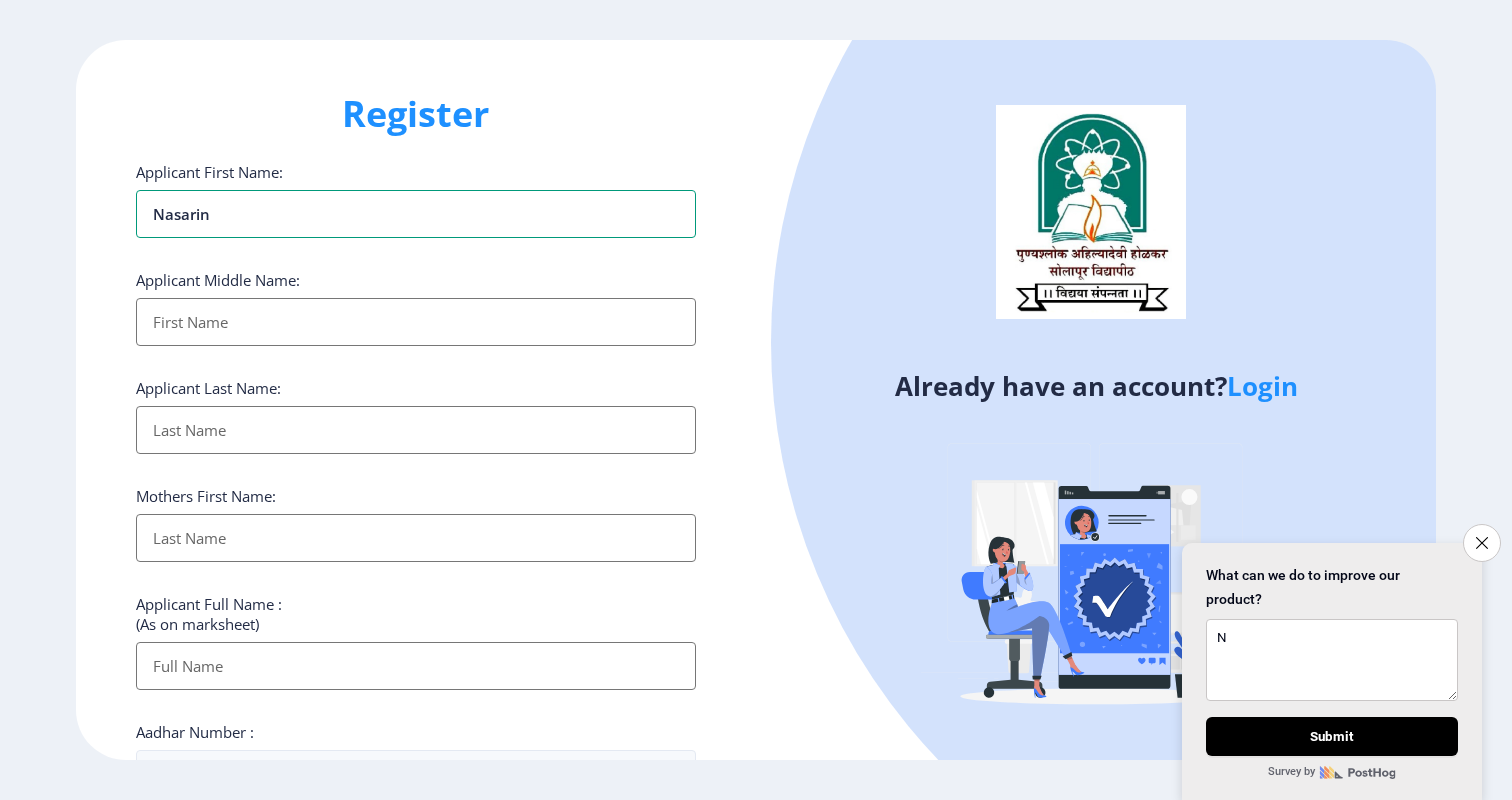 type on "Nasarin" 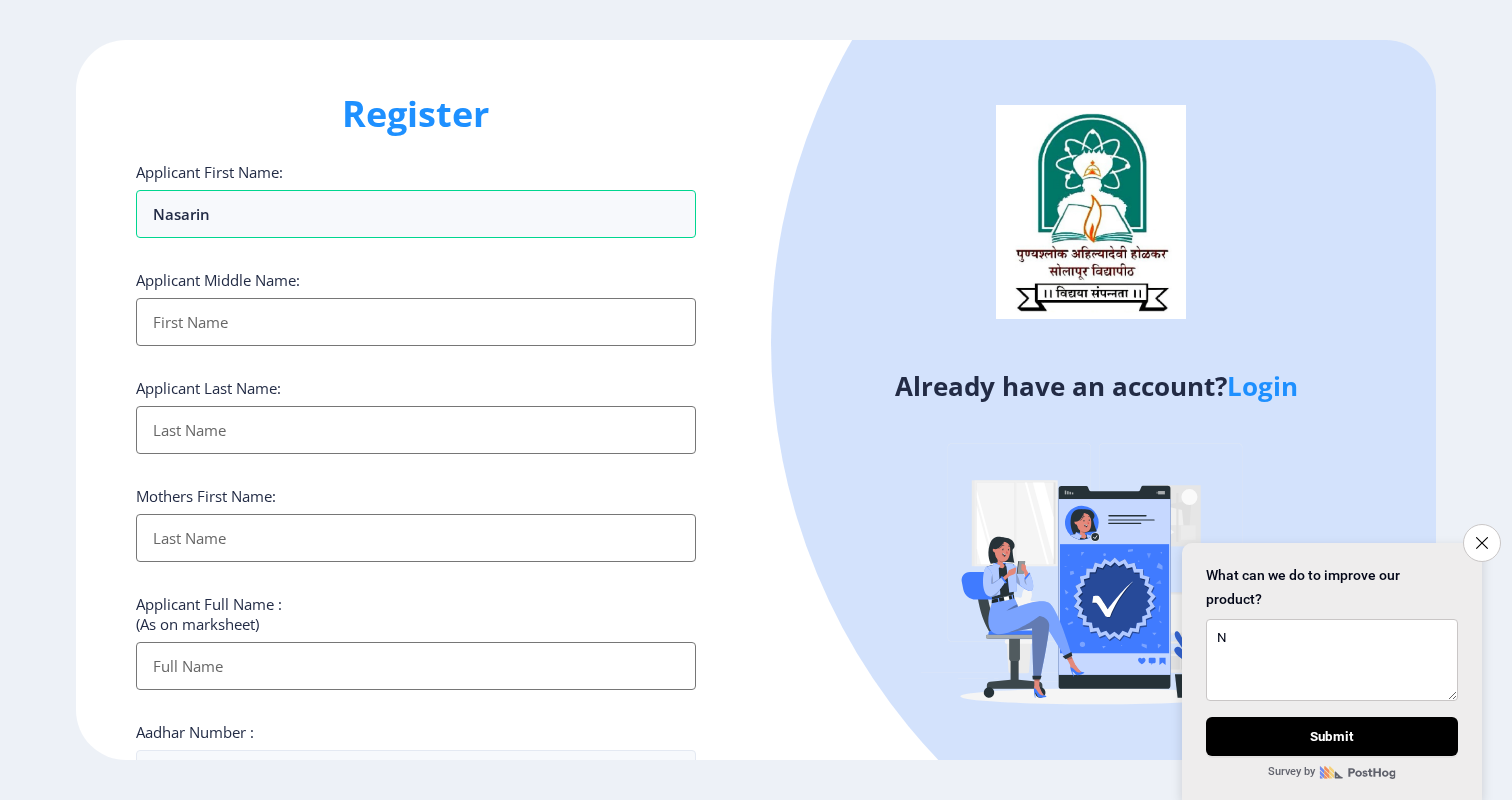 click on "Applicant First Name:" at bounding box center [416, 322] 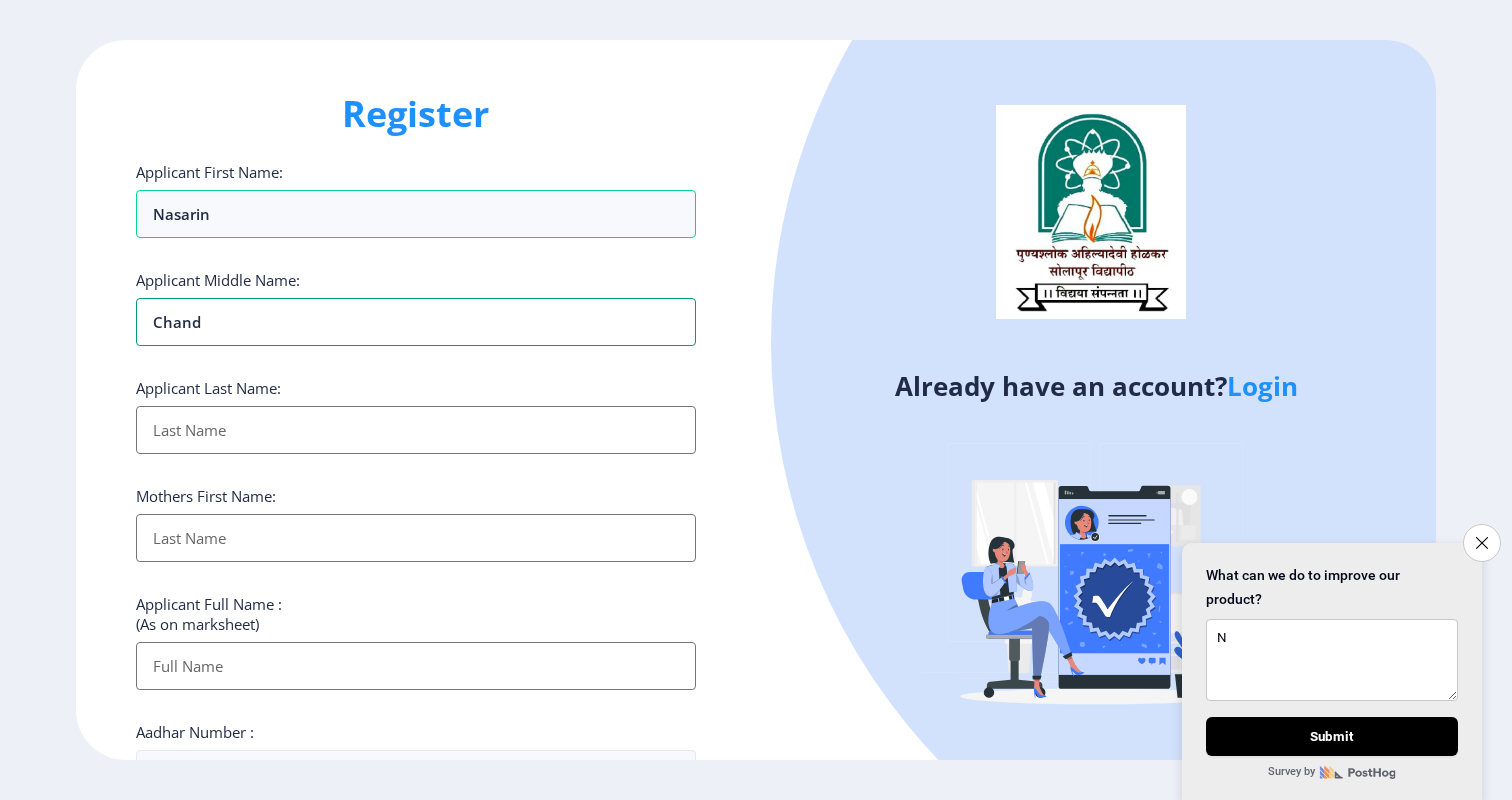type on "chand" 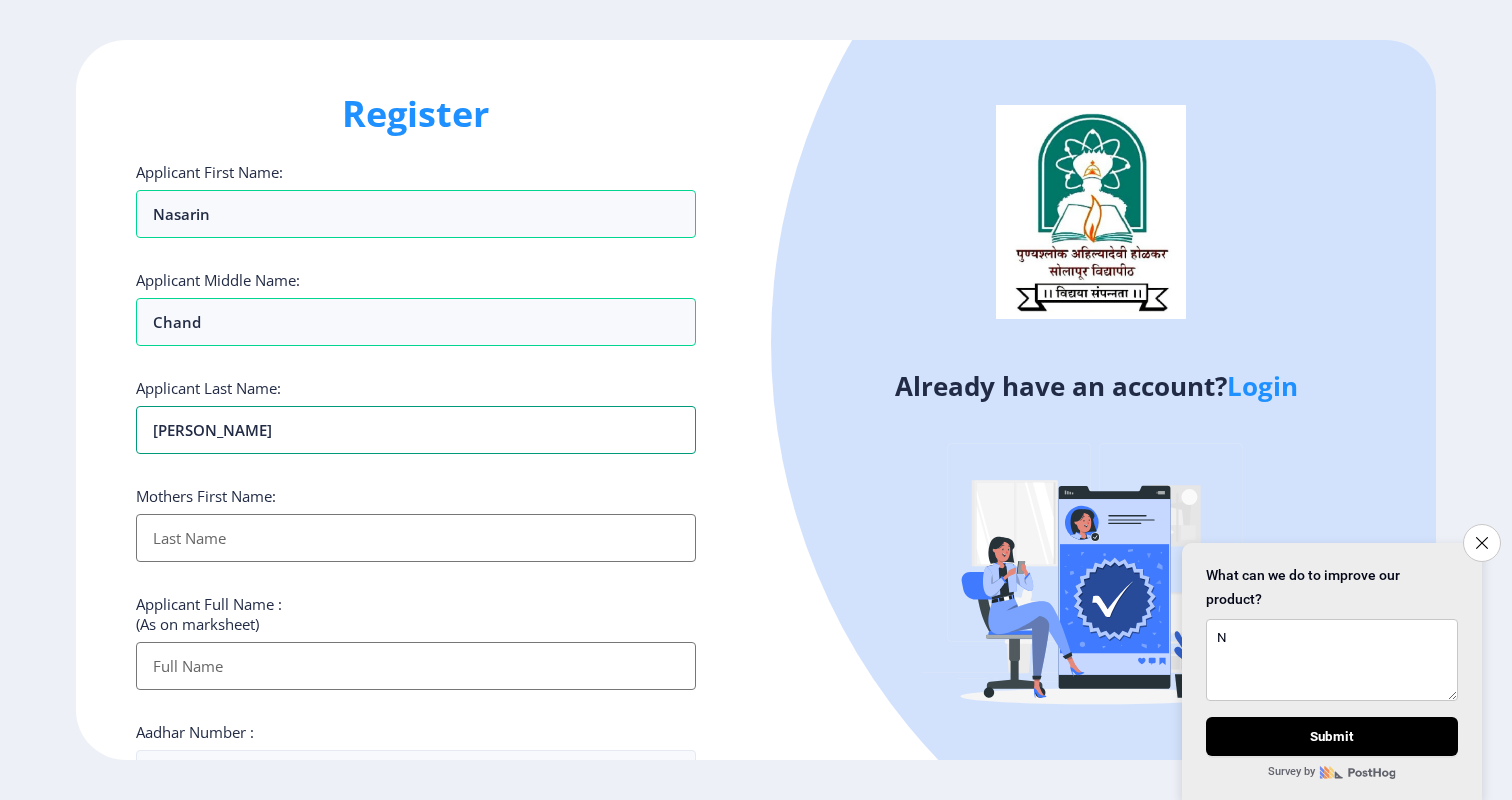 type on "[PERSON_NAME]" 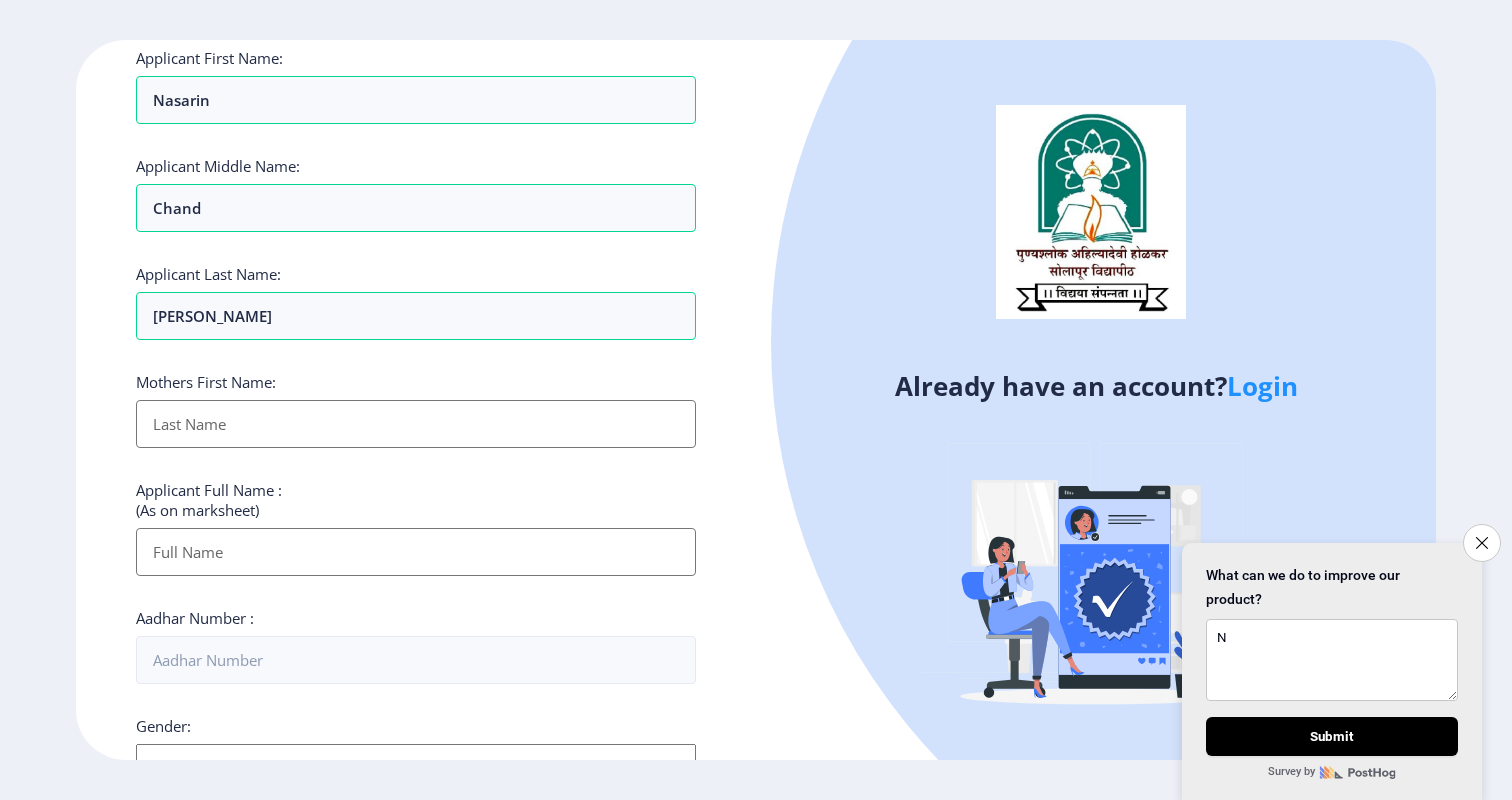 scroll, scrollTop: 126, scrollLeft: 0, axis: vertical 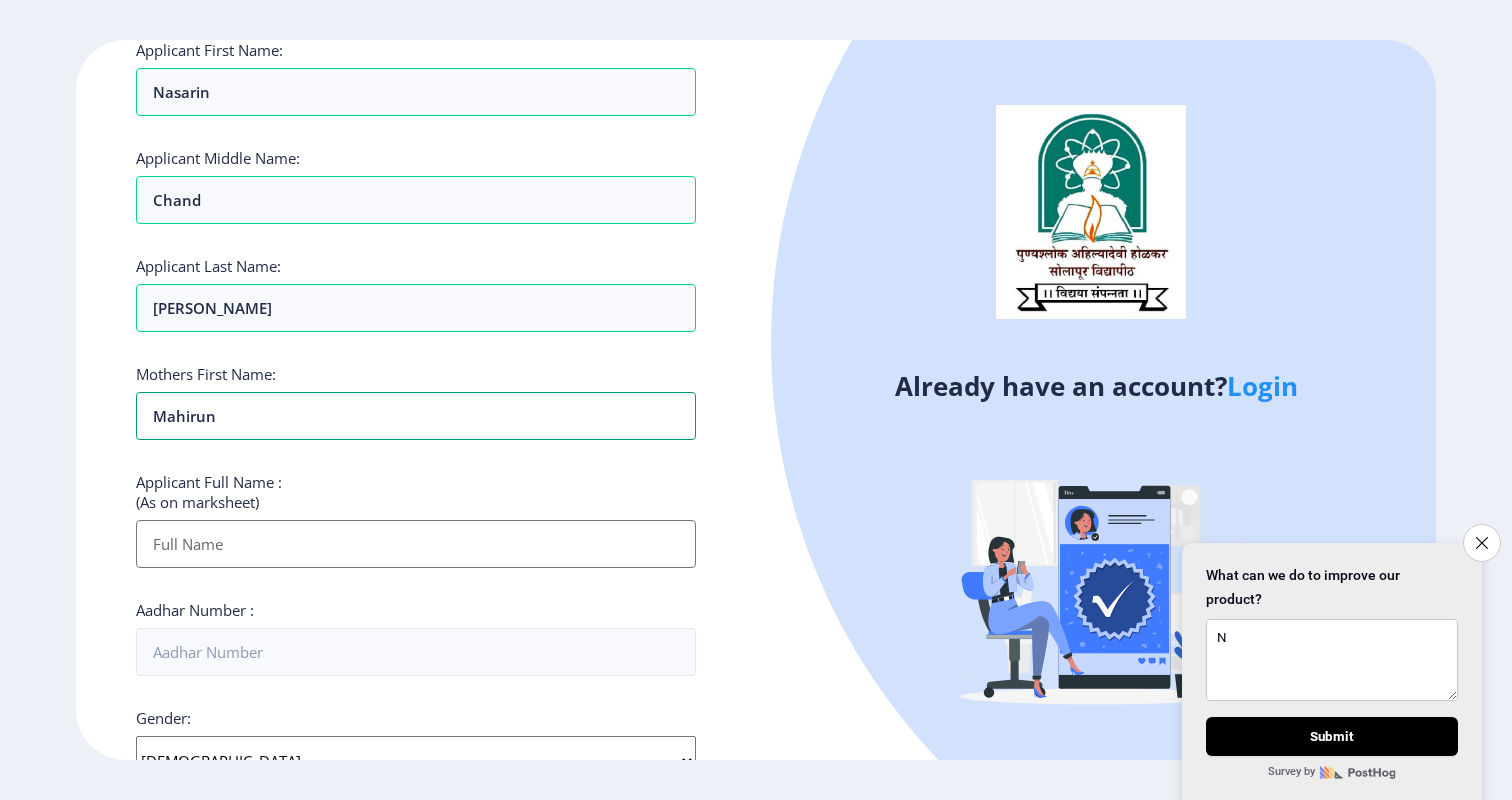 type on "Mahirun" 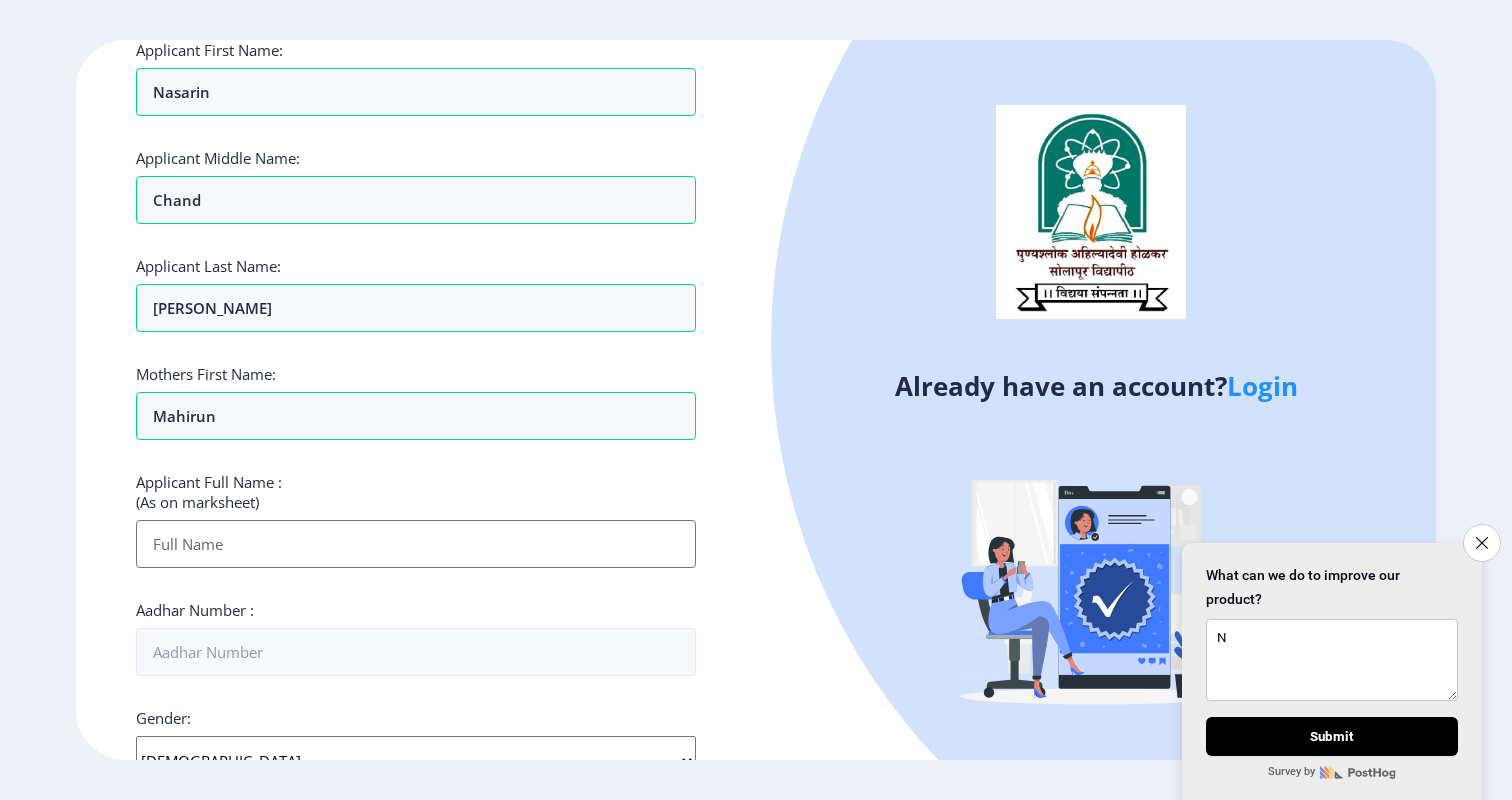 click on "Applicant Full Name : (As on marksheet)" 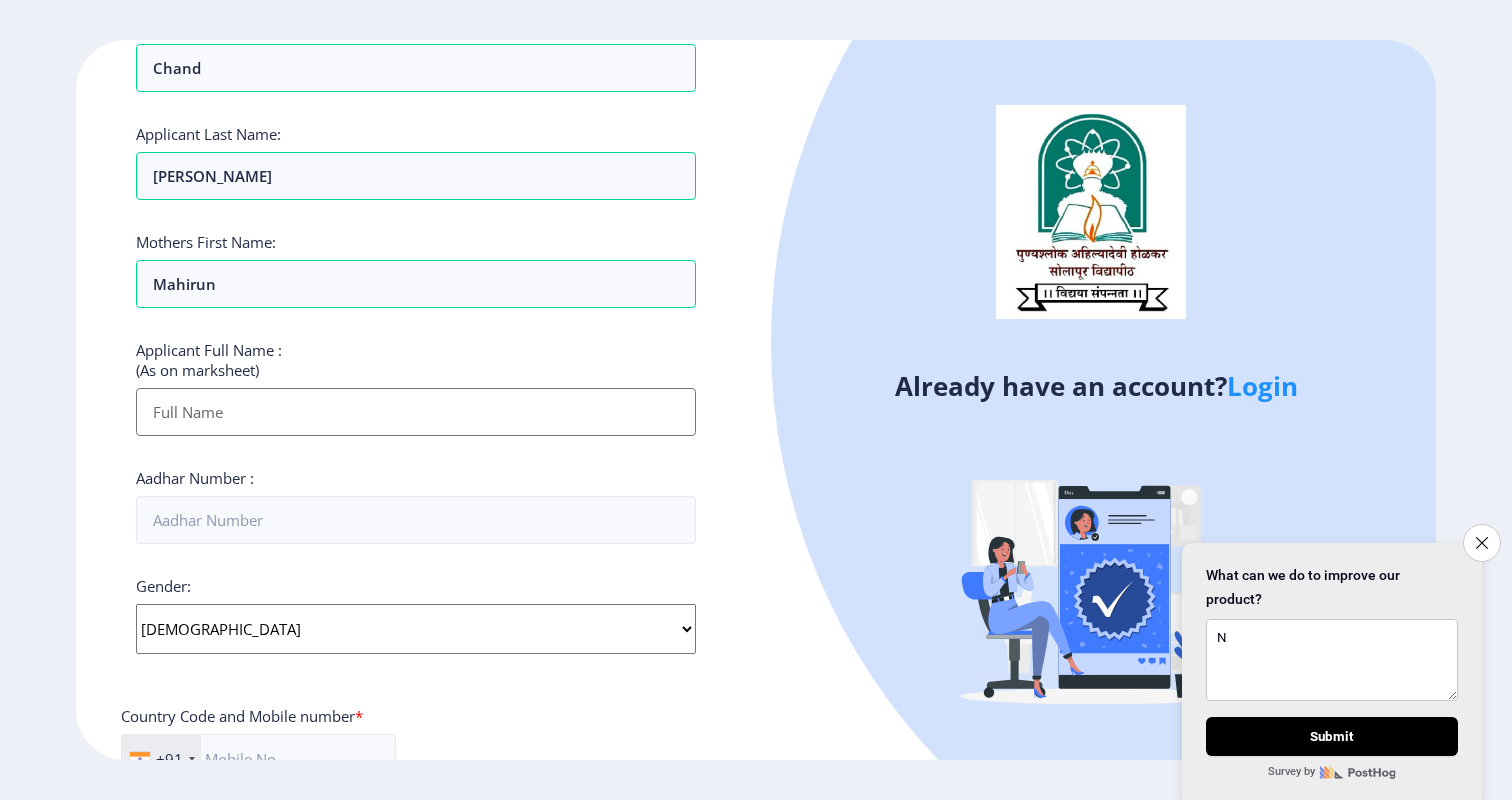 scroll, scrollTop: 307, scrollLeft: 0, axis: vertical 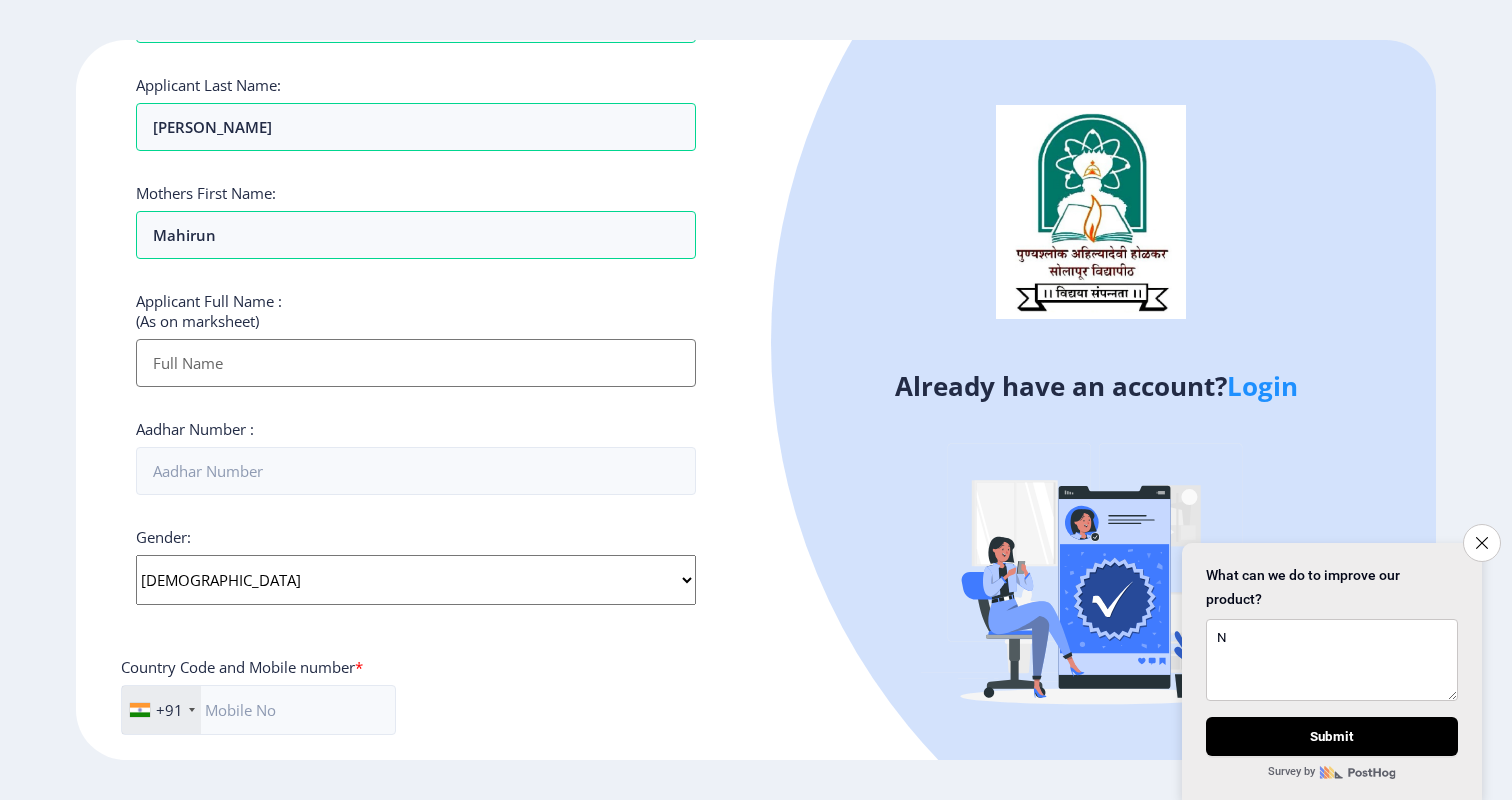 click on "Applicant First Name: Nasarin Applicant Middle Name: chand Applicant Last Name: [PERSON_NAME] Mothers First Name: Mahirun Applicant Full Name : (As on marksheet) Aadhar Number :  Gender: Select Gender [DEMOGRAPHIC_DATA] [DEMOGRAPHIC_DATA] Other  Country Code and Mobile number  *  +91 [GEOGRAPHIC_DATA] ([GEOGRAPHIC_DATA]) +91 [GEOGRAPHIC_DATA] (‫[GEOGRAPHIC_DATA]‬‎) +93 [GEOGRAPHIC_DATA] ([GEOGRAPHIC_DATA]) +355 [GEOGRAPHIC_DATA] (‫[GEOGRAPHIC_DATA]‬‎) +213 [US_STATE] +1 [GEOGRAPHIC_DATA] +376 [GEOGRAPHIC_DATA] +244 [GEOGRAPHIC_DATA] +1 [GEOGRAPHIC_DATA] +1 [GEOGRAPHIC_DATA] +54 [GEOGRAPHIC_DATA] ([GEOGRAPHIC_DATA]) +374 [GEOGRAPHIC_DATA] +297 [GEOGRAPHIC_DATA] +61 [GEOGRAPHIC_DATA] ([GEOGRAPHIC_DATA]) +43 [GEOGRAPHIC_DATA] ([GEOGRAPHIC_DATA]) +994 [GEOGRAPHIC_DATA] +1 [GEOGRAPHIC_DATA] ([GEOGRAPHIC_DATA][GEOGRAPHIC_DATA]‬‎) +973 [GEOGRAPHIC_DATA] ([GEOGRAPHIC_DATA]) +880 [GEOGRAPHIC_DATA] +1 [GEOGRAPHIC_DATA] ([GEOGRAPHIC_DATA]) +375 [GEOGRAPHIC_DATA] ([GEOGRAPHIC_DATA]) +32 [GEOGRAPHIC_DATA] +501 [GEOGRAPHIC_DATA] ([GEOGRAPHIC_DATA]) +229 [GEOGRAPHIC_DATA] +1 [GEOGRAPHIC_DATA] (འབྲུག) +975 [GEOGRAPHIC_DATA] +591 [GEOGRAPHIC_DATA] ([GEOGRAPHIC_DATA]) +387 [GEOGRAPHIC_DATA] +267 [GEOGRAPHIC_DATA] ([GEOGRAPHIC_DATA]) +55 [GEOGRAPHIC_DATA] +246 [GEOGRAPHIC_DATA] +1 [GEOGRAPHIC_DATA] +673 +359 +226" 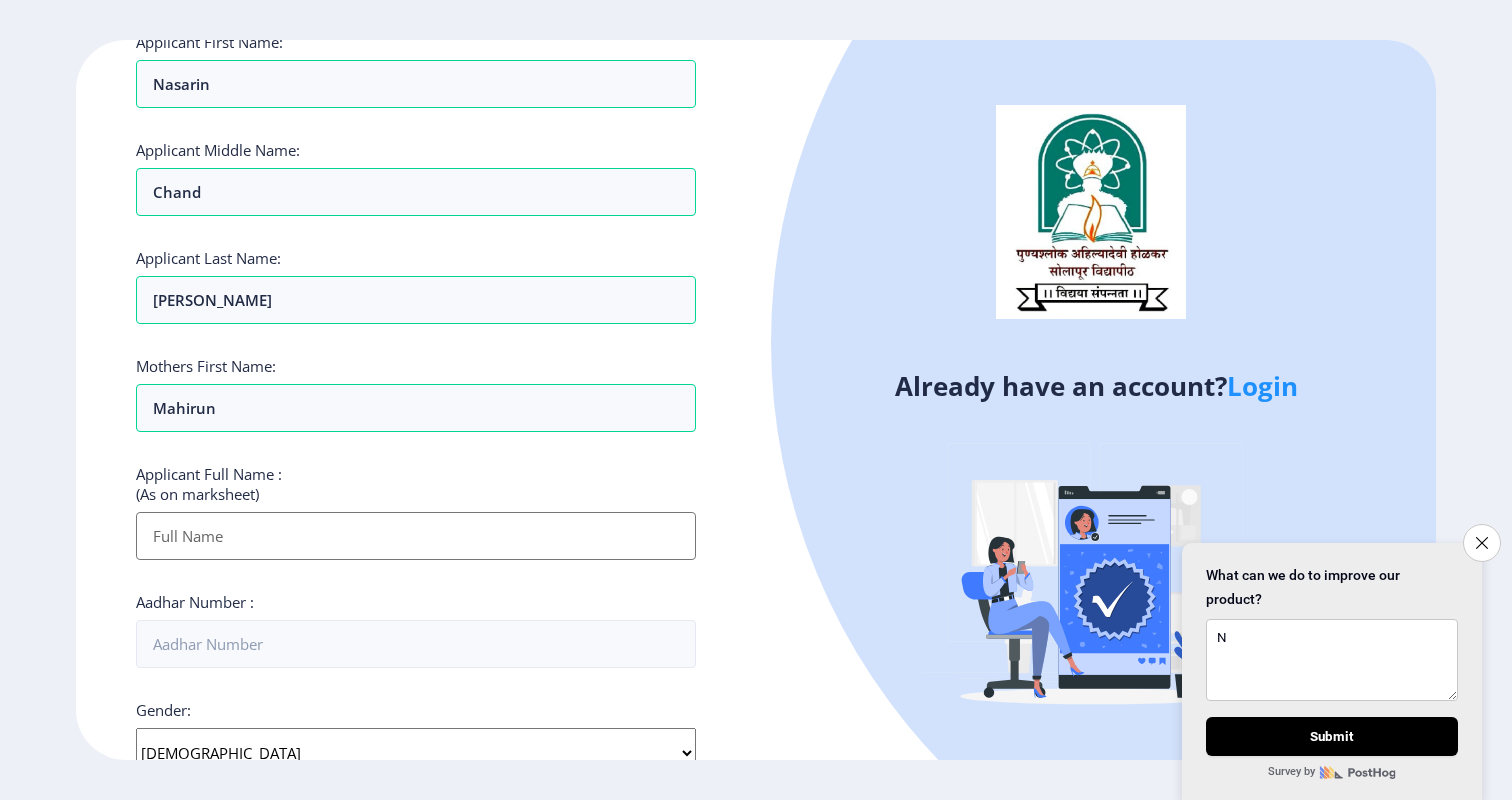 scroll, scrollTop: 128, scrollLeft: 0, axis: vertical 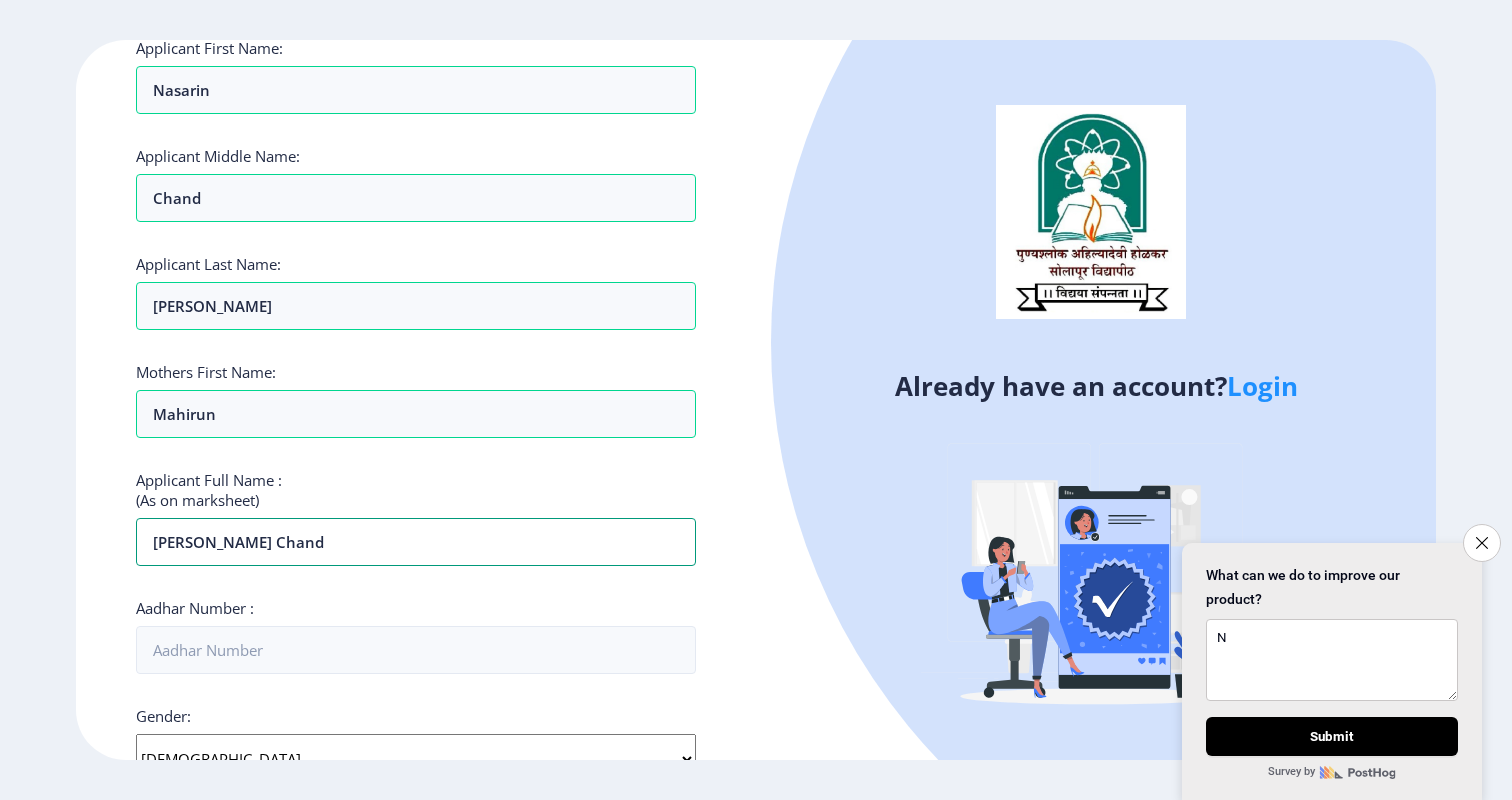 type on "[PERSON_NAME] Chand" 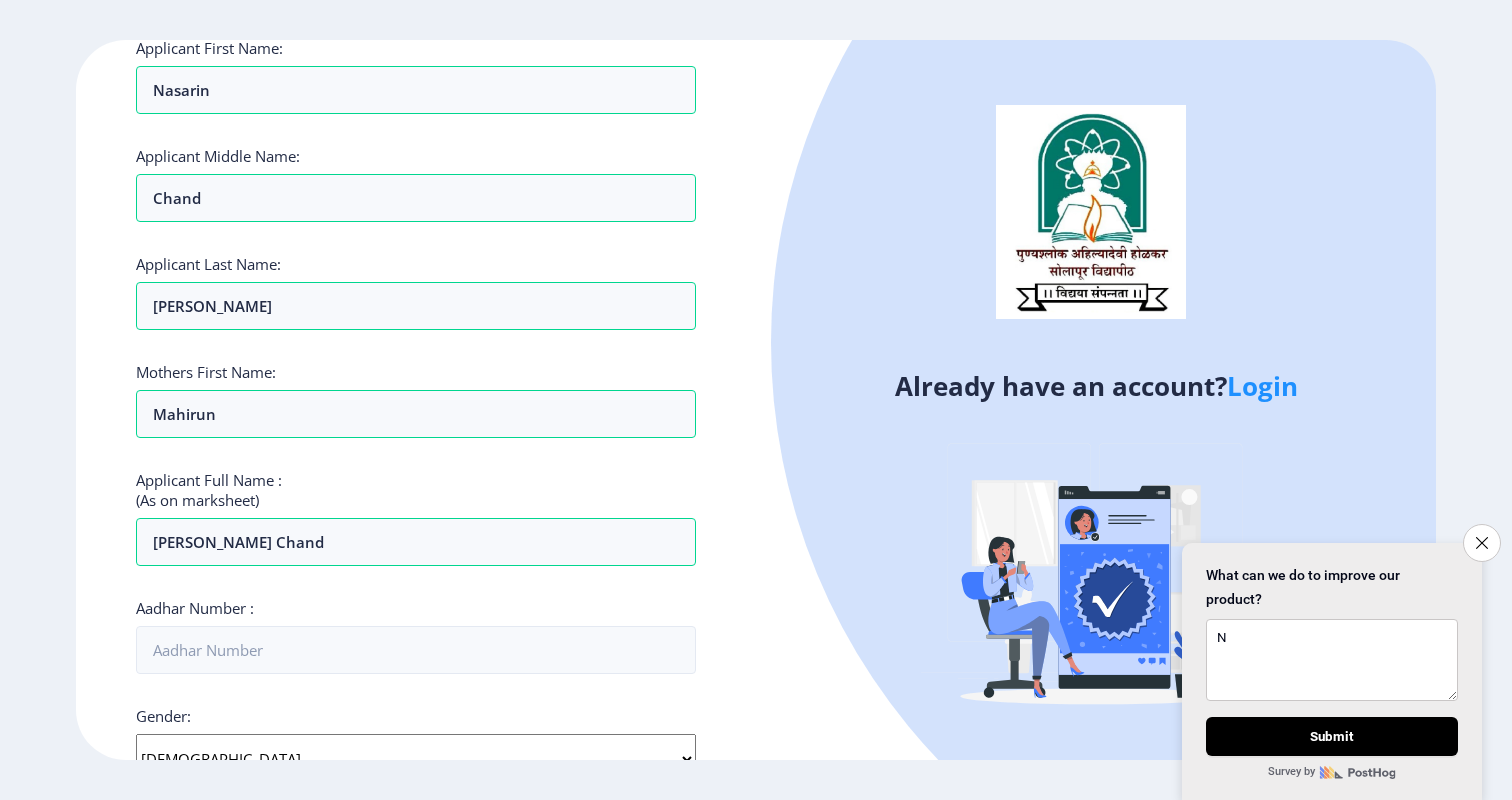 click on "Aadhar Number :" 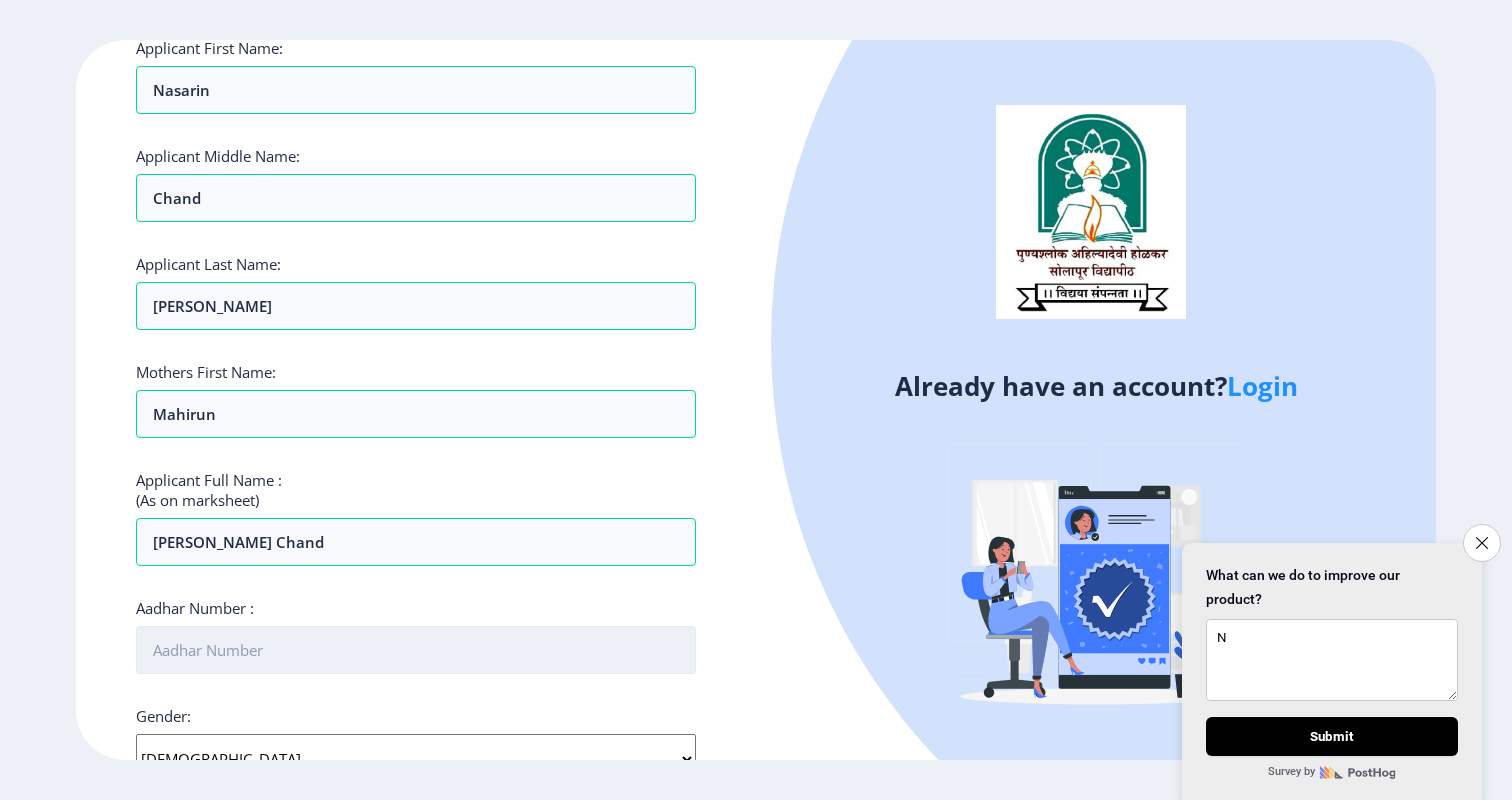 click on "Aadhar Number :" at bounding box center [416, 650] 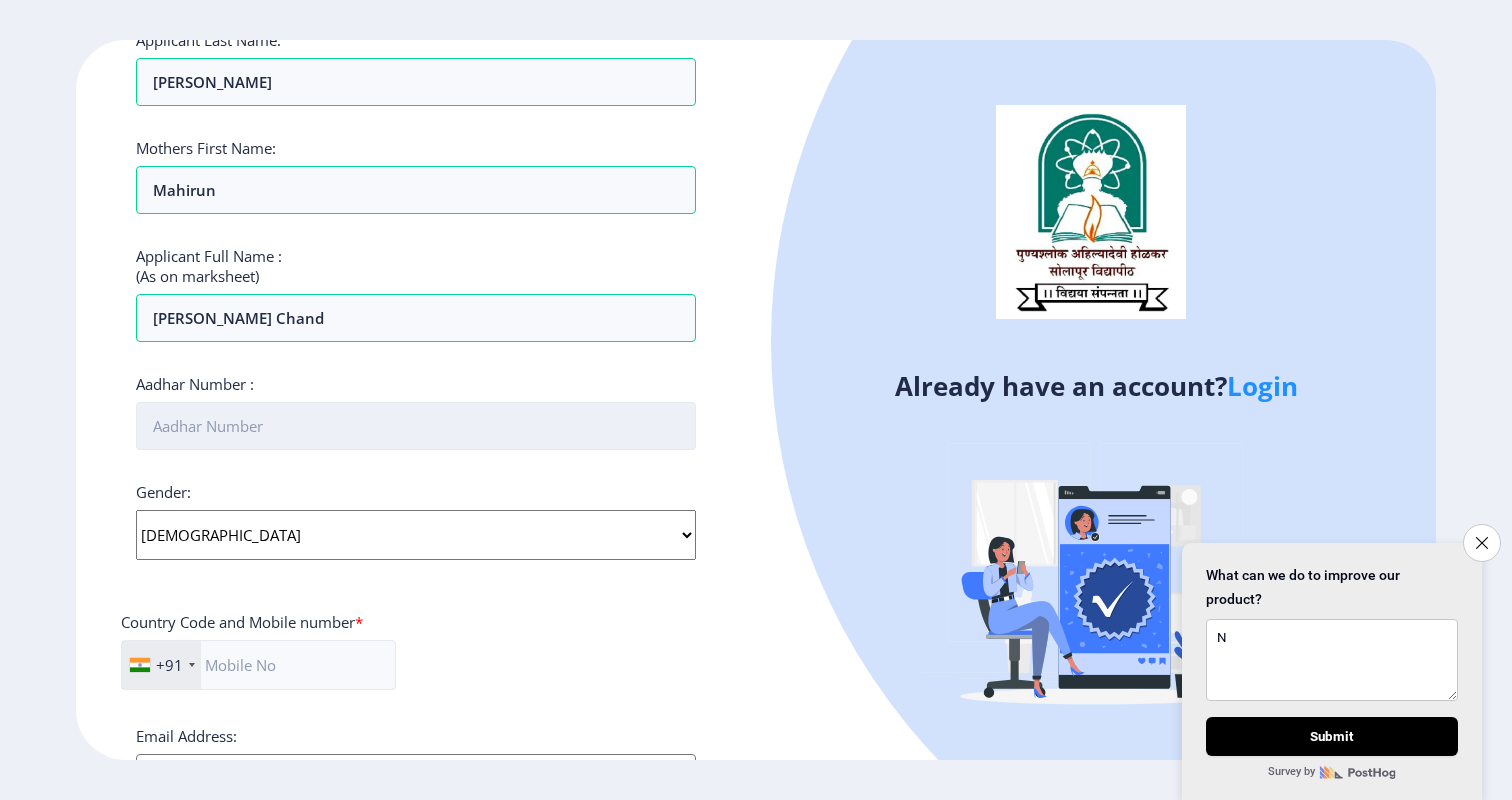 scroll, scrollTop: 358, scrollLeft: 0, axis: vertical 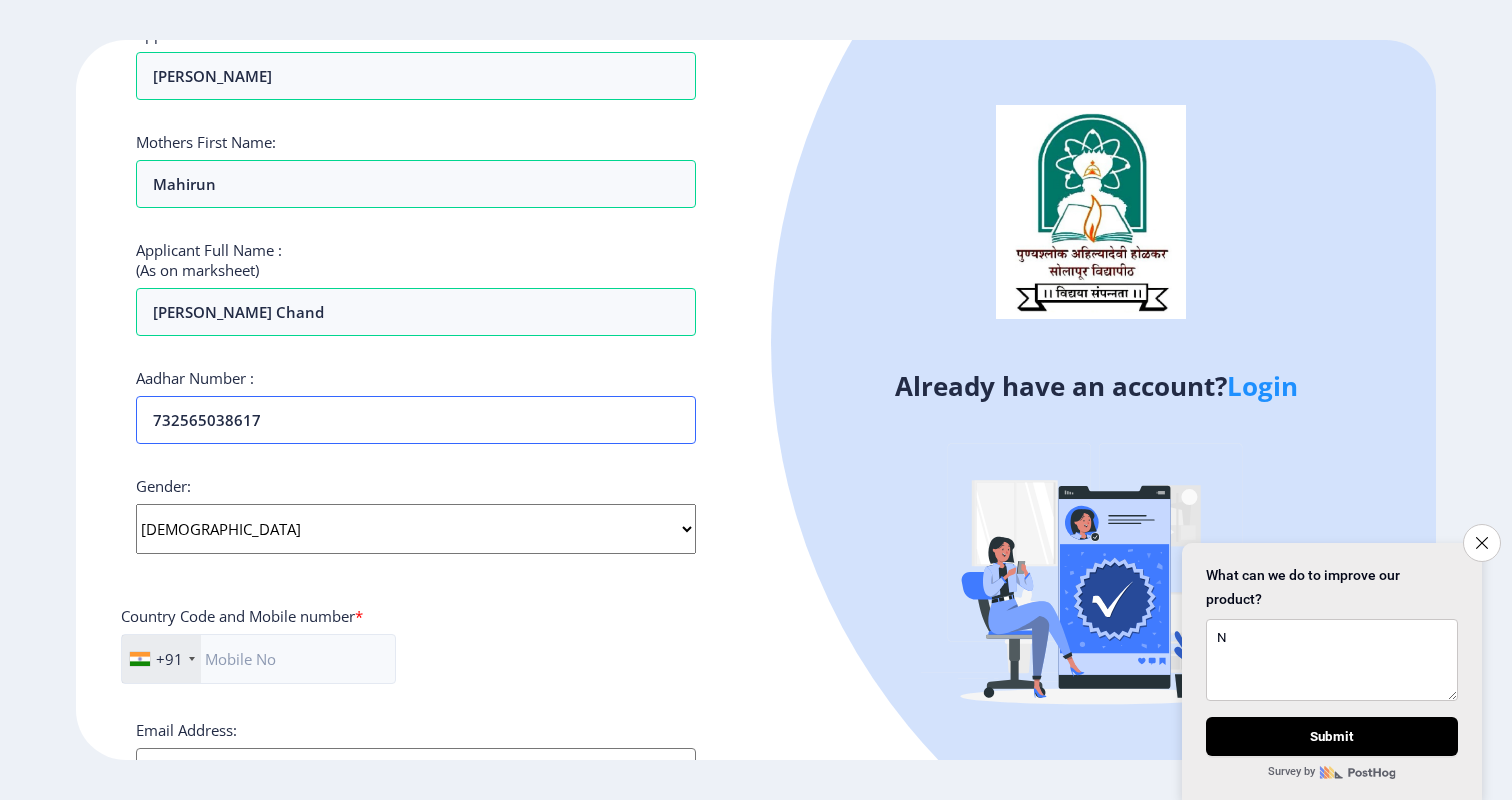 type on "732565038617" 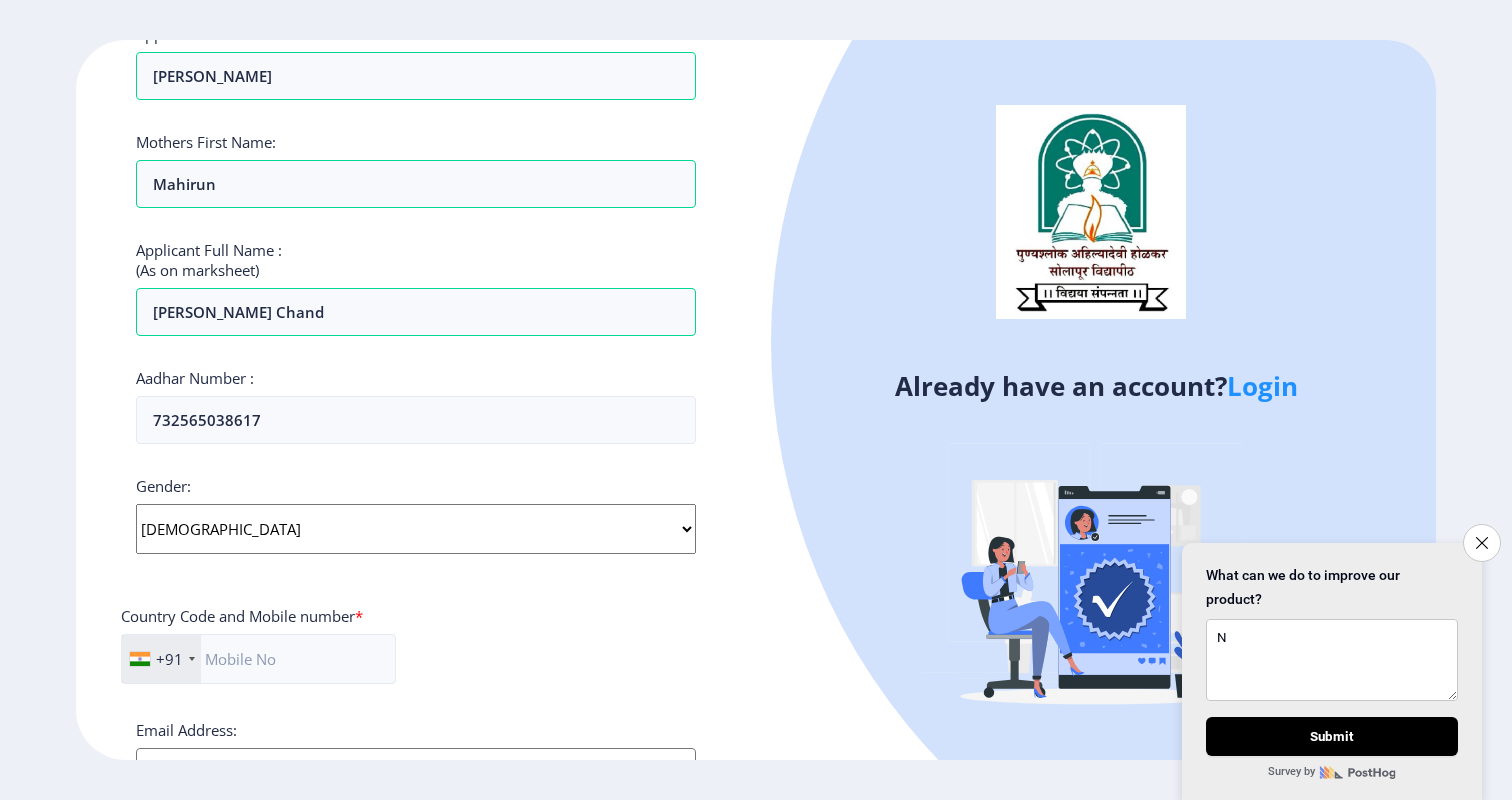 click on "Applicant First Name: Nasarin Applicant Middle Name: chand Applicant Last Name: [PERSON_NAME] Mothers First Name: Mahirun Applicant Full Name : (As on marksheet) [PERSON_NAME] Number :  732565038617 Gender: Select Gender [DEMOGRAPHIC_DATA] [DEMOGRAPHIC_DATA] Other  Country Code and Mobile number  *  +91 [GEOGRAPHIC_DATA] ([GEOGRAPHIC_DATA]) +91 [GEOGRAPHIC_DATA] (‫[GEOGRAPHIC_DATA]‬‎) +93 [GEOGRAPHIC_DATA] ([GEOGRAPHIC_DATA]) +355 [GEOGRAPHIC_DATA] (‫[GEOGRAPHIC_DATA]‬‎) +213 [US_STATE] +1 [GEOGRAPHIC_DATA] +376 [GEOGRAPHIC_DATA] +244 [GEOGRAPHIC_DATA] +1 [GEOGRAPHIC_DATA] +1 [GEOGRAPHIC_DATA] +54 [GEOGRAPHIC_DATA] ([GEOGRAPHIC_DATA]) +374 [GEOGRAPHIC_DATA] +297 [GEOGRAPHIC_DATA] +61 [GEOGRAPHIC_DATA] ([GEOGRAPHIC_DATA]) +43 [GEOGRAPHIC_DATA] ([GEOGRAPHIC_DATA]) +994 [GEOGRAPHIC_DATA] +1 [GEOGRAPHIC_DATA] (‫[GEOGRAPHIC_DATA]‬‎) +973 [GEOGRAPHIC_DATA] ([GEOGRAPHIC_DATA]) +880 [GEOGRAPHIC_DATA] +1 [GEOGRAPHIC_DATA] ([GEOGRAPHIC_DATA]) +375 [GEOGRAPHIC_DATA] ([GEOGRAPHIC_DATA]) +32 [GEOGRAPHIC_DATA] +501 [GEOGRAPHIC_DATA] ([GEOGRAPHIC_DATA]) +229 [GEOGRAPHIC_DATA] +1 [GEOGRAPHIC_DATA] (འབྲུག) +975 [GEOGRAPHIC_DATA] +591 [GEOGRAPHIC_DATA] ([GEOGRAPHIC_DATA]) +387 [GEOGRAPHIC_DATA] +267 [GEOGRAPHIC_DATA] ([GEOGRAPHIC_DATA]) +55 [GEOGRAPHIC_DATA] +246 +1 [GEOGRAPHIC_DATA] +673" 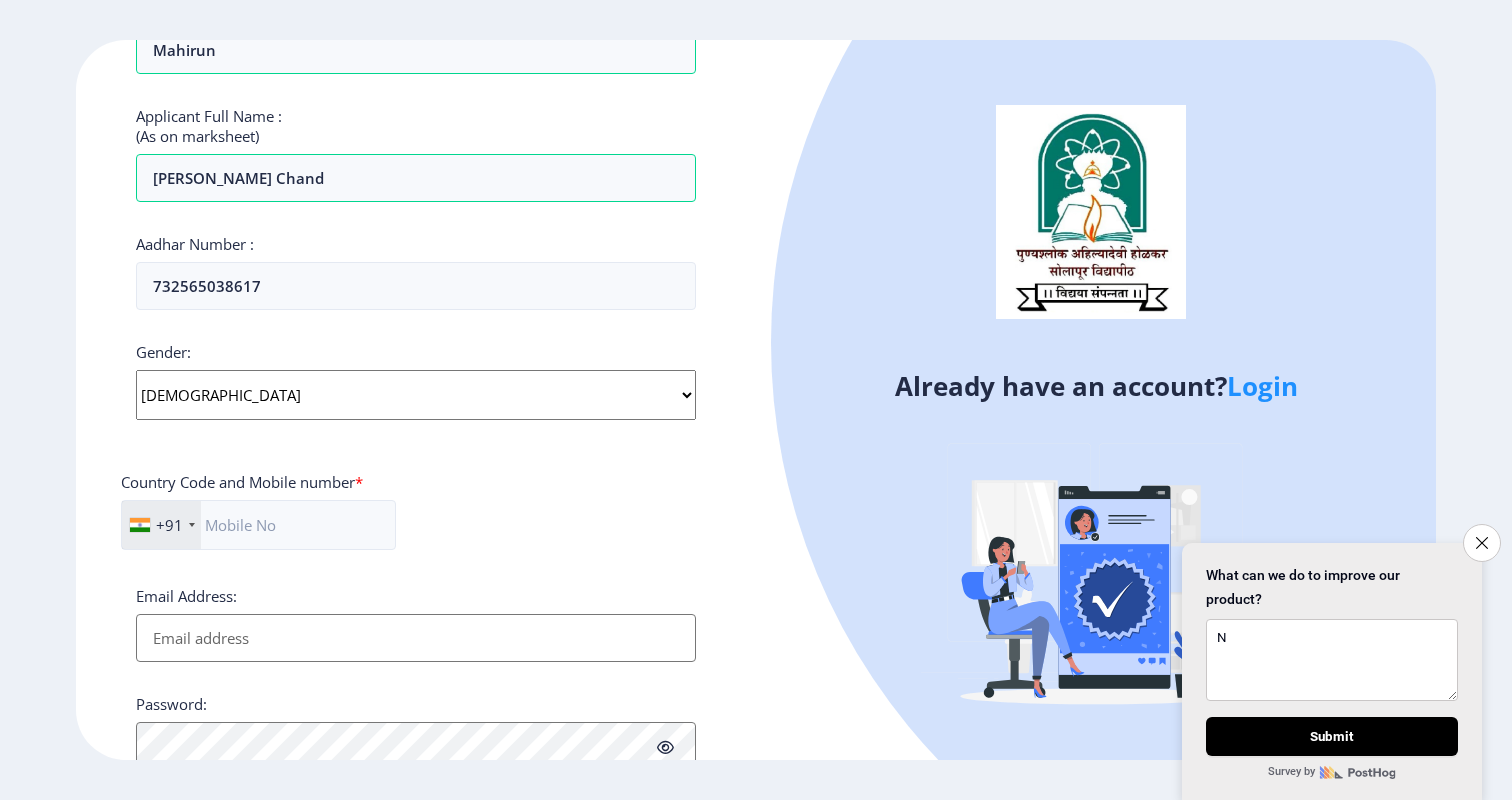 scroll, scrollTop: 498, scrollLeft: 0, axis: vertical 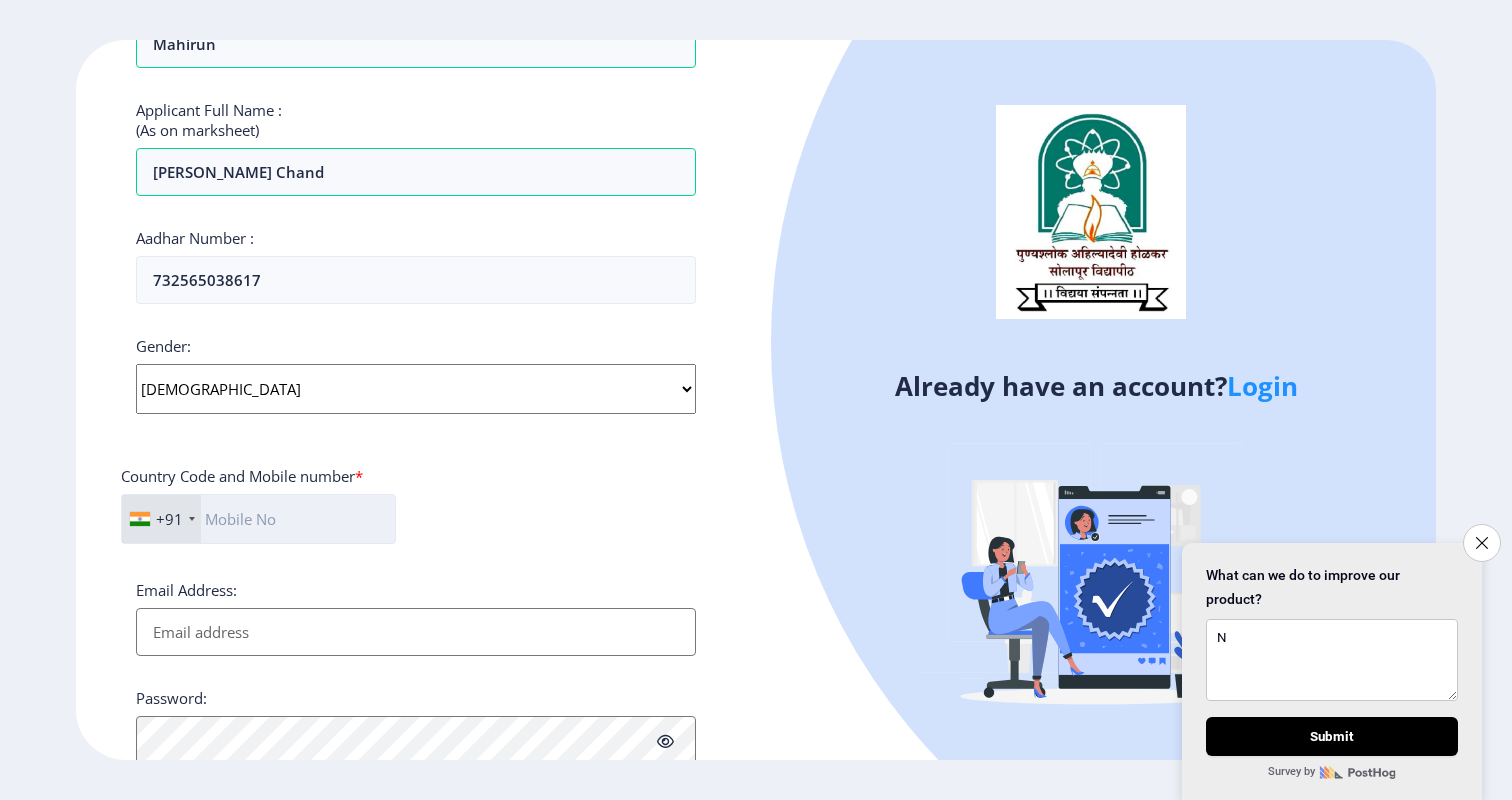 click 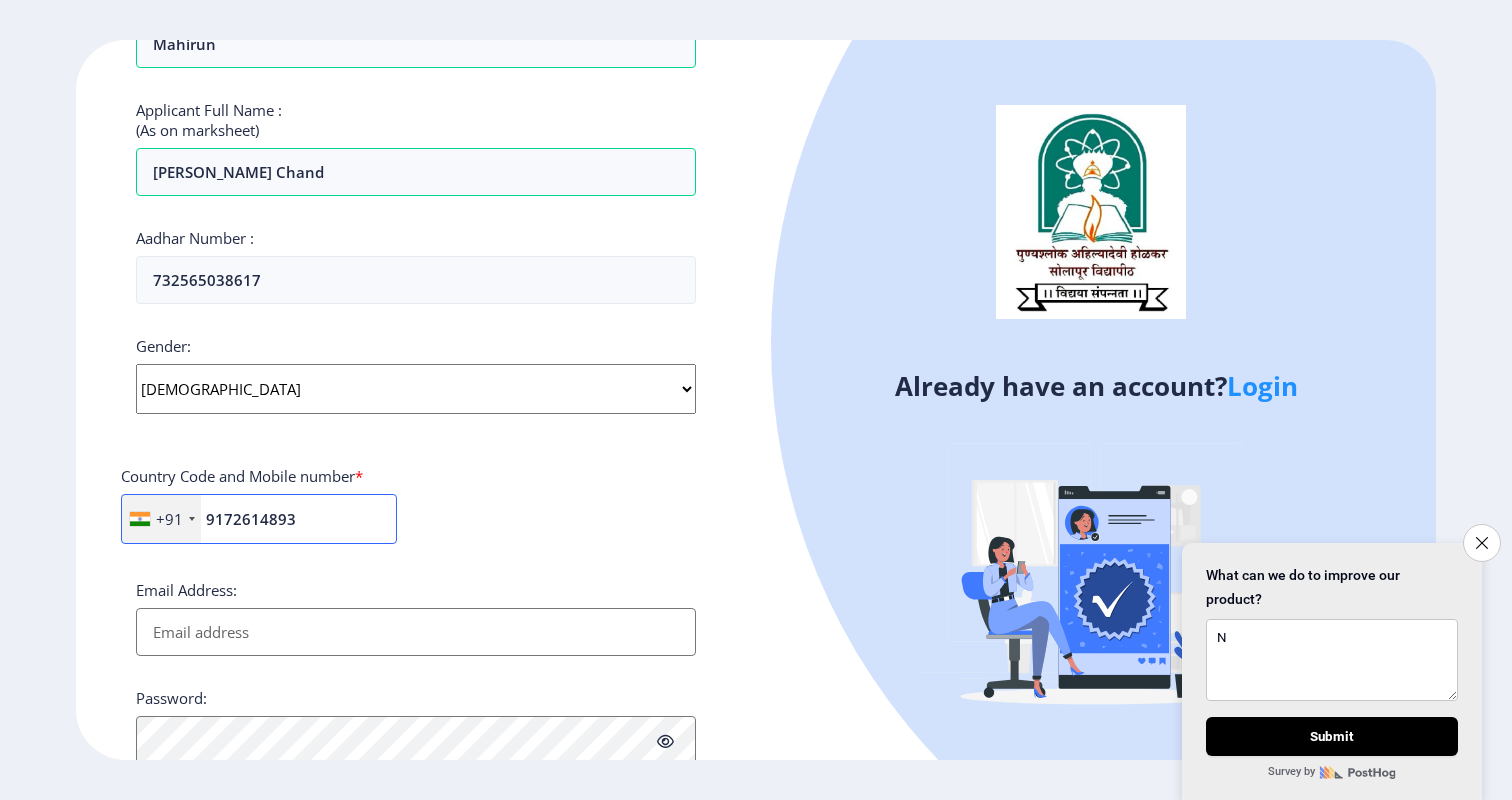 type on "9172614893" 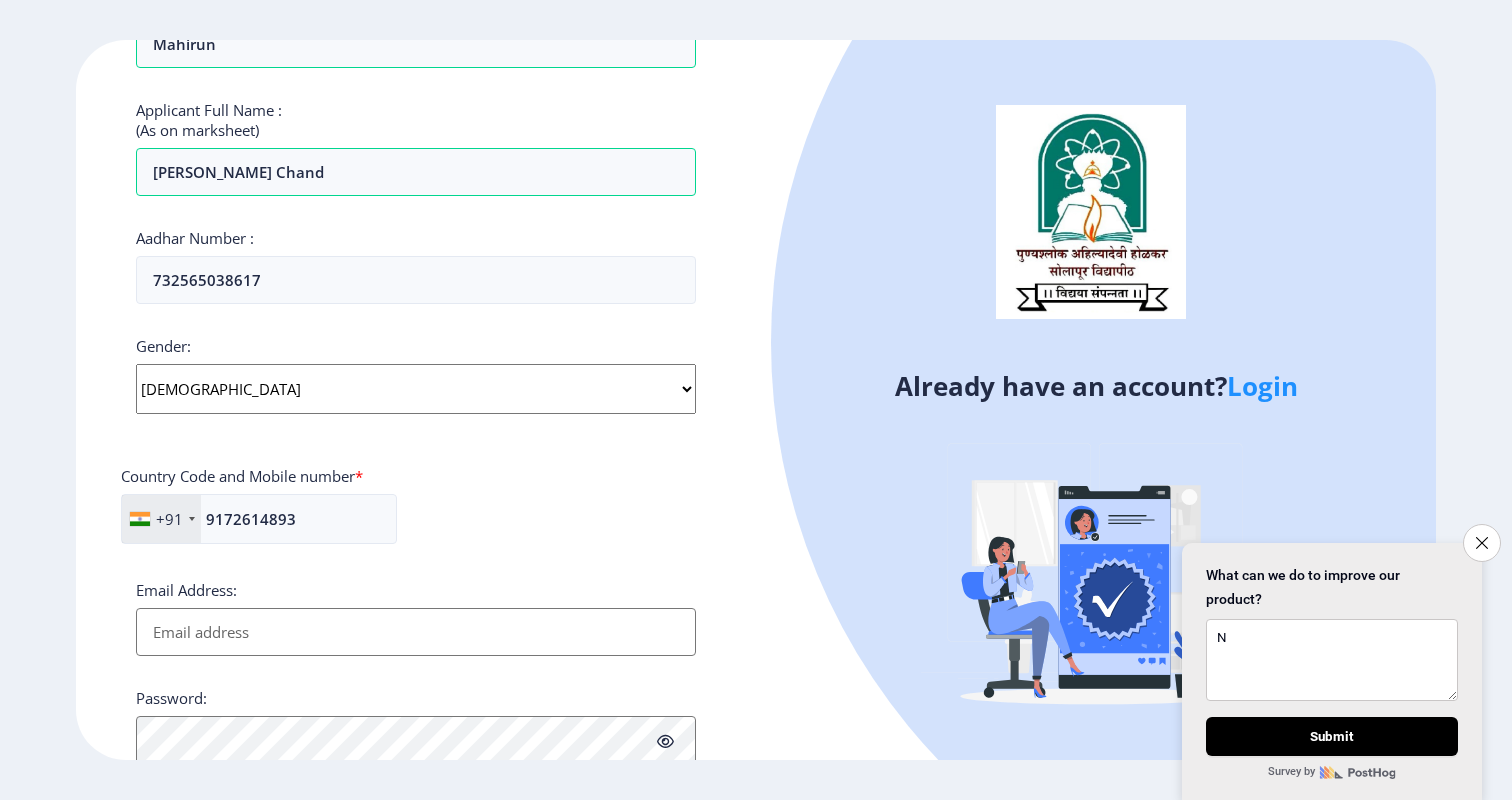 click on "+91 [GEOGRAPHIC_DATA] ([GEOGRAPHIC_DATA]) +91 [GEOGRAPHIC_DATA] (‫[GEOGRAPHIC_DATA]‬‎) +93 [GEOGRAPHIC_DATA] ([GEOGRAPHIC_DATA]) +355 [GEOGRAPHIC_DATA] (‫[GEOGRAPHIC_DATA]‬‎) +213 [US_STATE] +1 [GEOGRAPHIC_DATA] +376 [GEOGRAPHIC_DATA] +244 [GEOGRAPHIC_DATA] +1 [GEOGRAPHIC_DATA] +1 [GEOGRAPHIC_DATA] +54 [GEOGRAPHIC_DATA] ([GEOGRAPHIC_DATA]) +374 [GEOGRAPHIC_DATA] +297 [GEOGRAPHIC_DATA] +61 [GEOGRAPHIC_DATA] ([GEOGRAPHIC_DATA]) +43 [GEOGRAPHIC_DATA] ([GEOGRAPHIC_DATA]) +994 [GEOGRAPHIC_DATA] +1 [GEOGRAPHIC_DATA] (‫[GEOGRAPHIC_DATA]‬‎) +973 [GEOGRAPHIC_DATA] ([GEOGRAPHIC_DATA]) +880 [GEOGRAPHIC_DATA] +1 [GEOGRAPHIC_DATA] ([GEOGRAPHIC_DATA]) +375 [GEOGRAPHIC_DATA] ([GEOGRAPHIC_DATA]) +32 [GEOGRAPHIC_DATA] +501 [GEOGRAPHIC_DATA] ([GEOGRAPHIC_DATA]) +229 [GEOGRAPHIC_DATA] +1 [GEOGRAPHIC_DATA] (འབྲུག) +975 [GEOGRAPHIC_DATA] +591 [GEOGRAPHIC_DATA] ([GEOGRAPHIC_DATA]) +387 [GEOGRAPHIC_DATA] +267 [GEOGRAPHIC_DATA] ([GEOGRAPHIC_DATA]) +55 [GEOGRAPHIC_DATA] +246 [GEOGRAPHIC_DATA] +1 [GEOGRAPHIC_DATA] +673 [GEOGRAPHIC_DATA] ([GEOGRAPHIC_DATA]) +359 [GEOGRAPHIC_DATA] +226 [GEOGRAPHIC_DATA] ([GEOGRAPHIC_DATA]) +257 [GEOGRAPHIC_DATA] ([GEOGRAPHIC_DATA]) +855 [GEOGRAPHIC_DATA] ([GEOGRAPHIC_DATA]) +237 [GEOGRAPHIC_DATA] +1 [GEOGRAPHIC_DATA] ([GEOGRAPHIC_DATA]) +238 [GEOGRAPHIC_DATA] [GEOGRAPHIC_DATA] +599 [GEOGRAPHIC_DATA] +1 +236 [GEOGRAPHIC_DATA] ([GEOGRAPHIC_DATA]) +235 [GEOGRAPHIC_DATA] +56 +86" 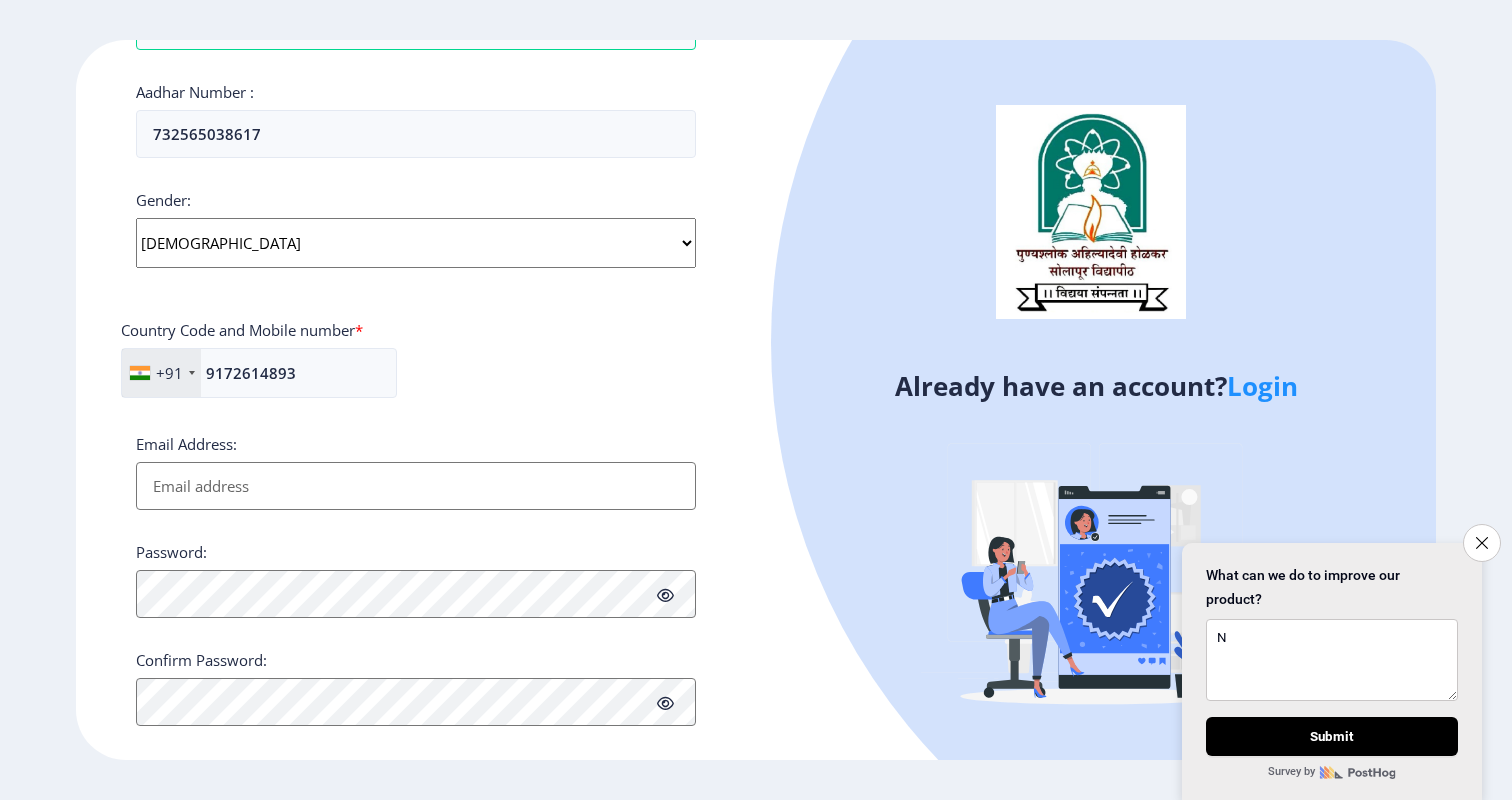 scroll, scrollTop: 643, scrollLeft: 0, axis: vertical 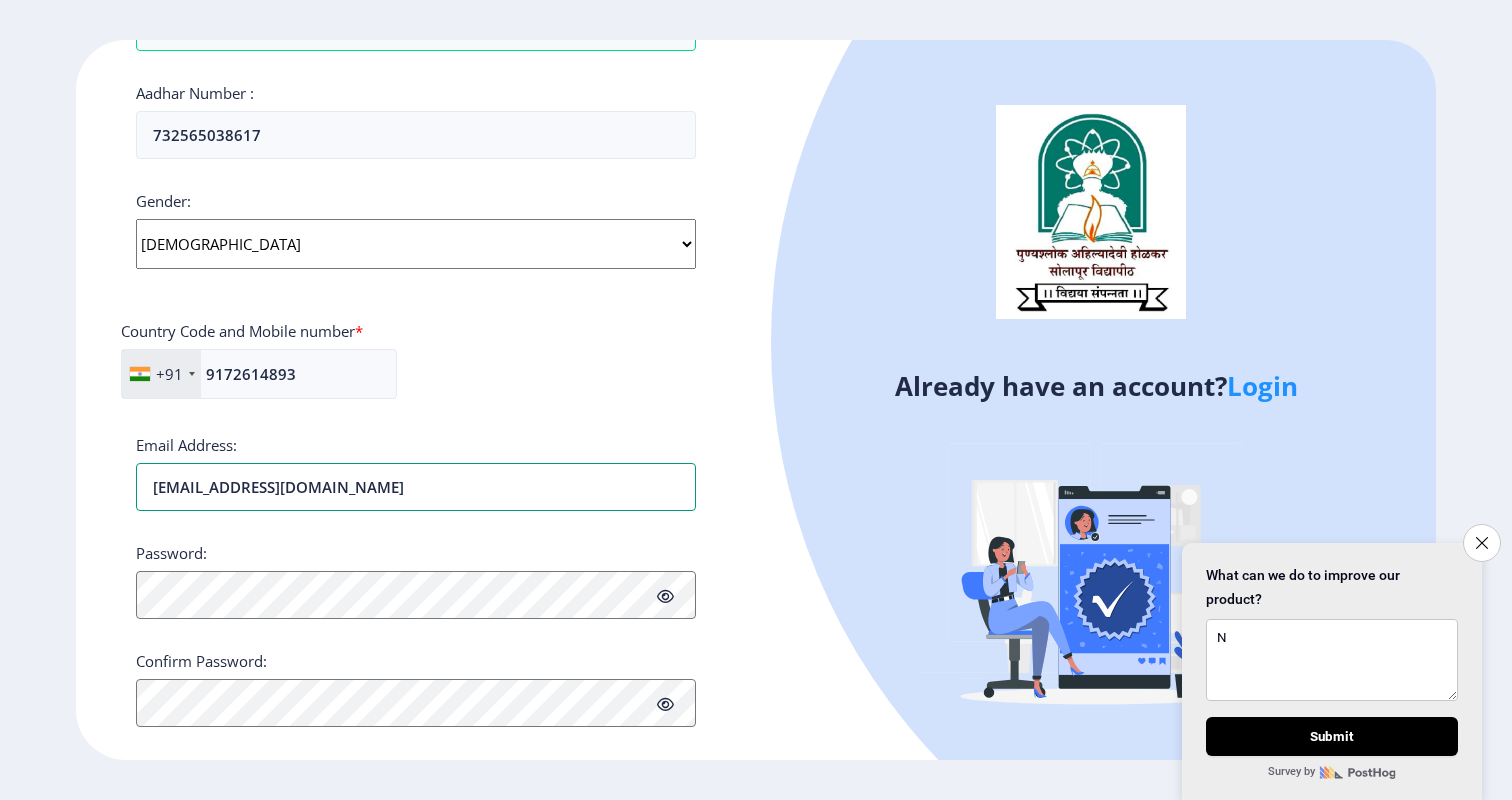 type on "[EMAIL_ADDRESS][DOMAIN_NAME]" 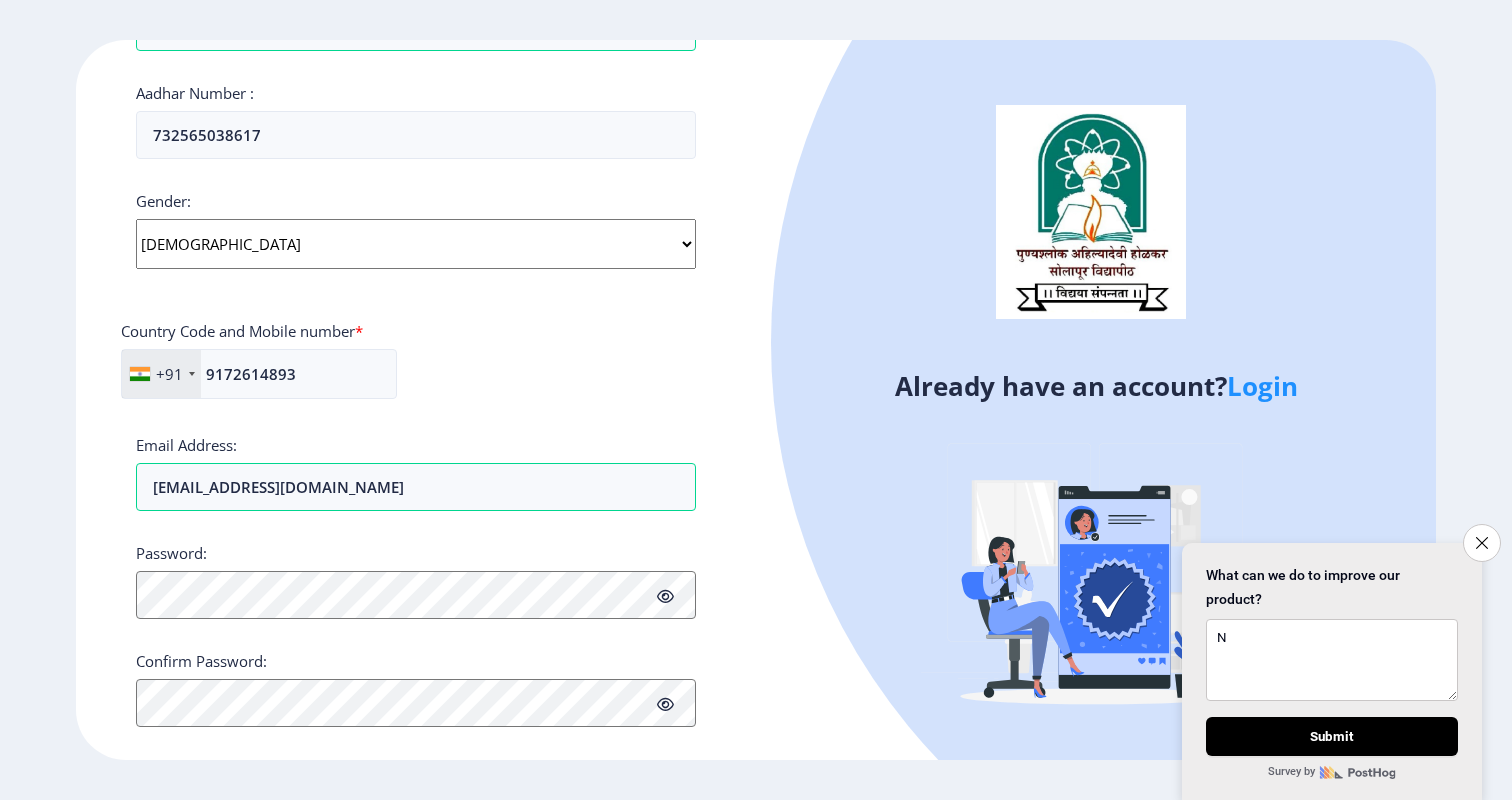 scroll, scrollTop: 0, scrollLeft: 0, axis: both 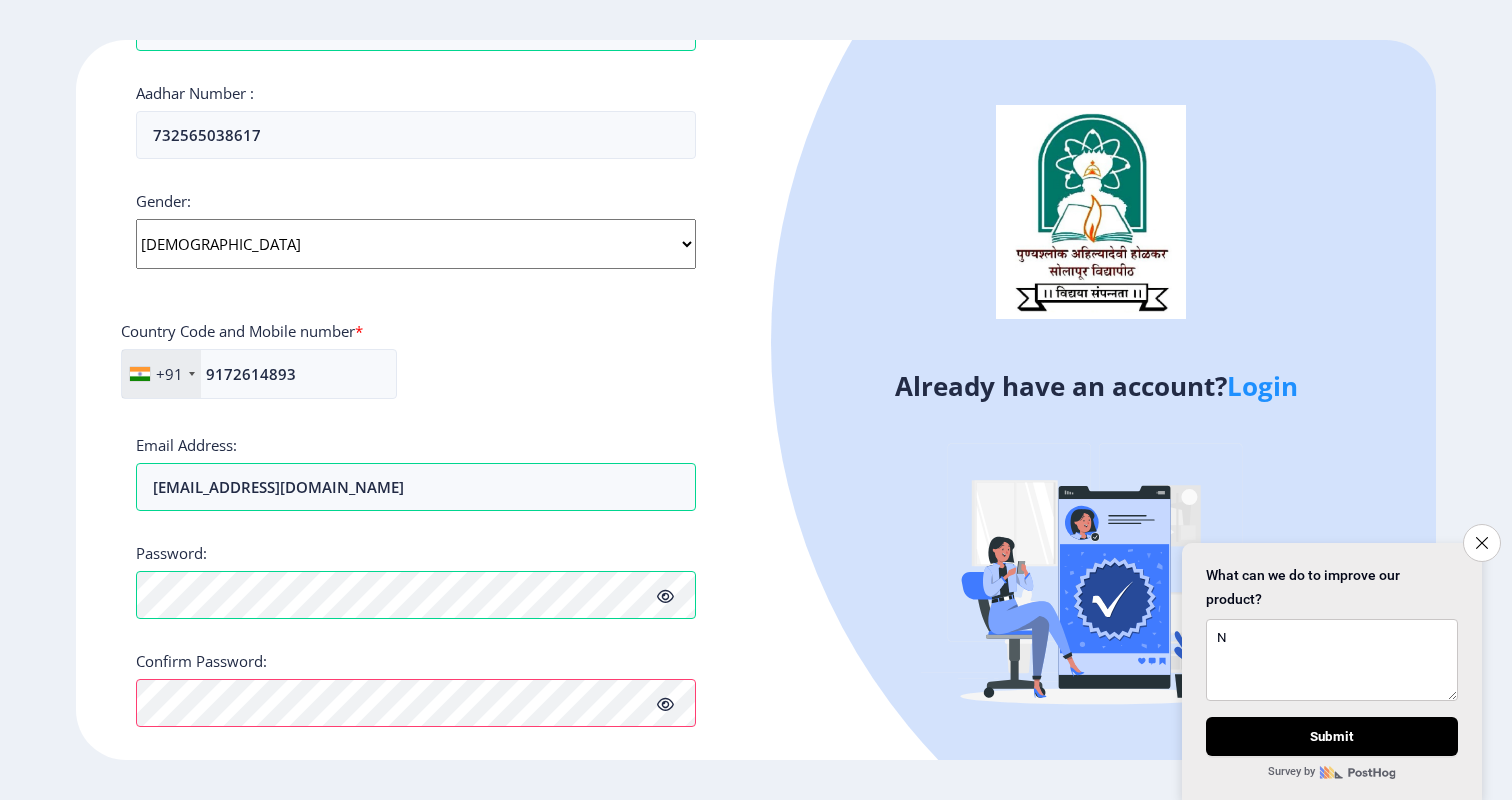 click 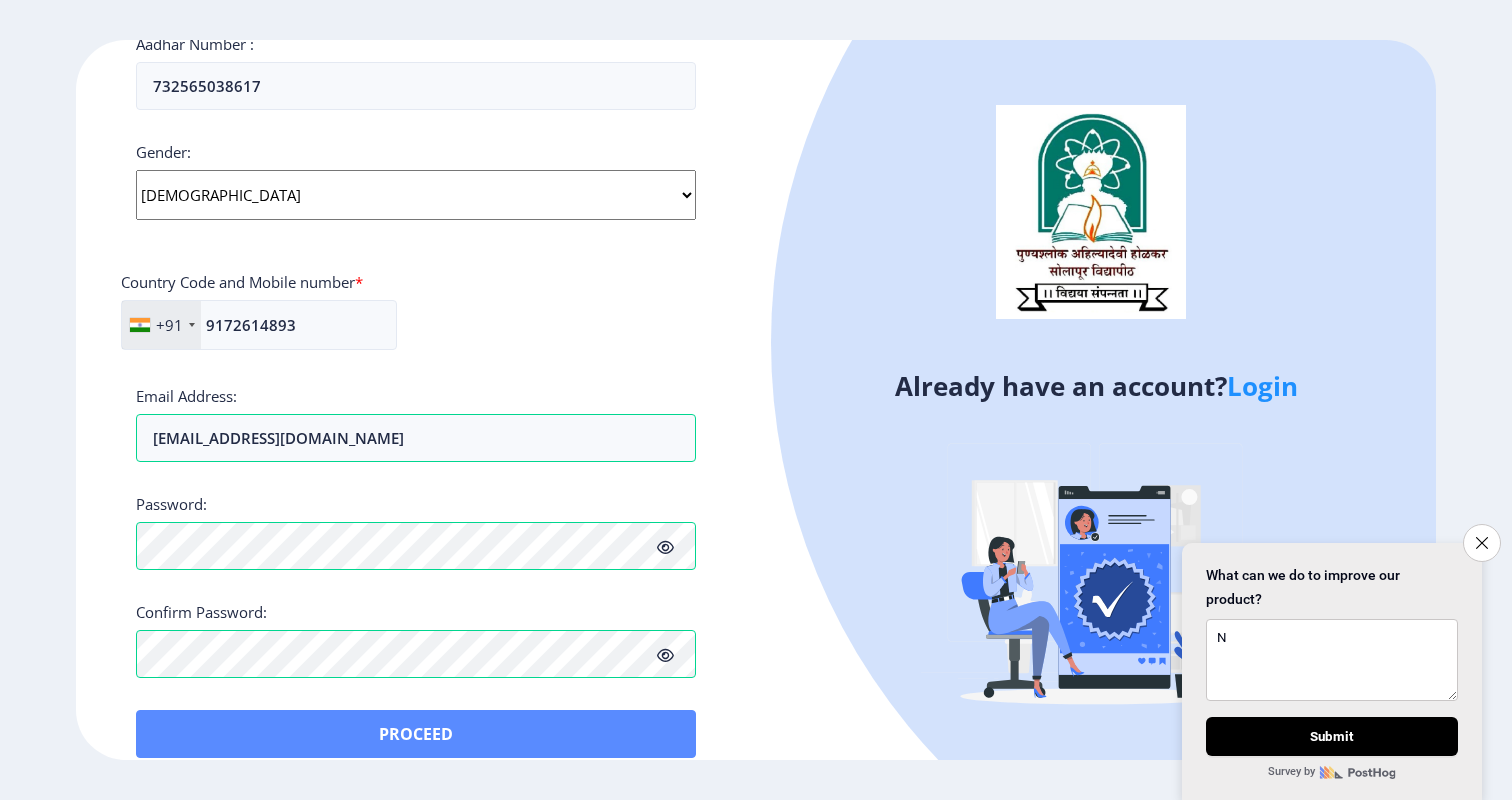 scroll, scrollTop: 691, scrollLeft: 0, axis: vertical 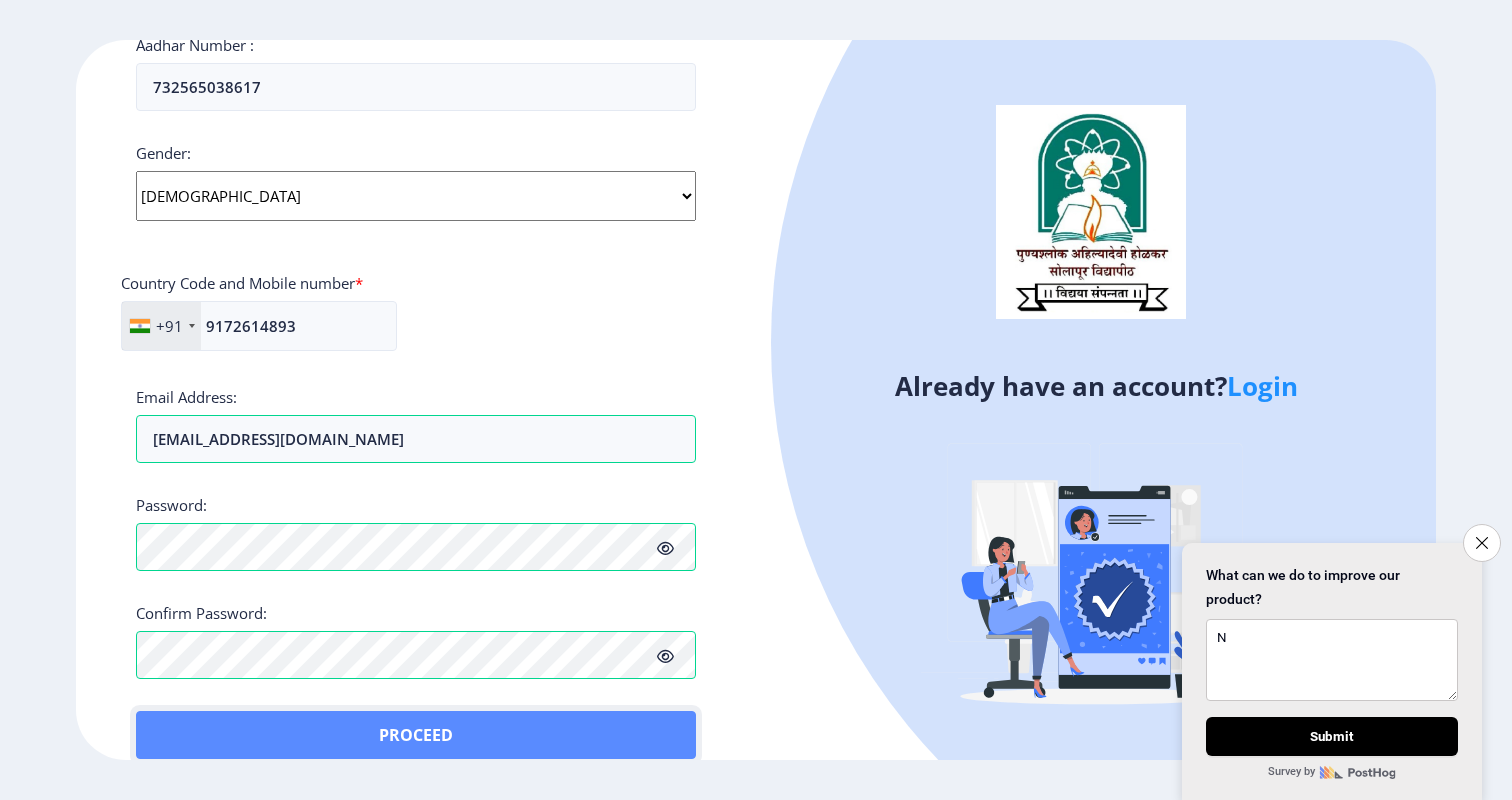 click on "Proceed" 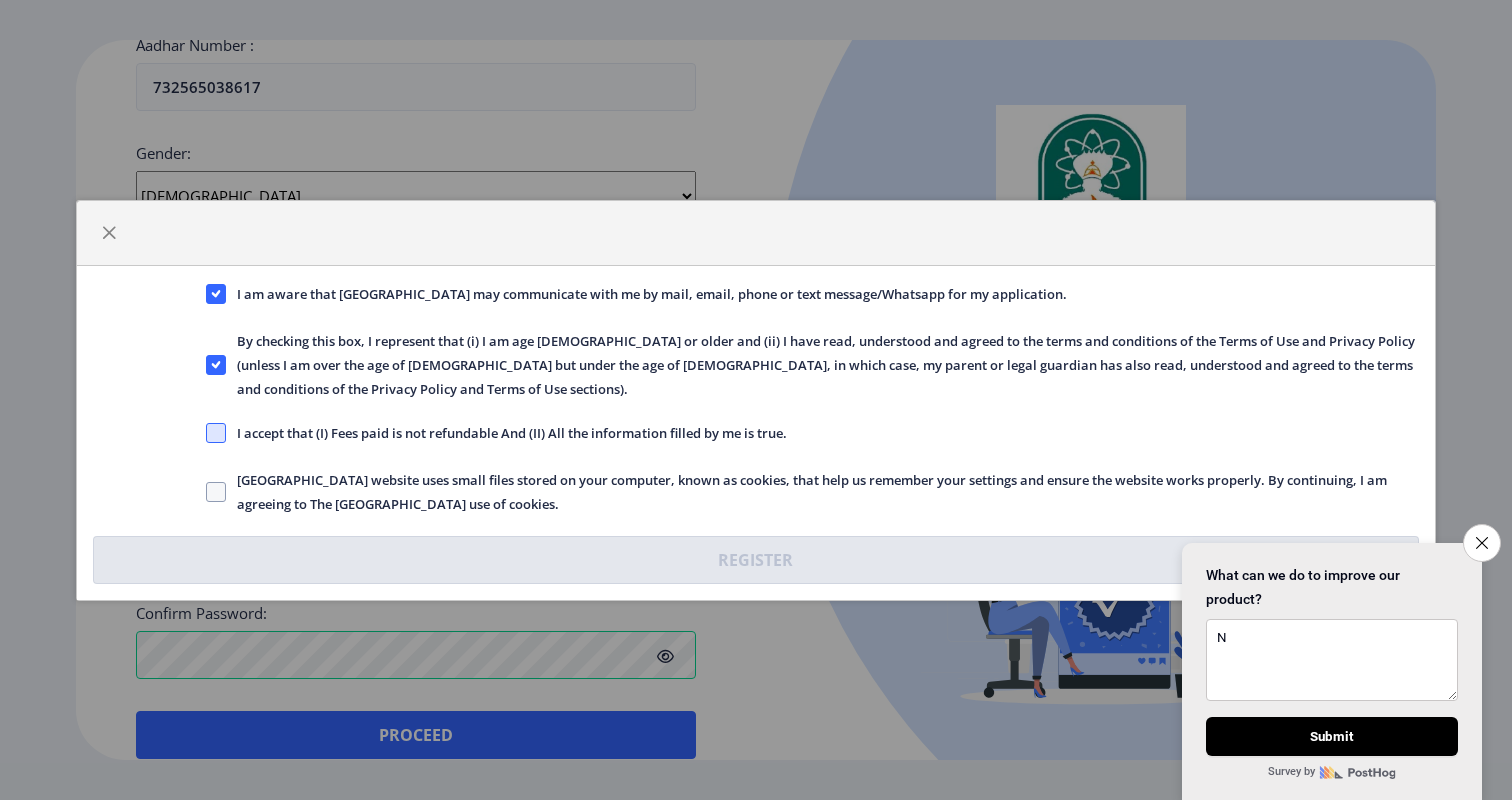 click 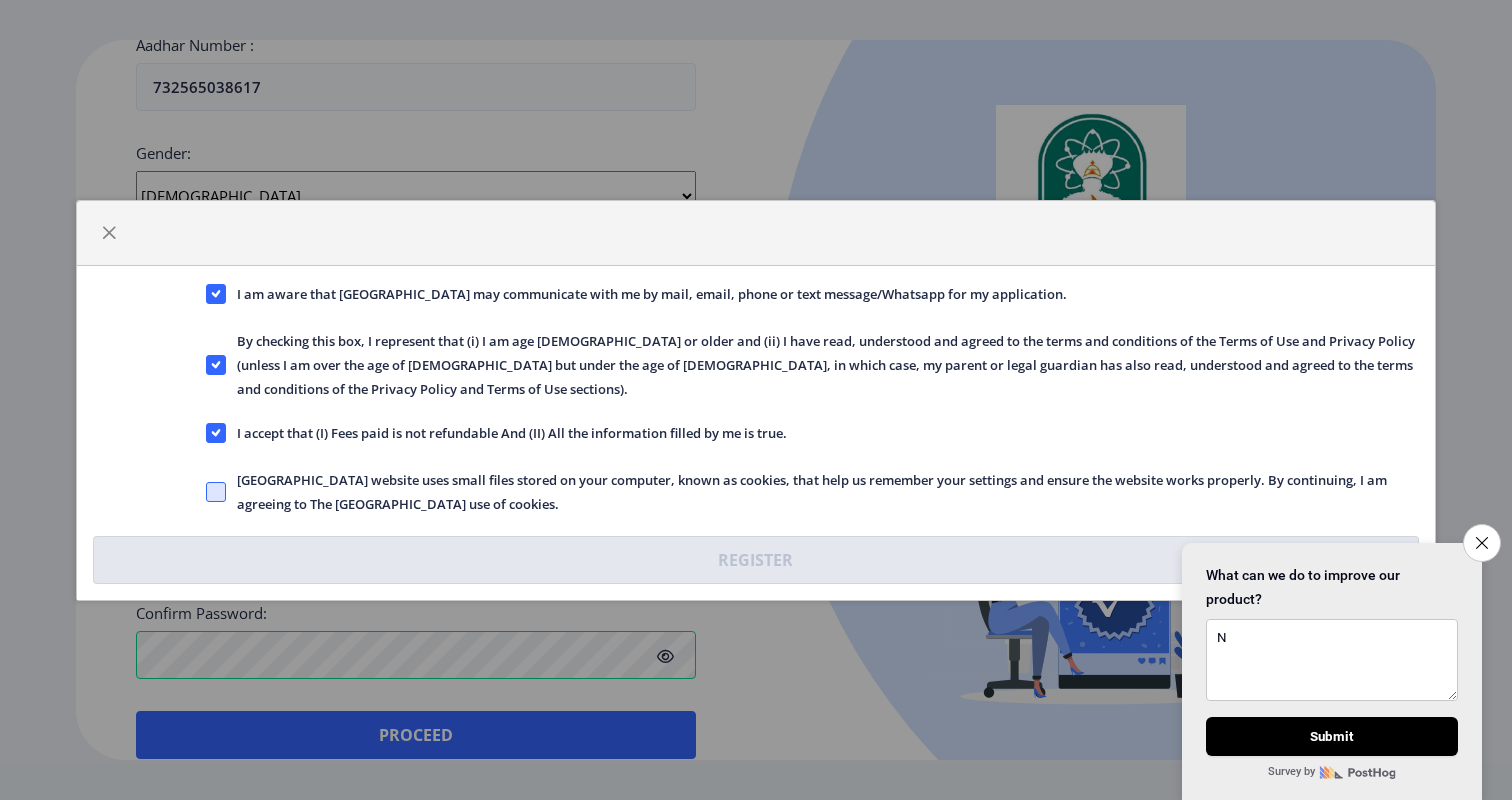 click 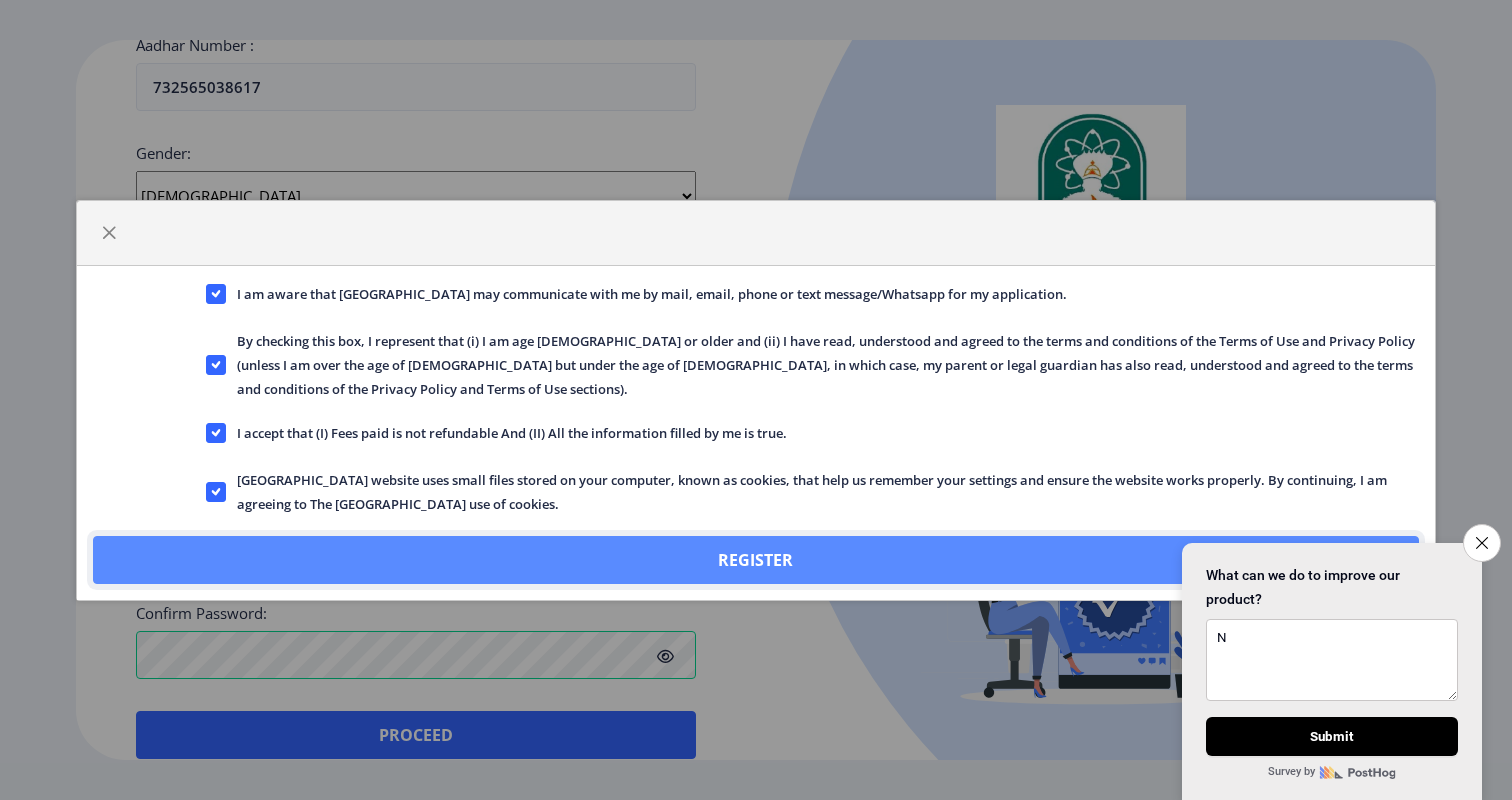 click on "Register" 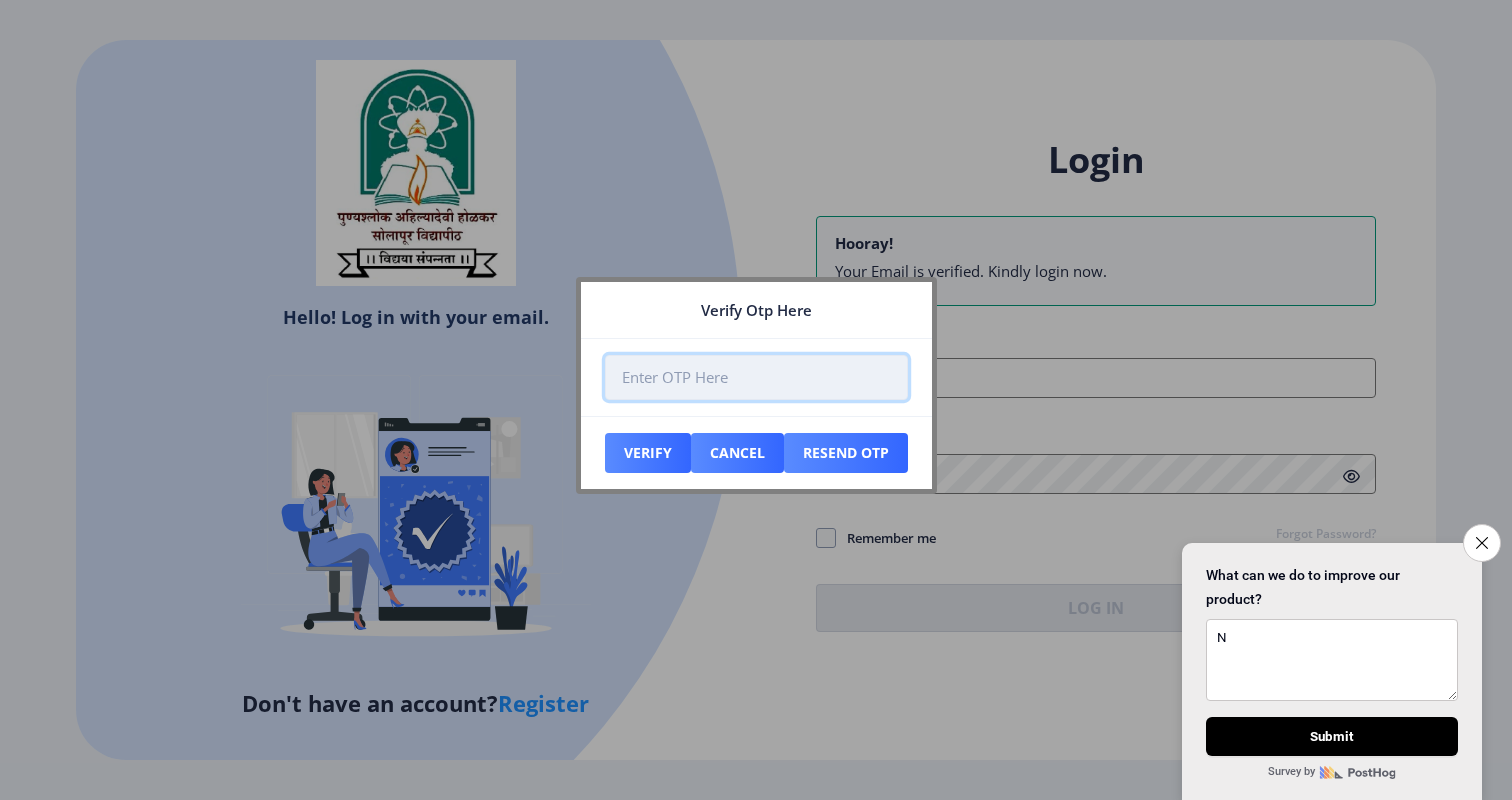 click at bounding box center (756, 377) 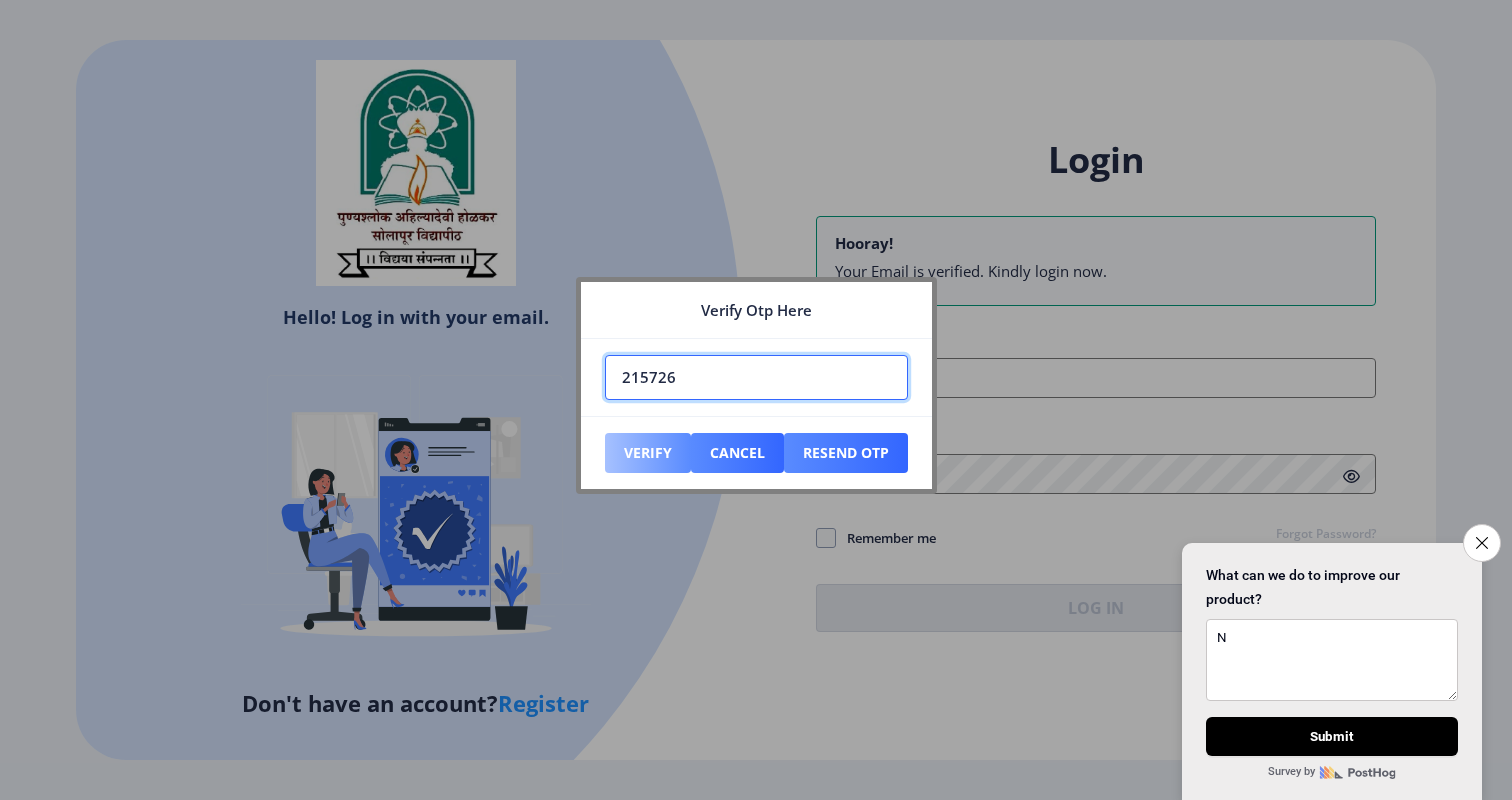 type on "215726" 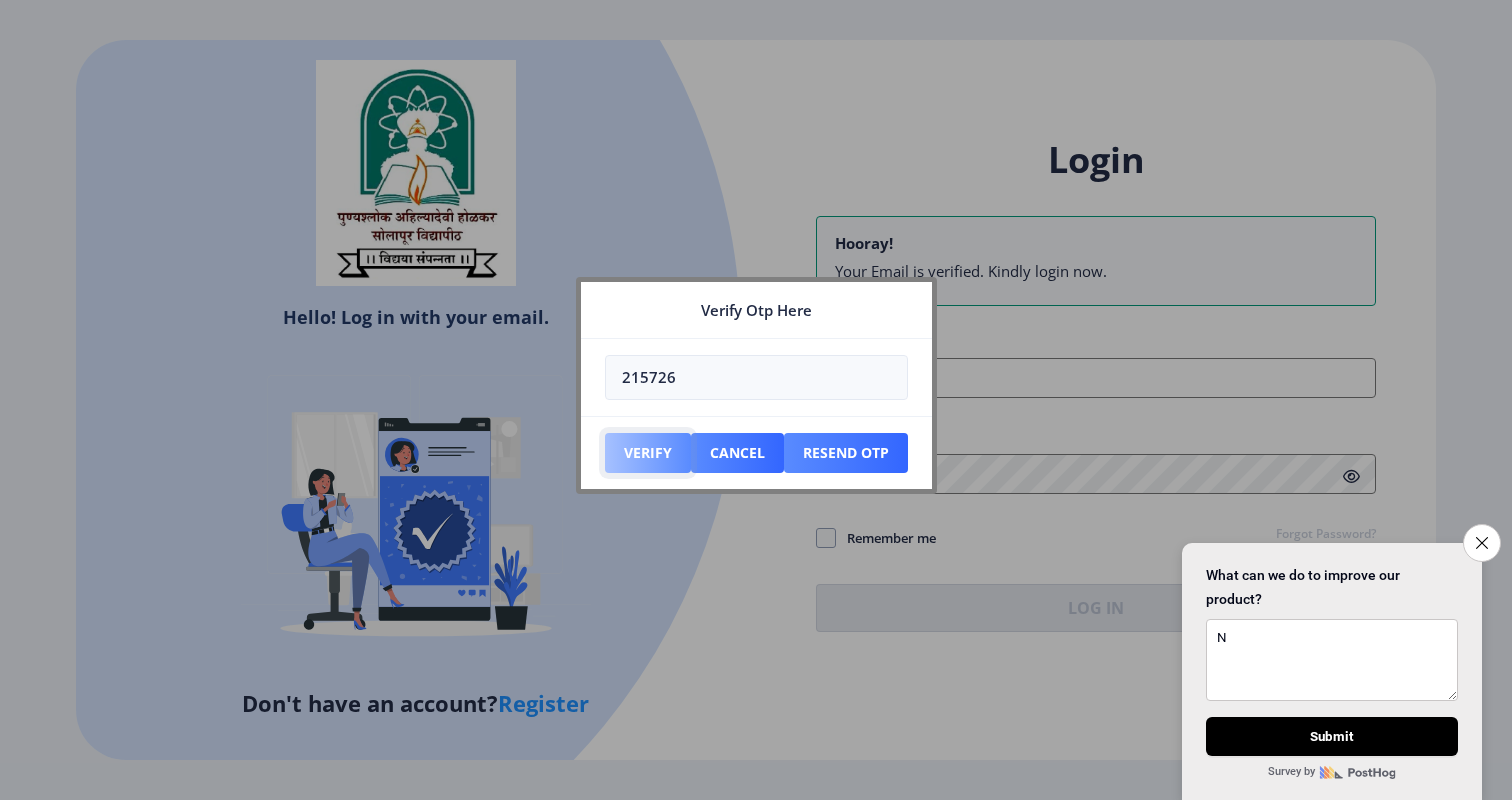 click on "Verify" at bounding box center (648, 453) 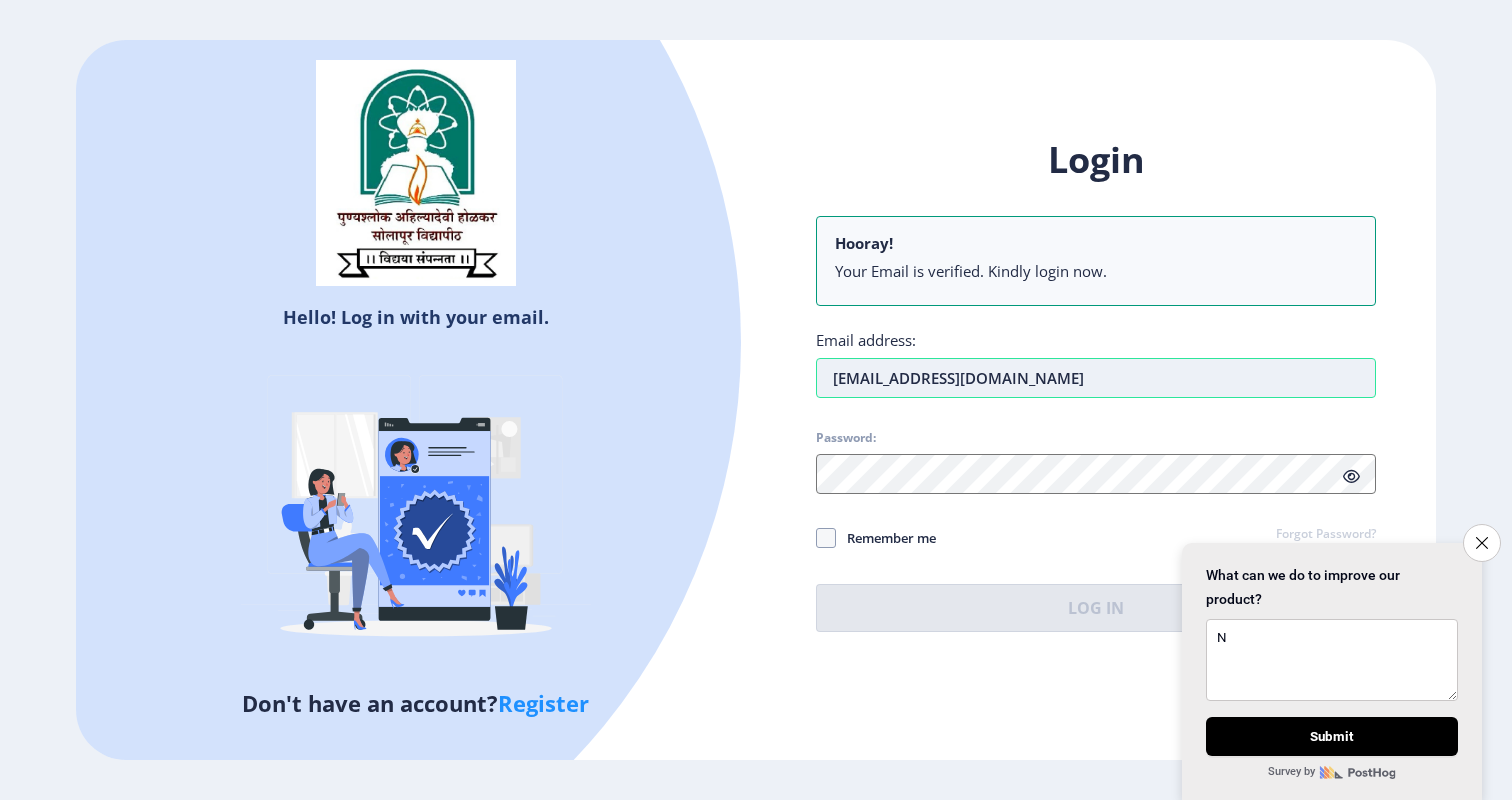 type on "[EMAIL_ADDRESS][DOMAIN_NAME]" 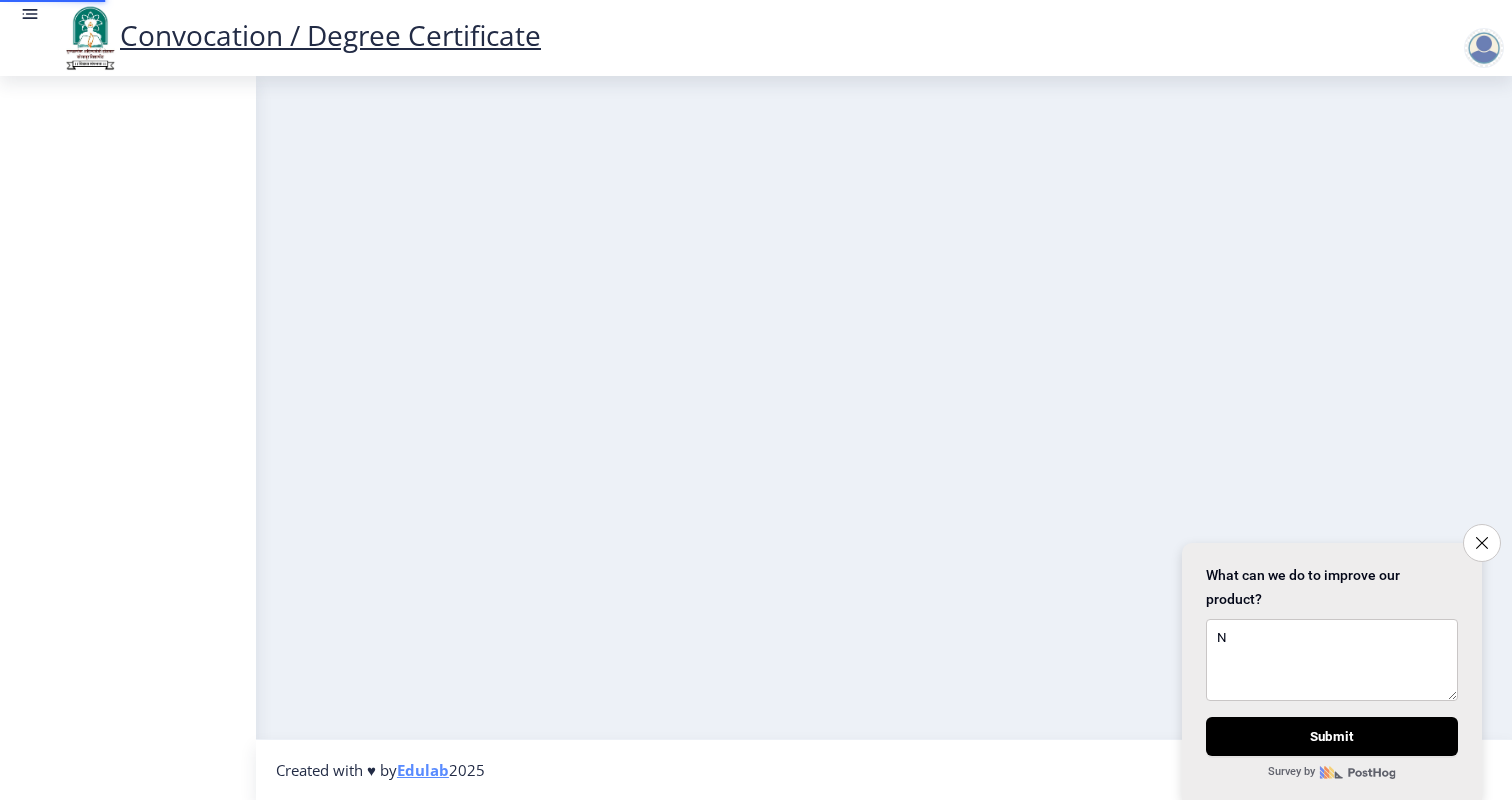 scroll, scrollTop: 1, scrollLeft: 0, axis: vertical 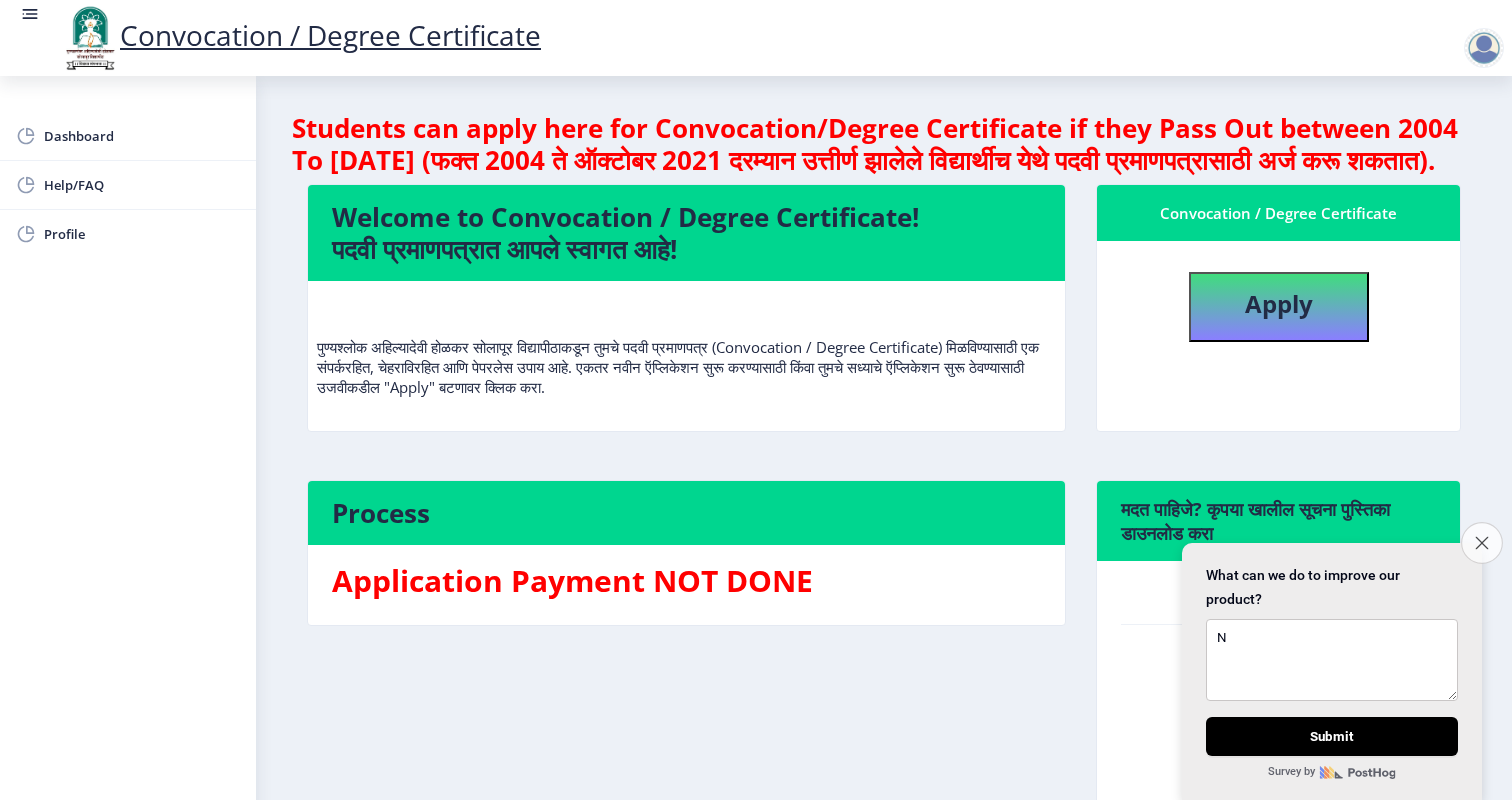 click on "Close survey" at bounding box center [1482, 543] 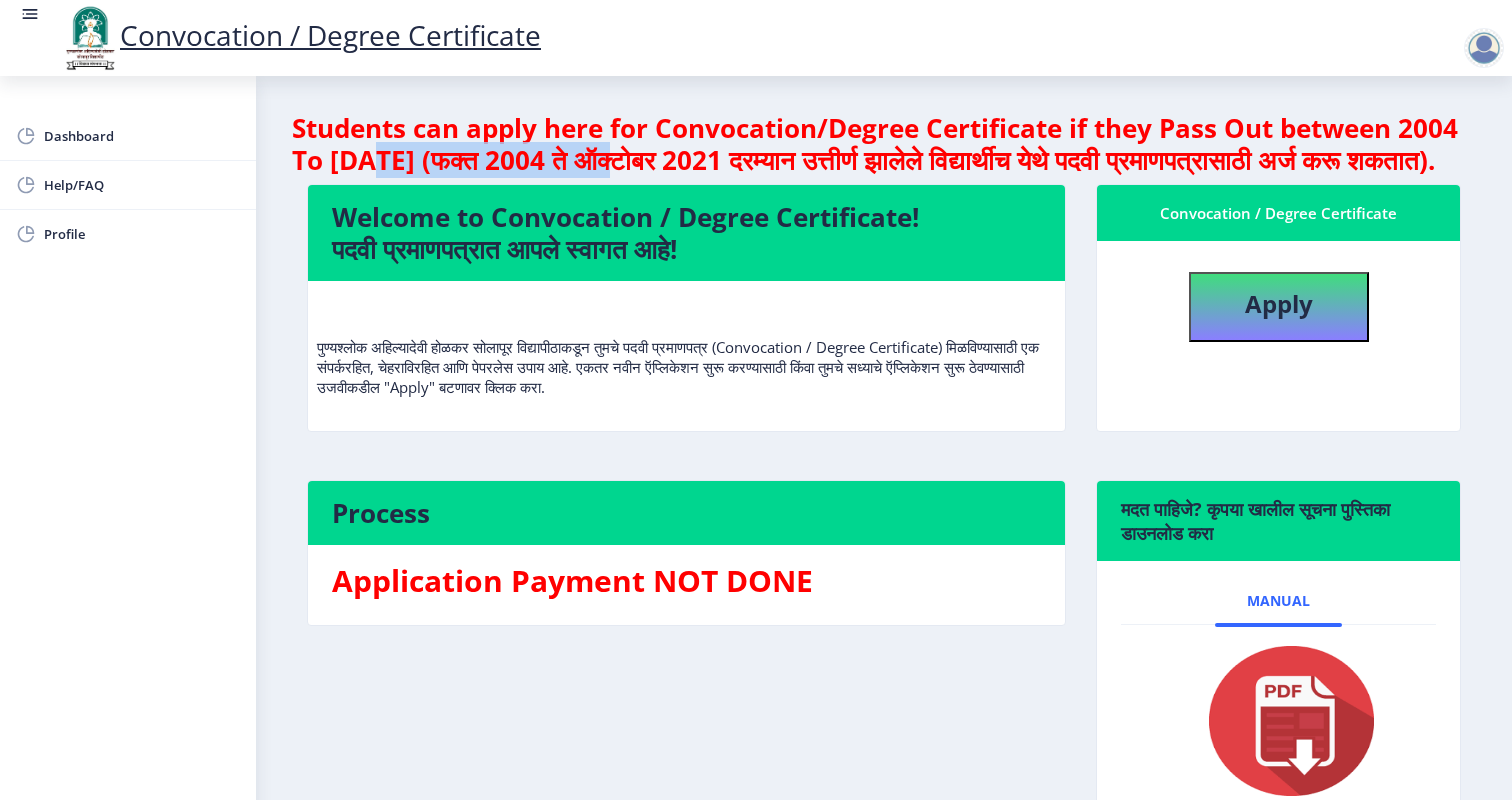 drag, startPoint x: 374, startPoint y: 160, endPoint x: 628, endPoint y: 160, distance: 254 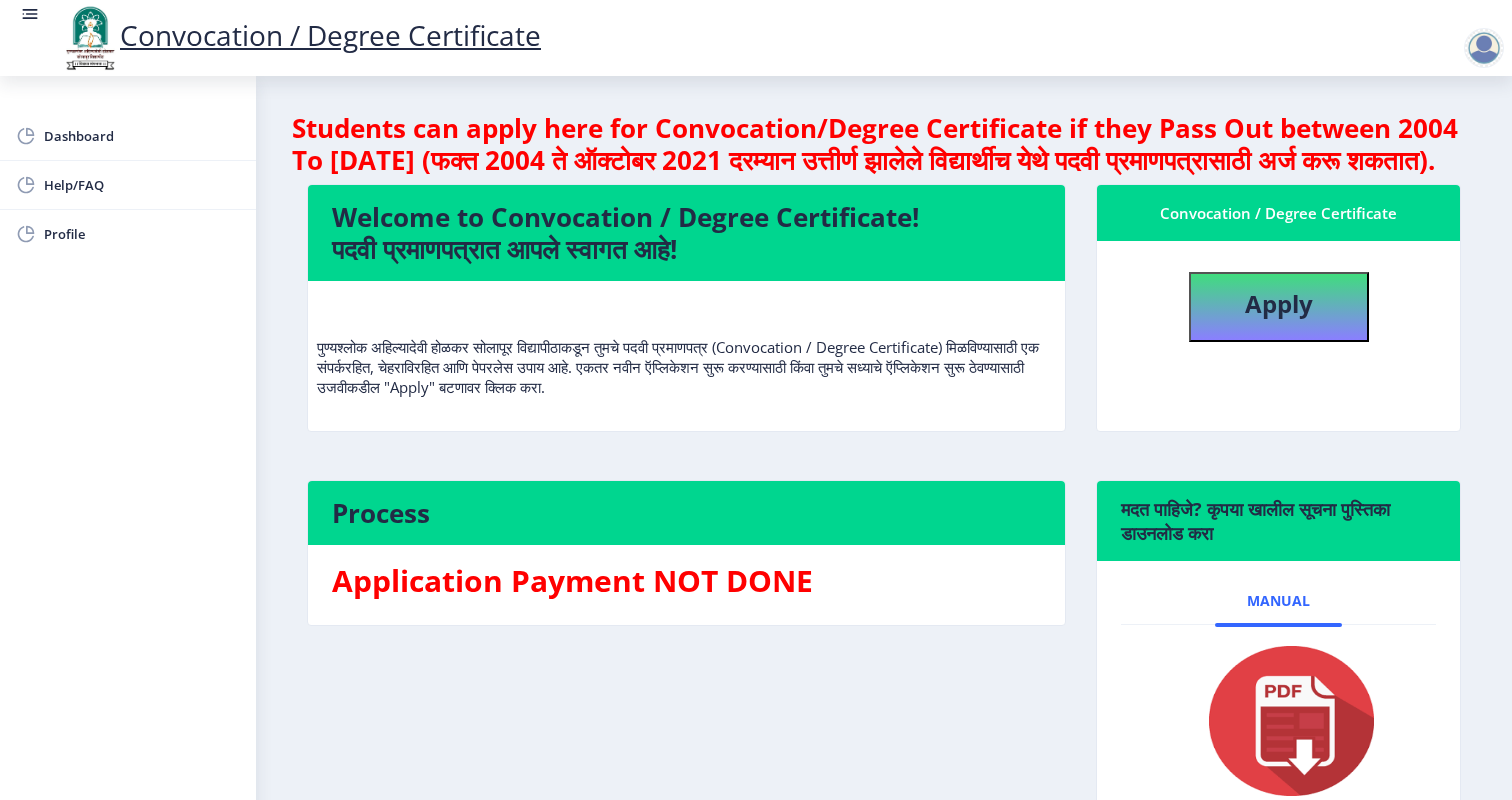 scroll, scrollTop: 0, scrollLeft: 0, axis: both 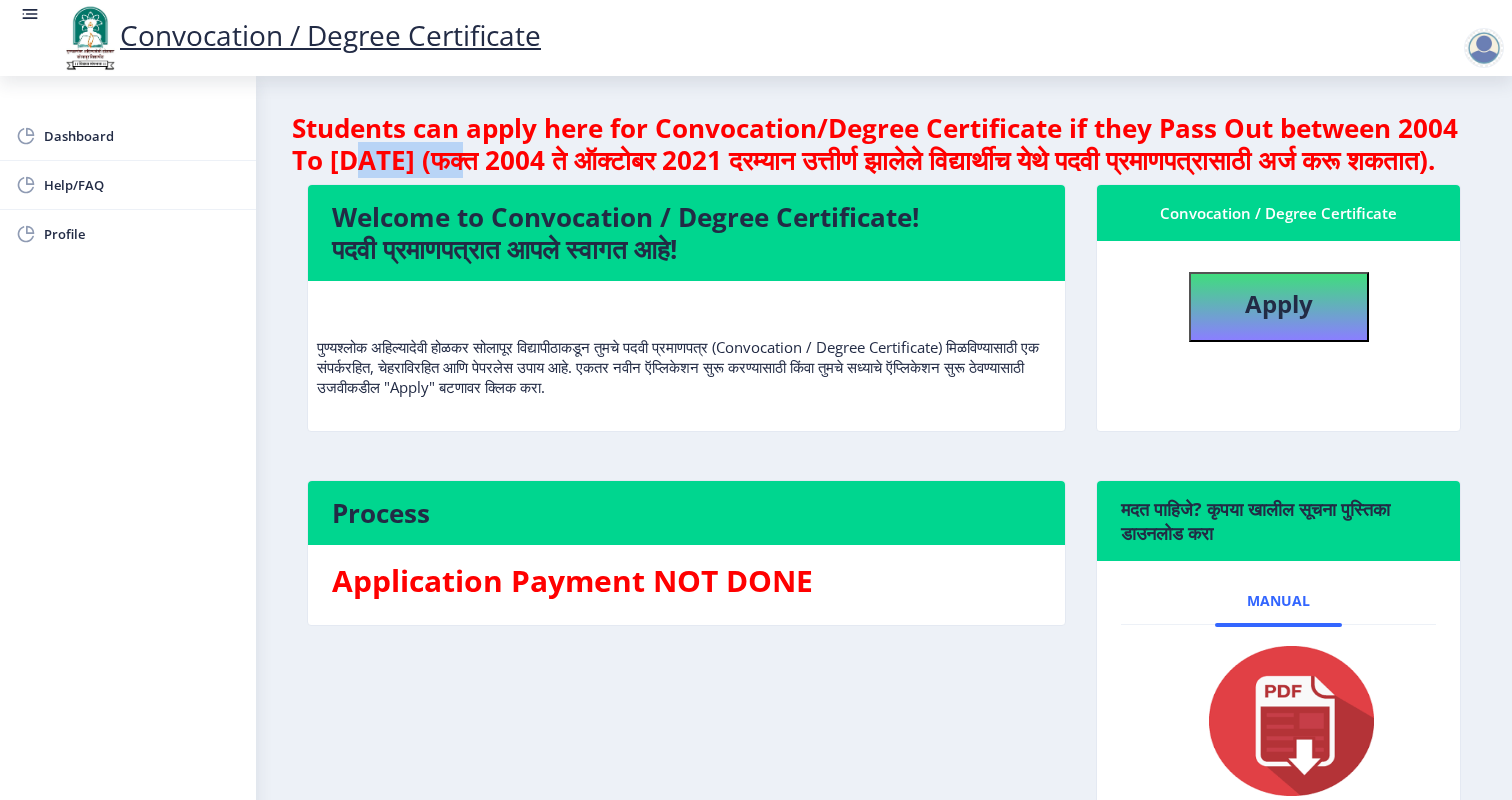 drag, startPoint x: 358, startPoint y: 146, endPoint x: 491, endPoint y: 146, distance: 133 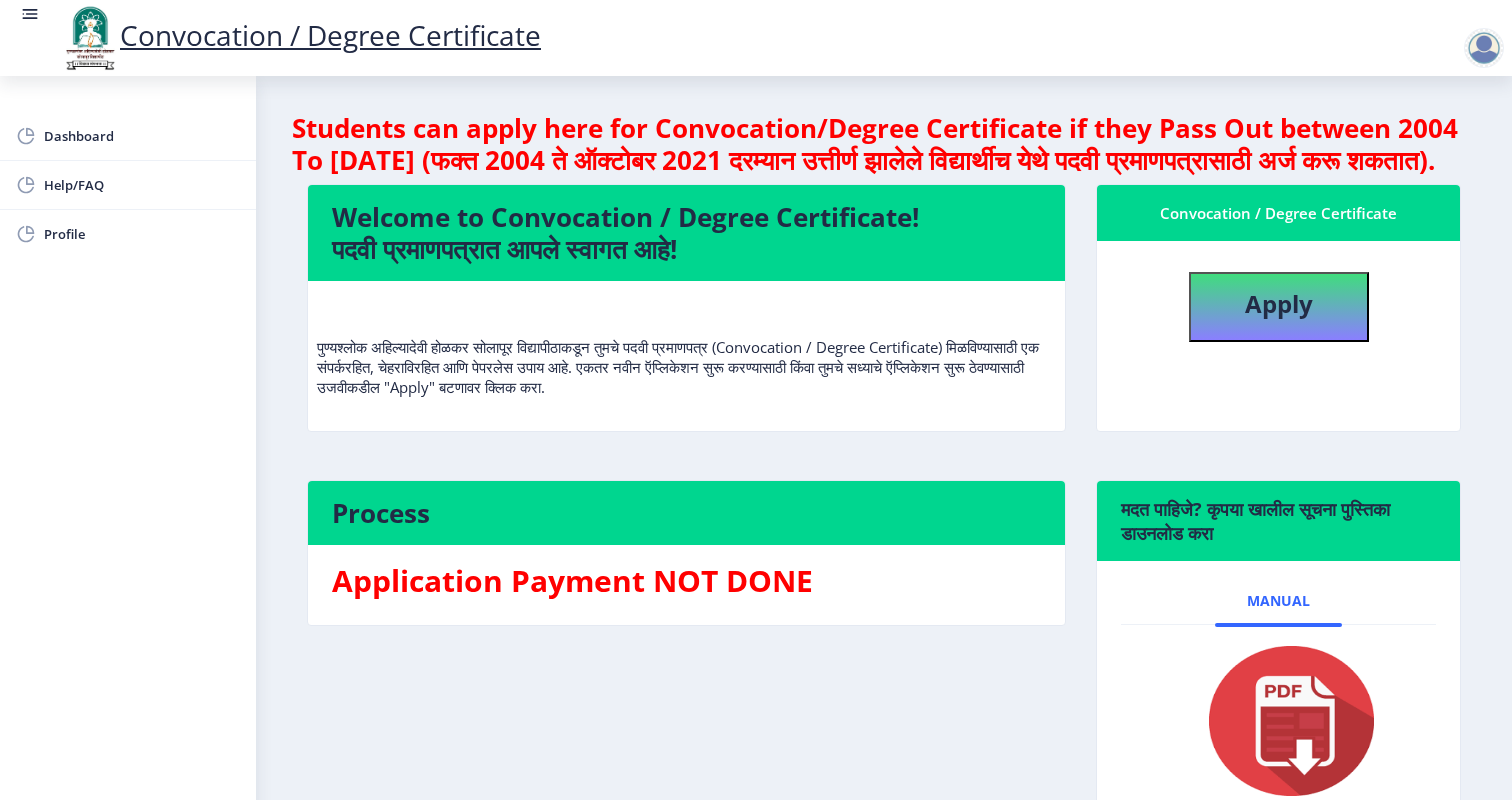 click on "पुण्यश्लोक अहिल्यादेवी होळकर सोलापूर विद्यापीठाकडून तुमचे पदवी प्रमाणपत्र (Convocation / Degree Certificate) मिळविण्यासाठी एक संपर्करहित, चेहराविरहित आणि पेपरलेस उपाय आहे. एकतर नवीन ऍप्लिकेशन सुरू करण्यासाठी किंवा तुमचे सध्याचे ऍप्लिकेशन सुरू ठेवण्यासाठी उजवीकडील "Apply" बटणावर क्लिक करा." 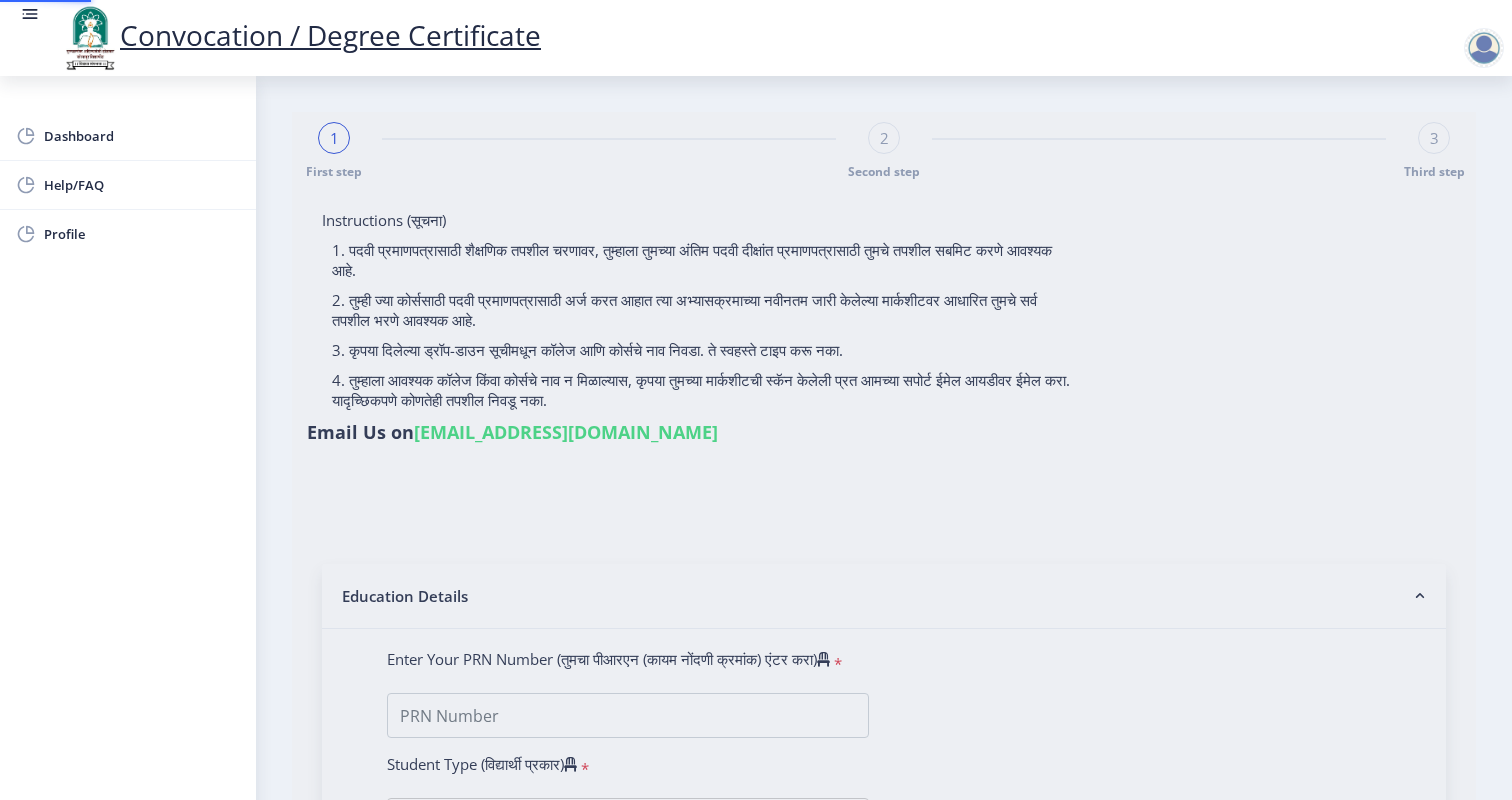 type on "[PERSON_NAME] Chand" 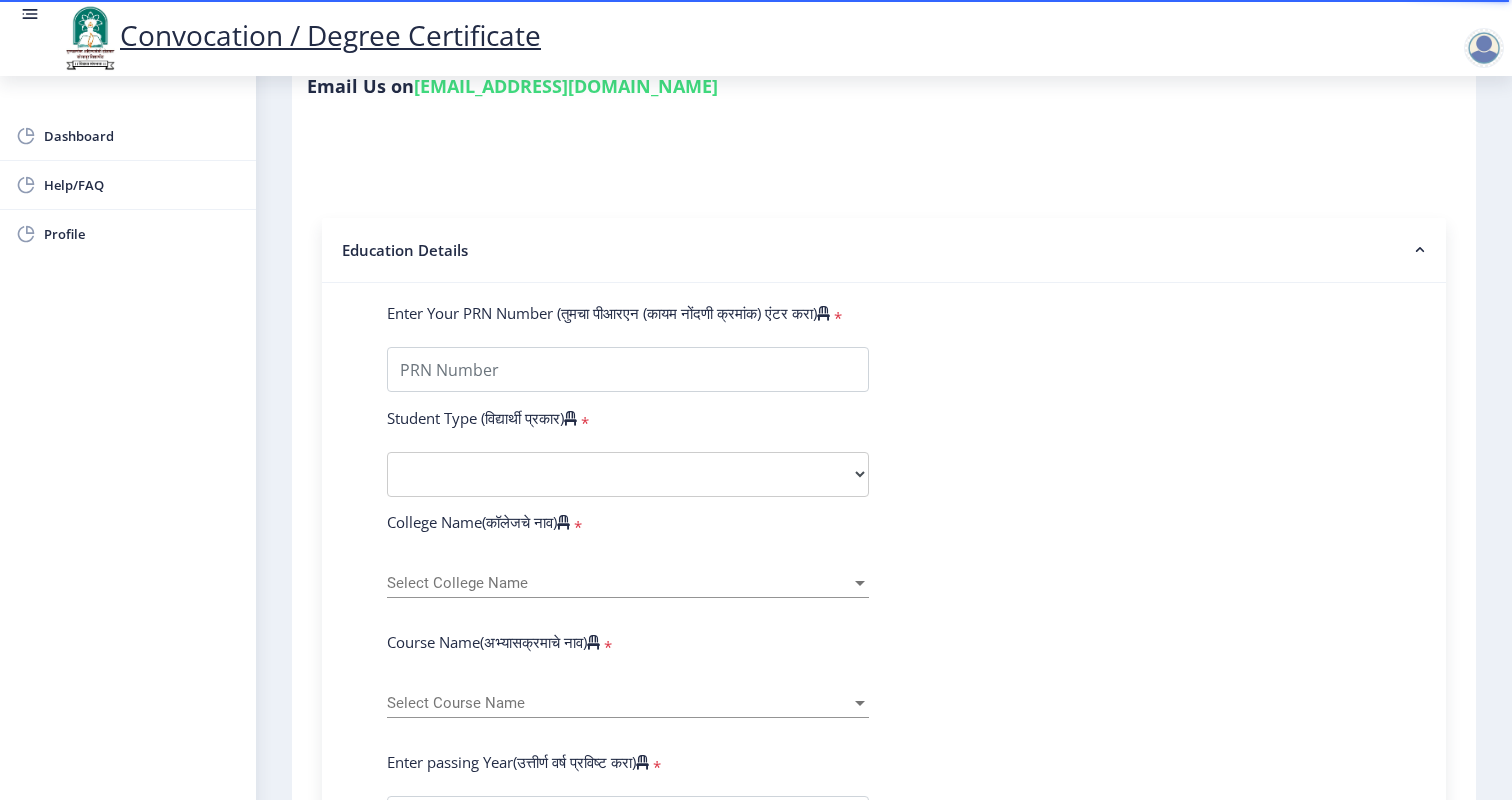 scroll, scrollTop: 345, scrollLeft: 0, axis: vertical 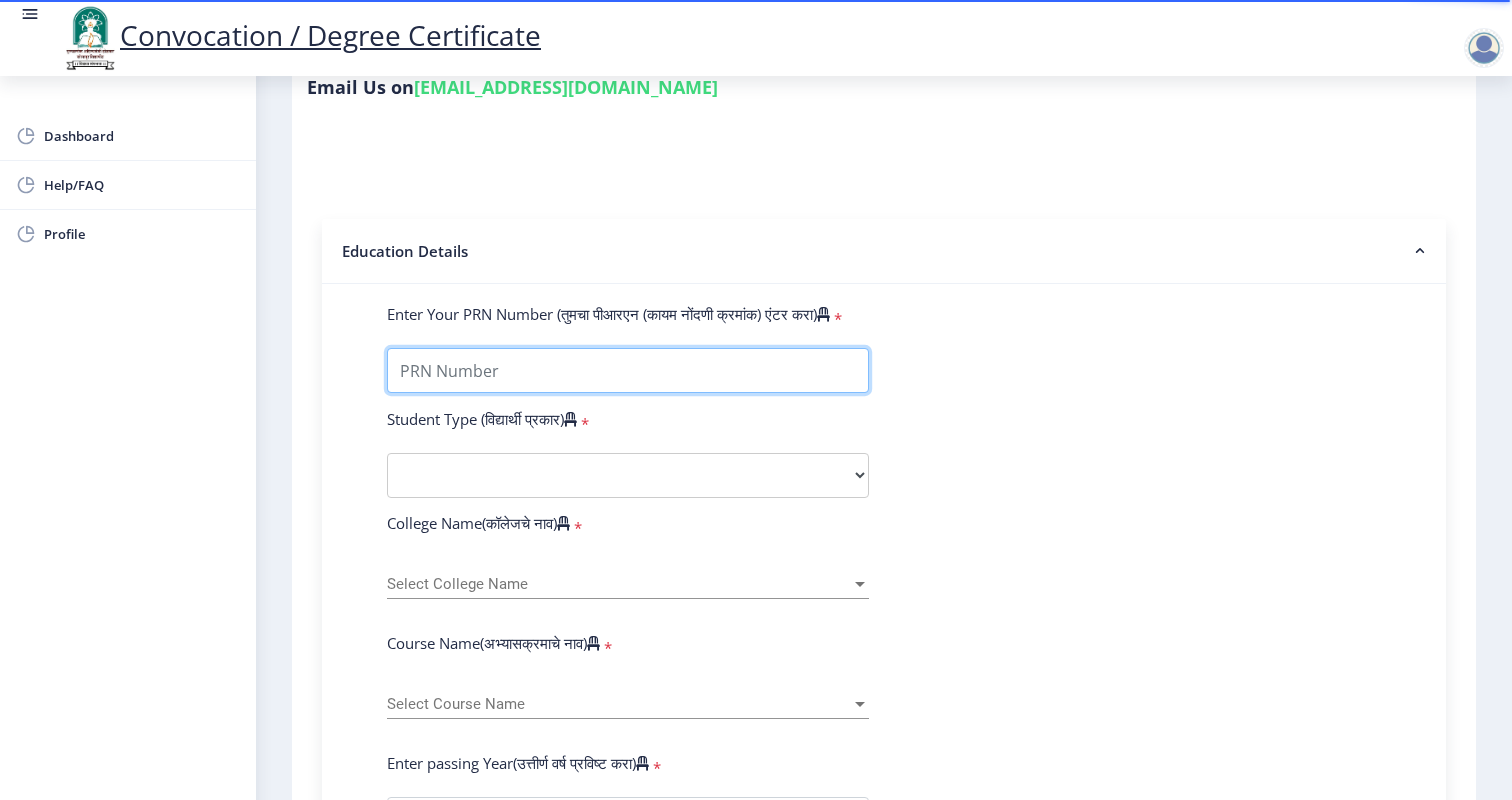 click on "Enter Your PRN Number (तुमचा पीआरएन (कायम नोंदणी क्रमांक) एंटर करा)" at bounding box center [628, 370] 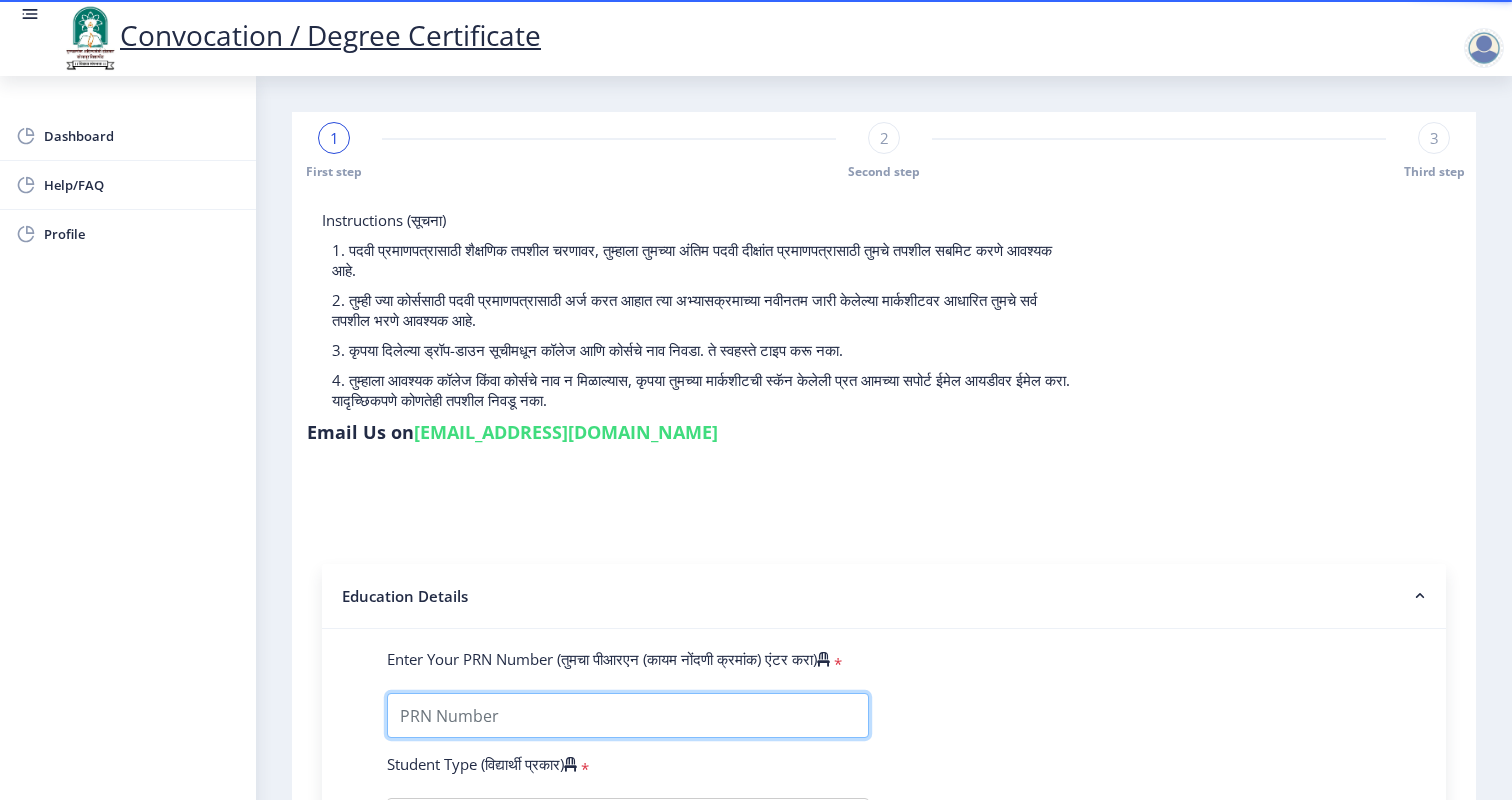 scroll, scrollTop: 0, scrollLeft: 0, axis: both 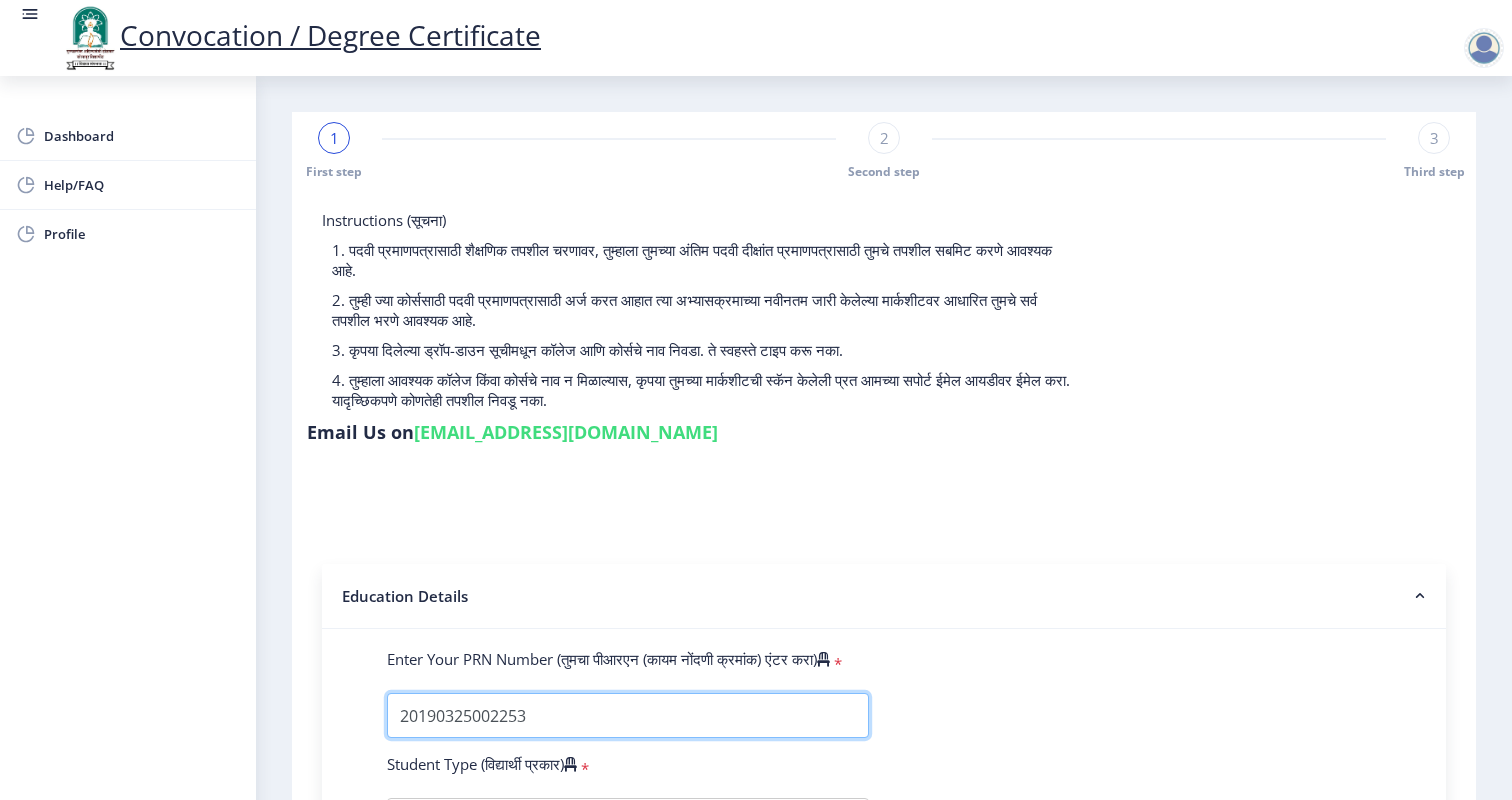 drag, startPoint x: 464, startPoint y: 688, endPoint x: 662, endPoint y: 688, distance: 198 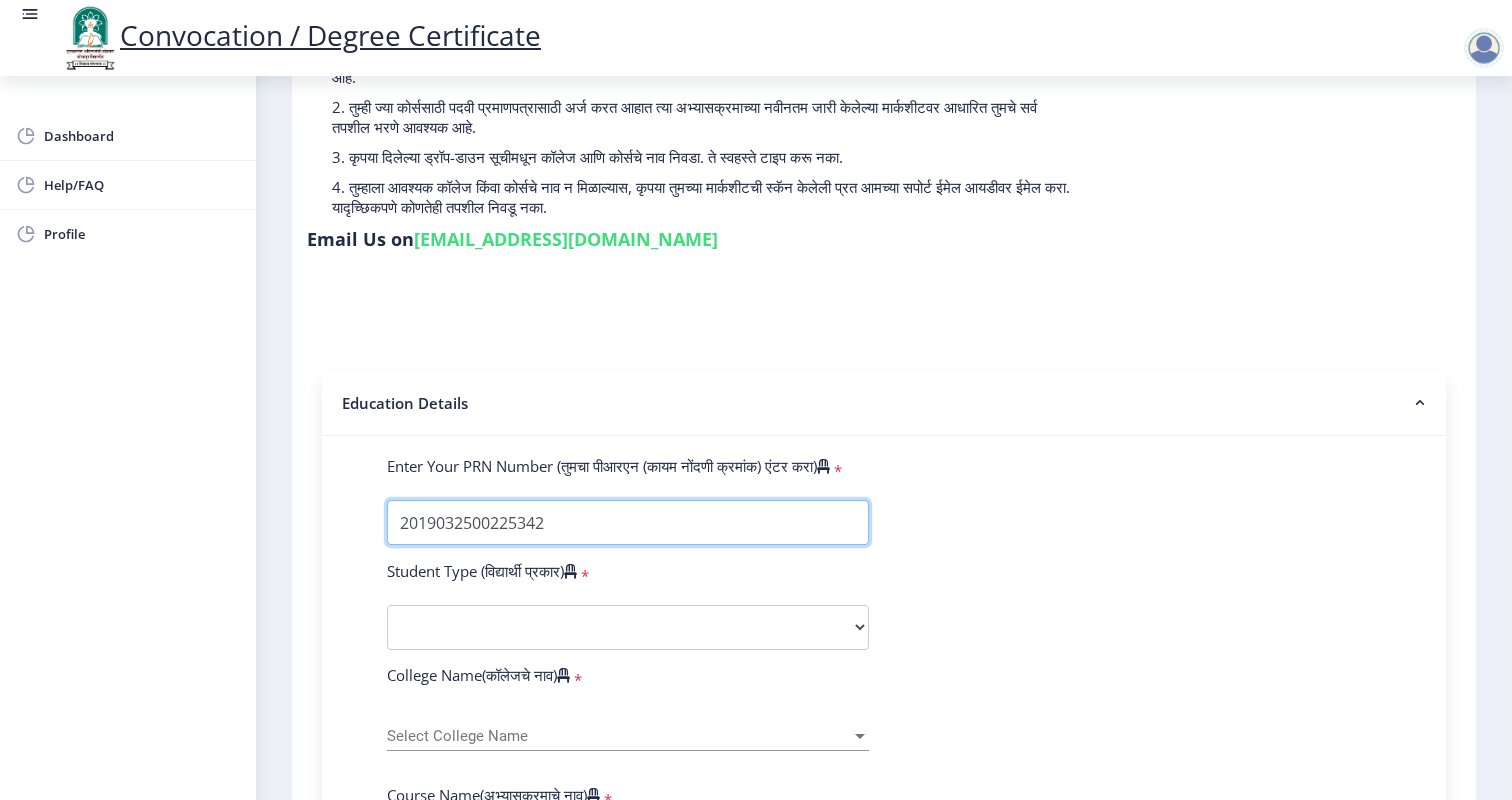 scroll, scrollTop: 195, scrollLeft: 0, axis: vertical 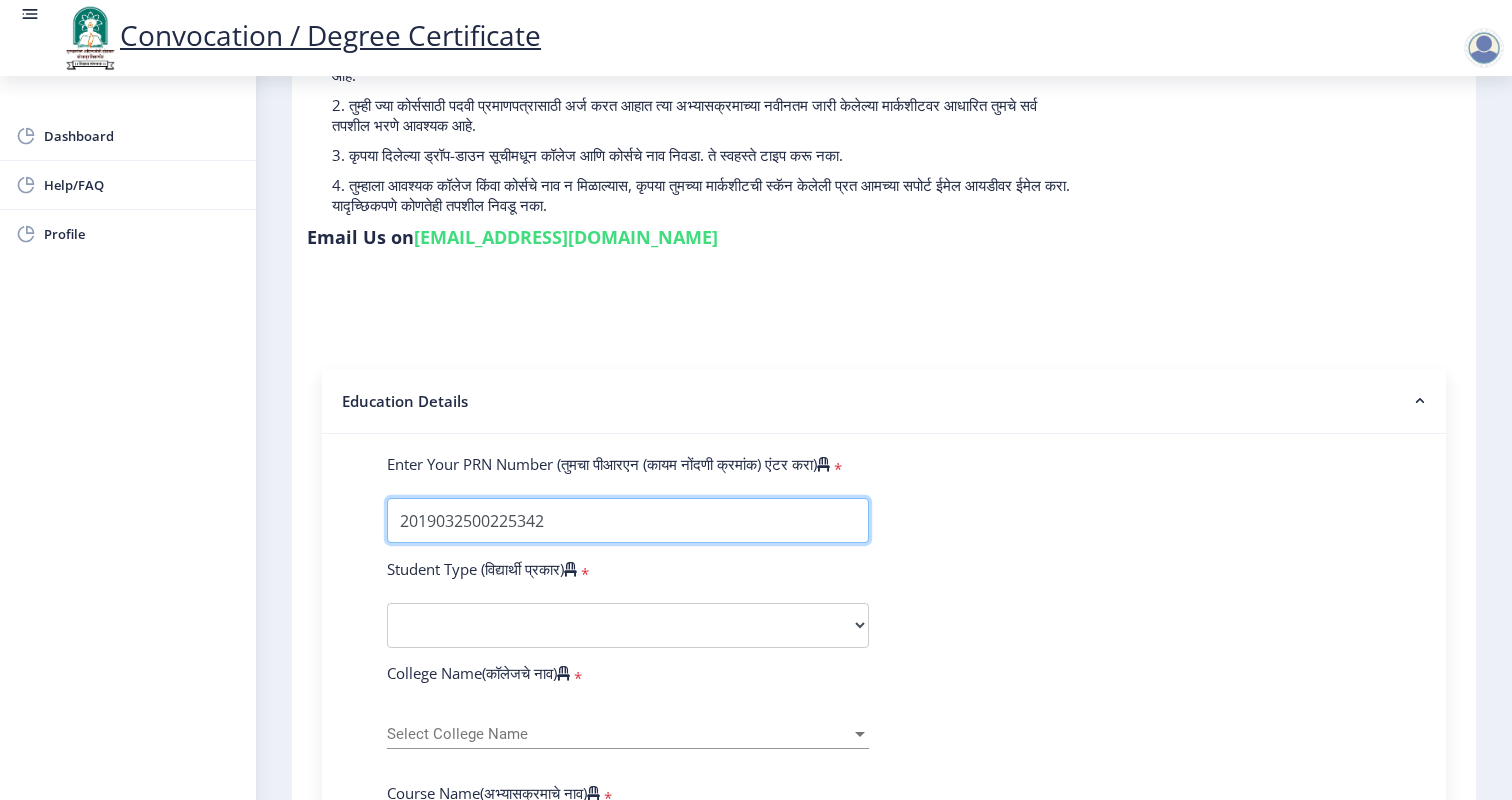 type on "2019032500225342" 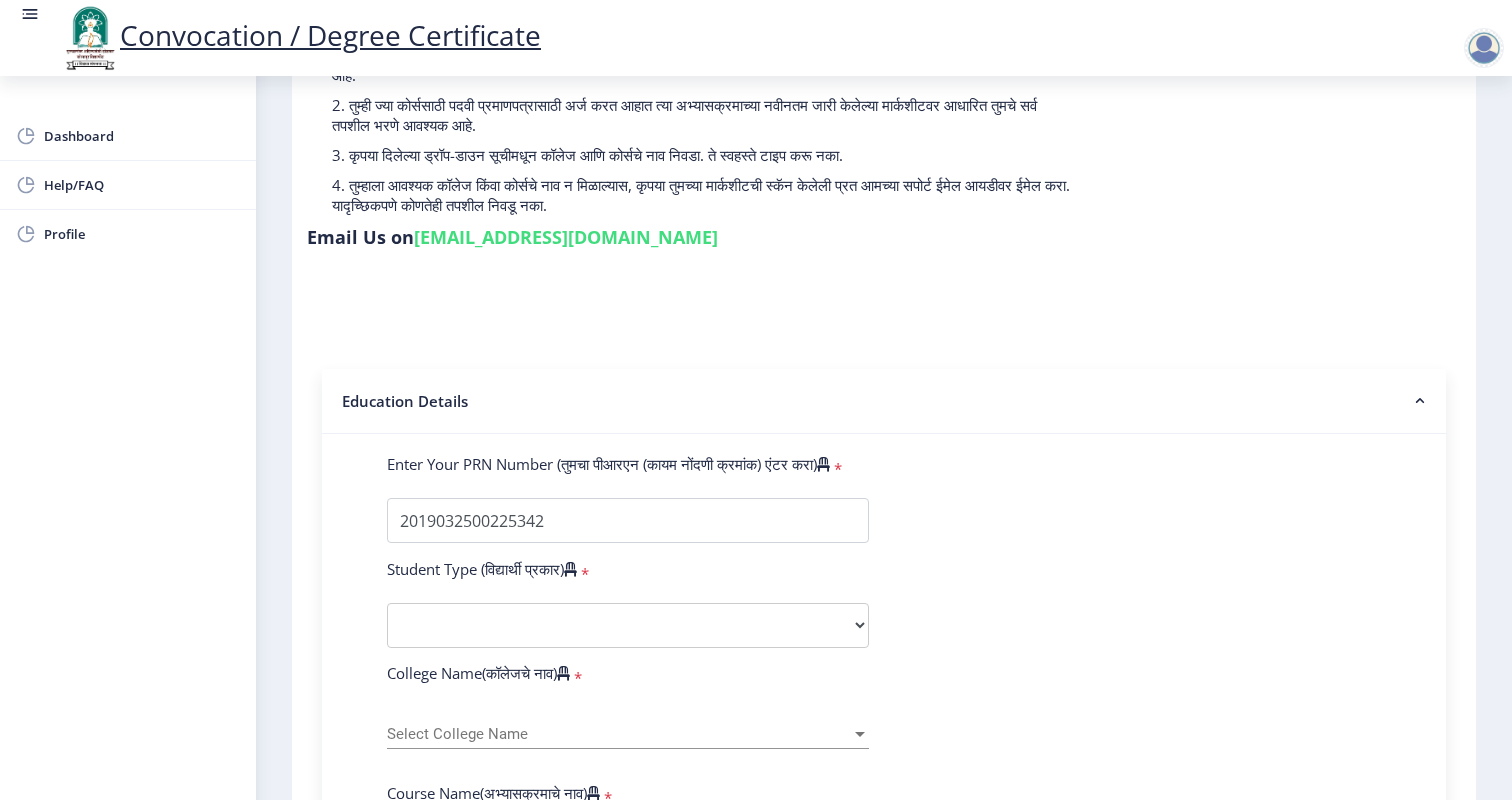 click on "Enter Your PRN Number (तुमचा पीआरएन (कायम नोंदणी क्रमांक) एंटर करा)   * Student Type (विद्यार्थी प्रकार)    * Select Student Type Regular External College Name(कॉलेजचे नाव)   * Select College Name Select College Name Course Name(अभ्यासक्रमाचे नाव)   * Select Course Name Select Course Name Enter passing Year(उत्तीर्ण वर्ष प्रविष्ट करा)   *  2025   2024   2023   2022   2021   2020   2019   2018   2017   2016   2015   2014   2013   2012   2011   2010   2009   2008   2007   2006   2005   2004   2003   2002   2001   2000   1999   1998   1997   1996   1995   1994   1993   1992   1991   1990   1989   1988   1987   1986   1985   1984   1983   1982   1981   1980   1979   1978   1977   1976  Enter Passing Month(उत्तीर्ण महिना प्रविष्ट करा)   * Enter Passing Month" 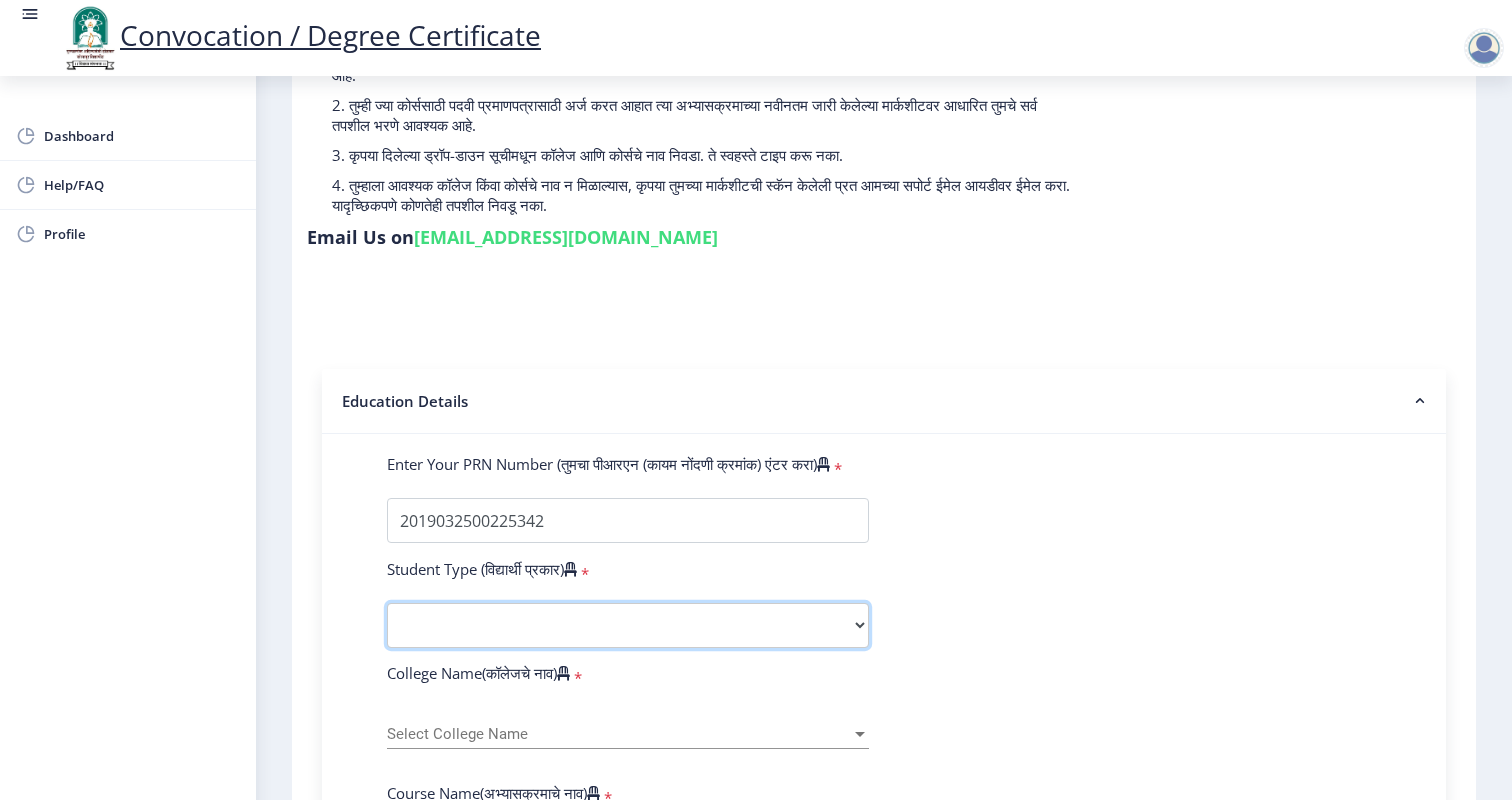 select on "Regular" 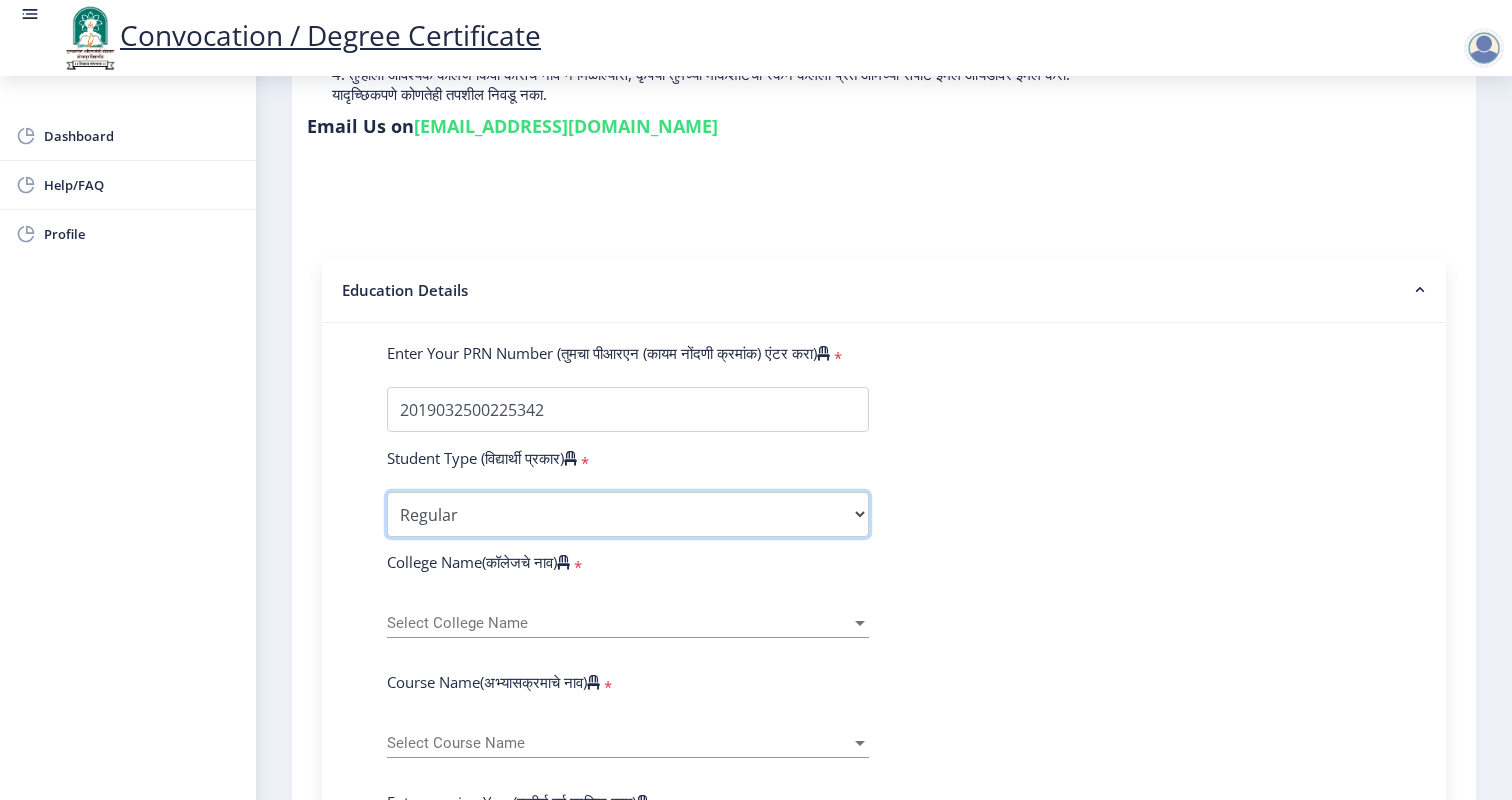 scroll, scrollTop: 355, scrollLeft: 0, axis: vertical 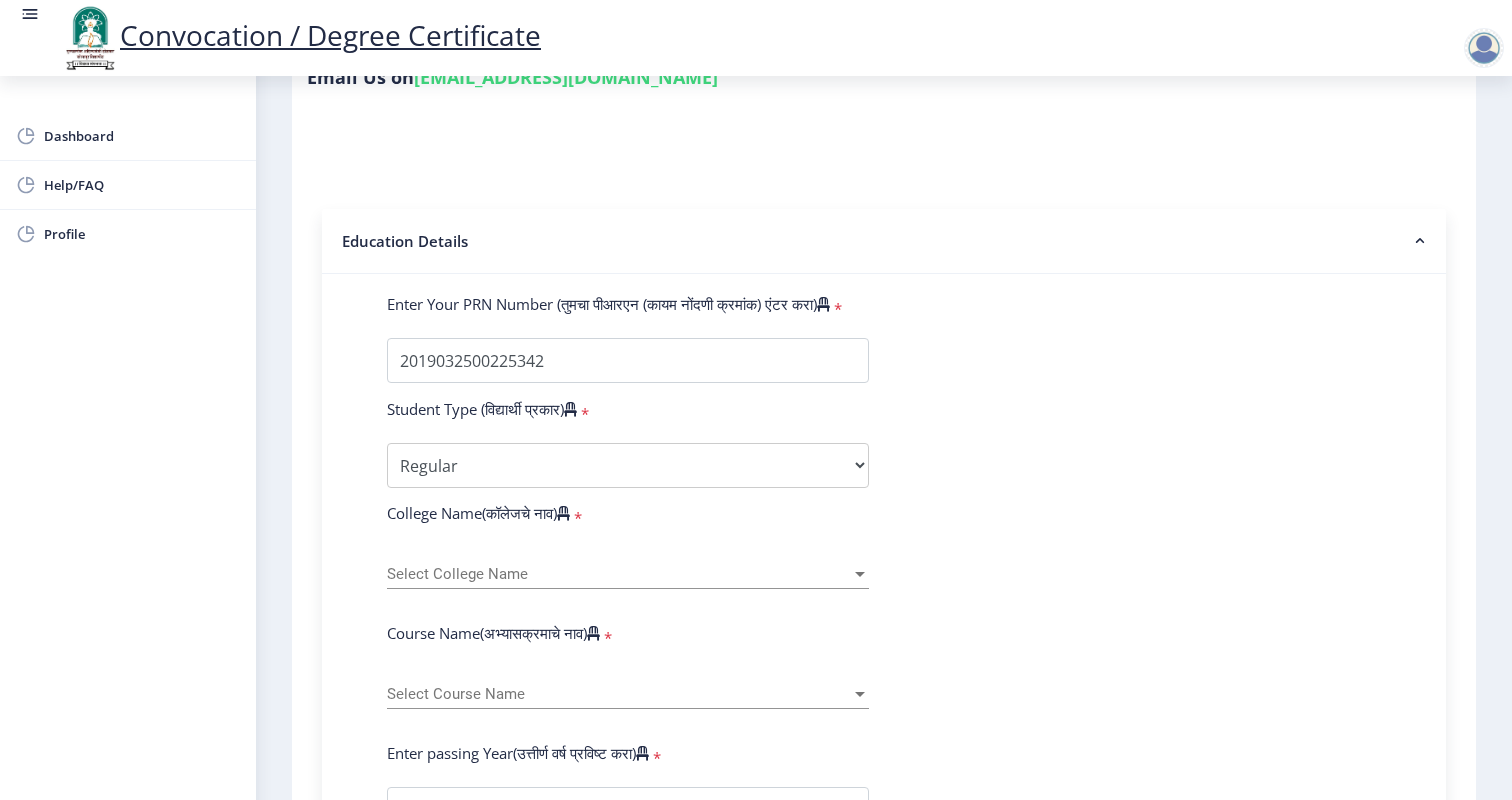 click on "Select College Name Select College Name" 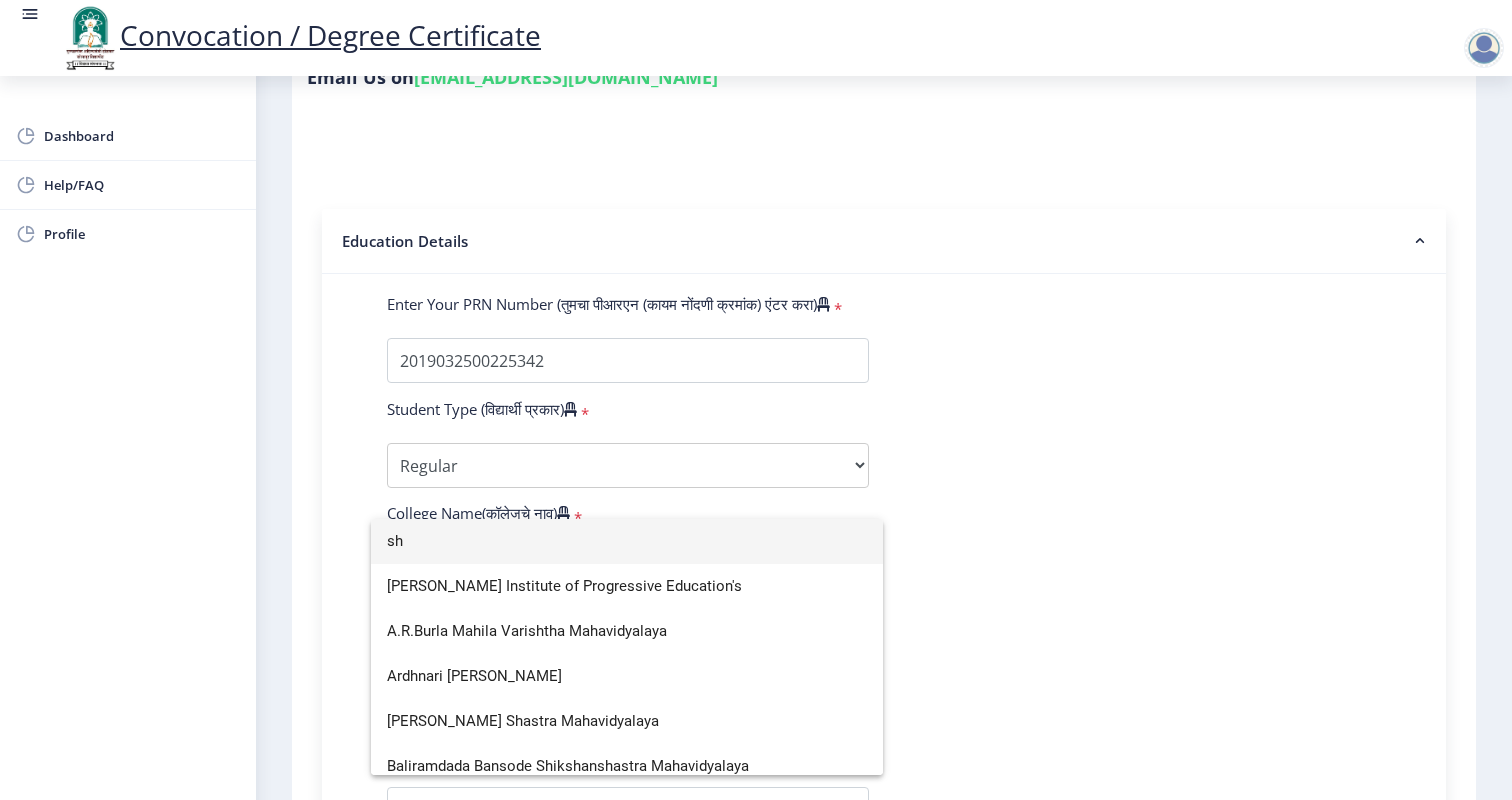 type on "s" 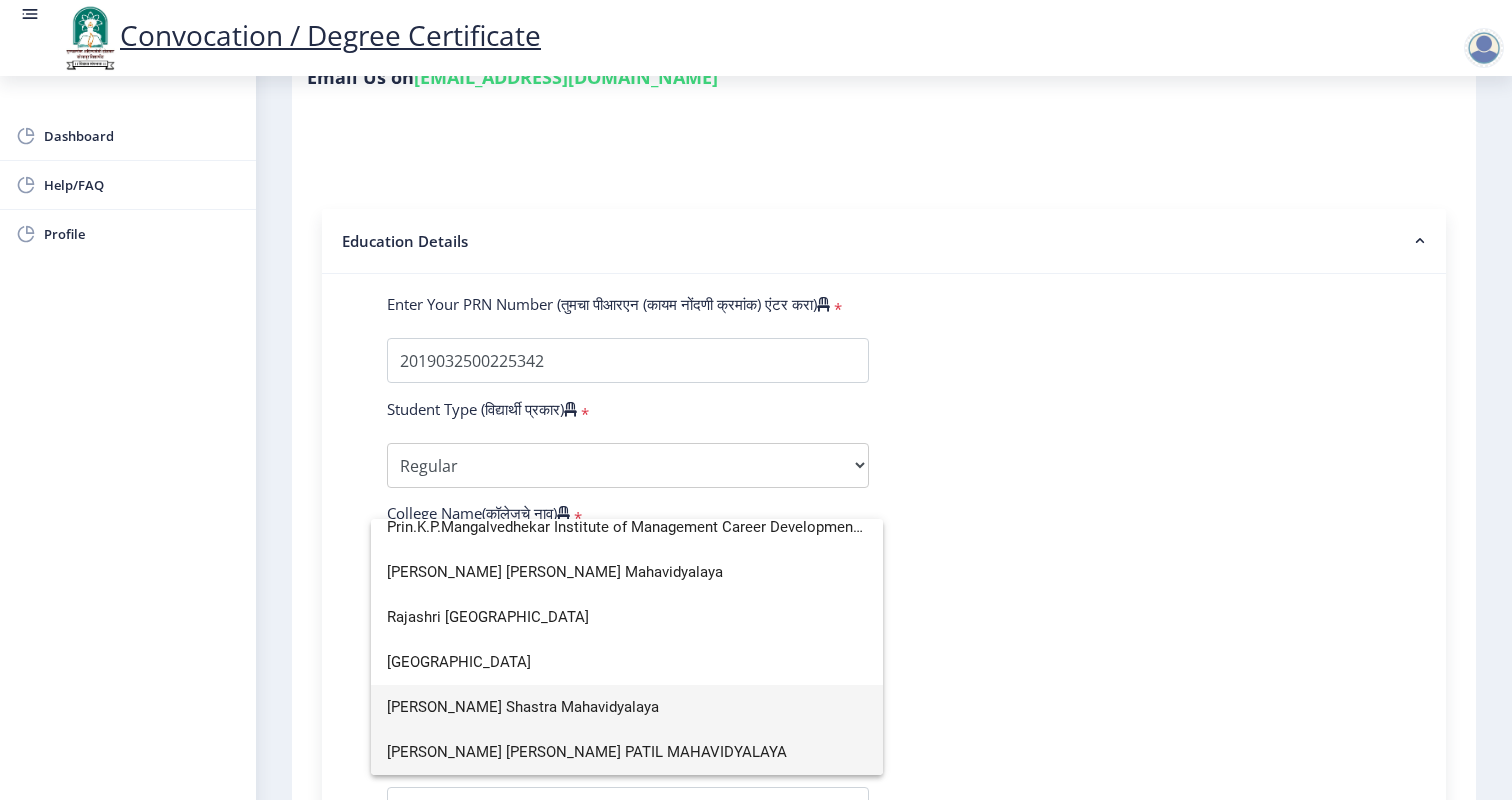 scroll, scrollTop: 0, scrollLeft: 0, axis: both 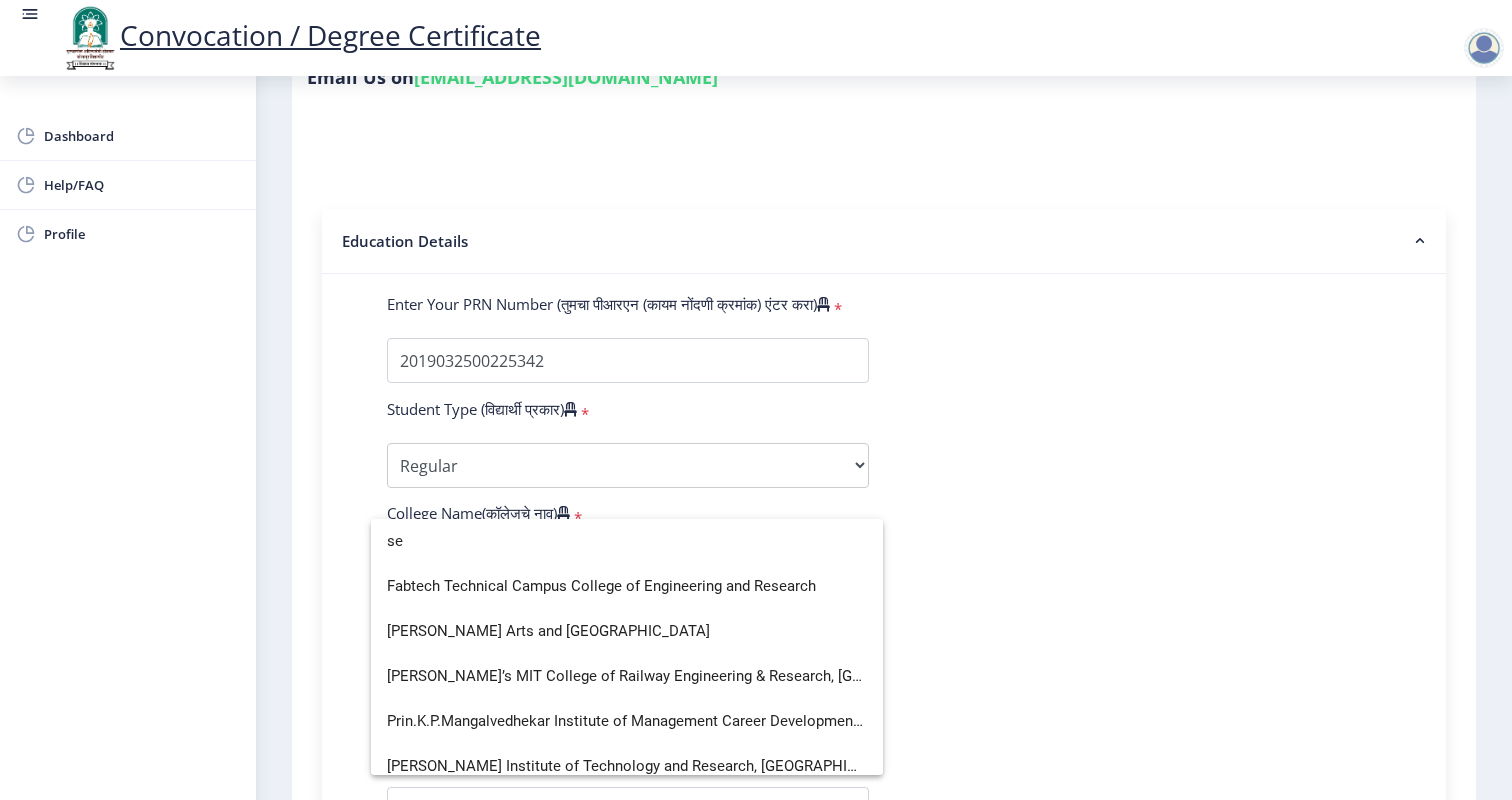type on "s" 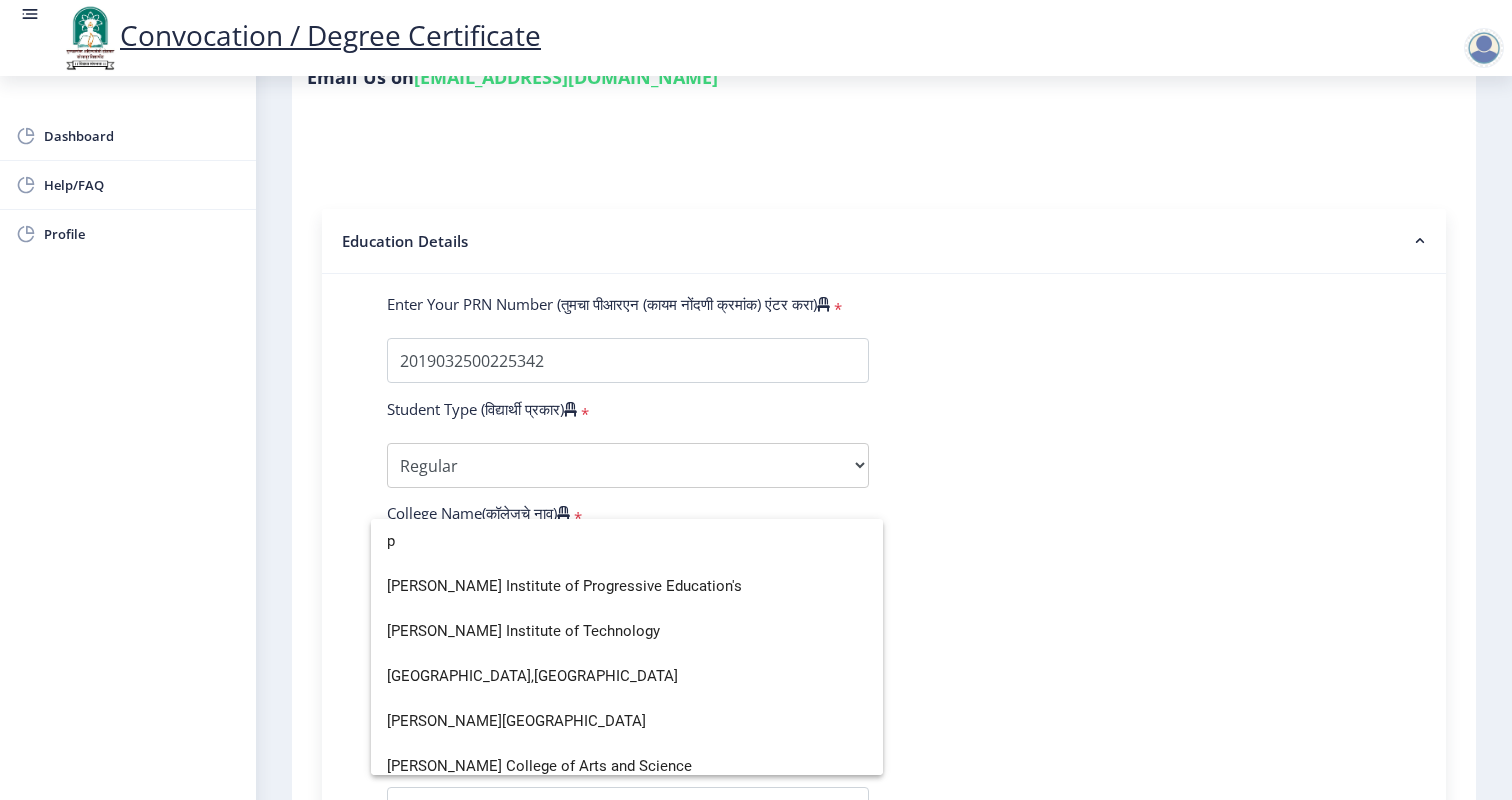 scroll, scrollTop: 0, scrollLeft: 0, axis: both 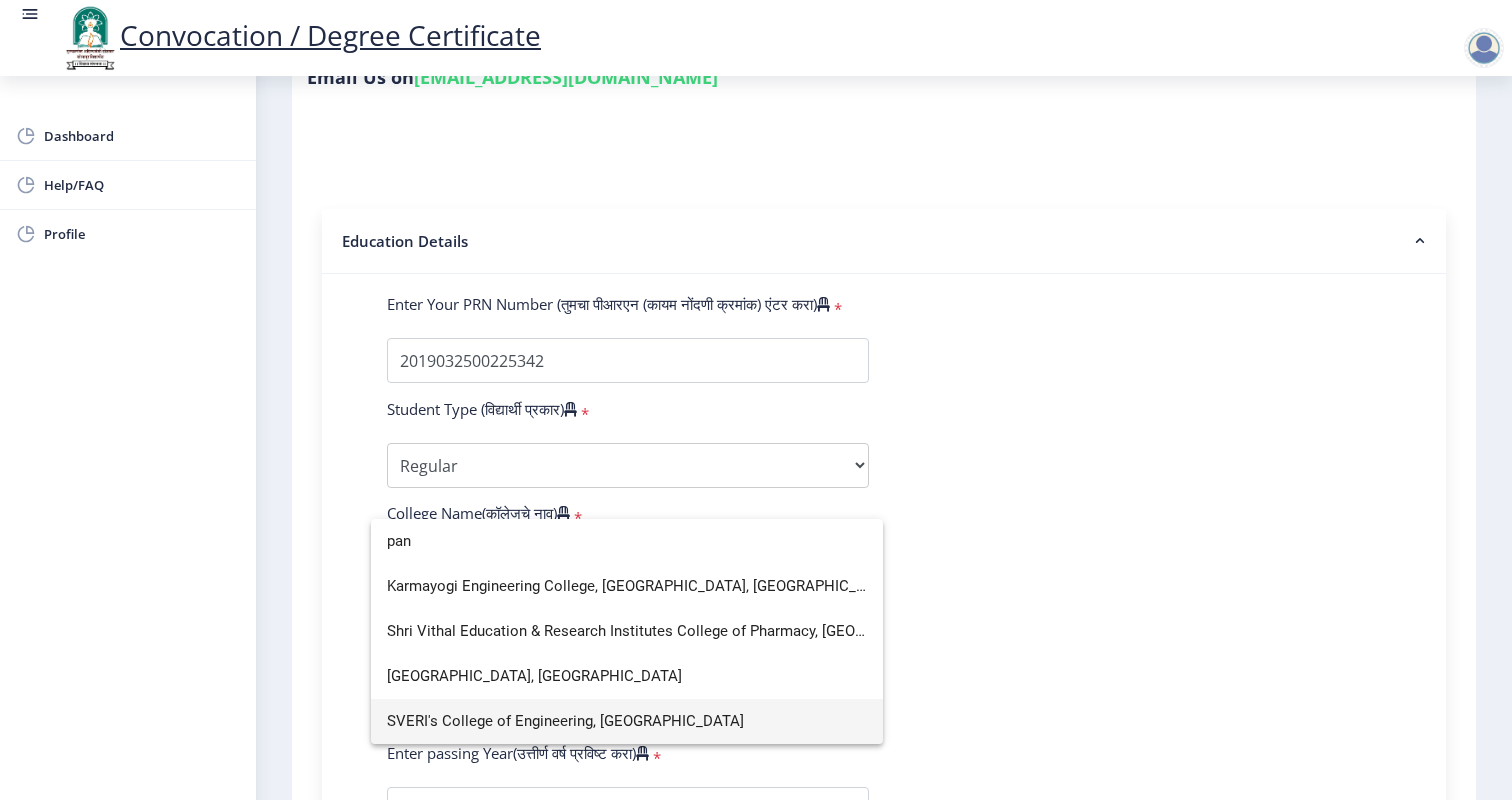 type on "pan" 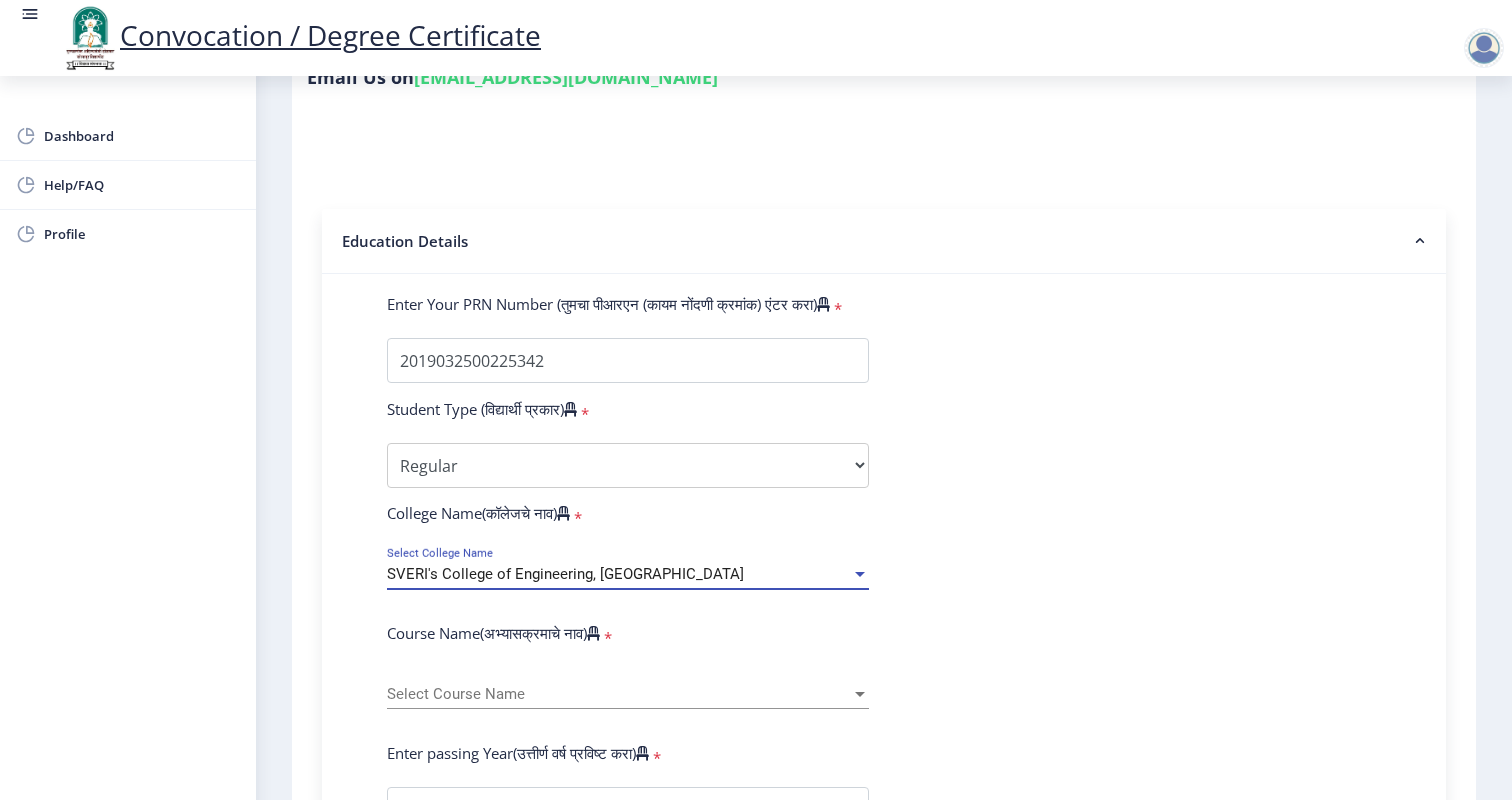 click on "Enter Your PRN Number (तुमचा पीआरएन (कायम नोंदणी क्रमांक) एंटर करा)   * Student Type (विद्यार्थी प्रकार)    * Select Student Type Regular External College Name(कॉलेजचे नाव)   * SVERI's College of Engineering, Pandharpur Select College Name Course Name(अभ्यासक्रमाचे नाव)   * Select Course Name Select Course Name Enter passing Year(उत्तीर्ण वर्ष प्रविष्ट करा)   *  2025   2024   2023   2022   2021   2020   2019   2018   2017   2016   2015   2014   2013   2012   2011   2010   2009   2008   2007   2006   2005   2004   2003   2002   2001   2000   1999   1998   1997   1996   1995   1994   1993   1992   1991   1990   1989   1988   1987   1986   1985   1984   1983   1982   1981   1980   1979   1978   1977   1976  * Enter Passing Month March April May October November December * Enter Class Obtained FIRST CLASS" 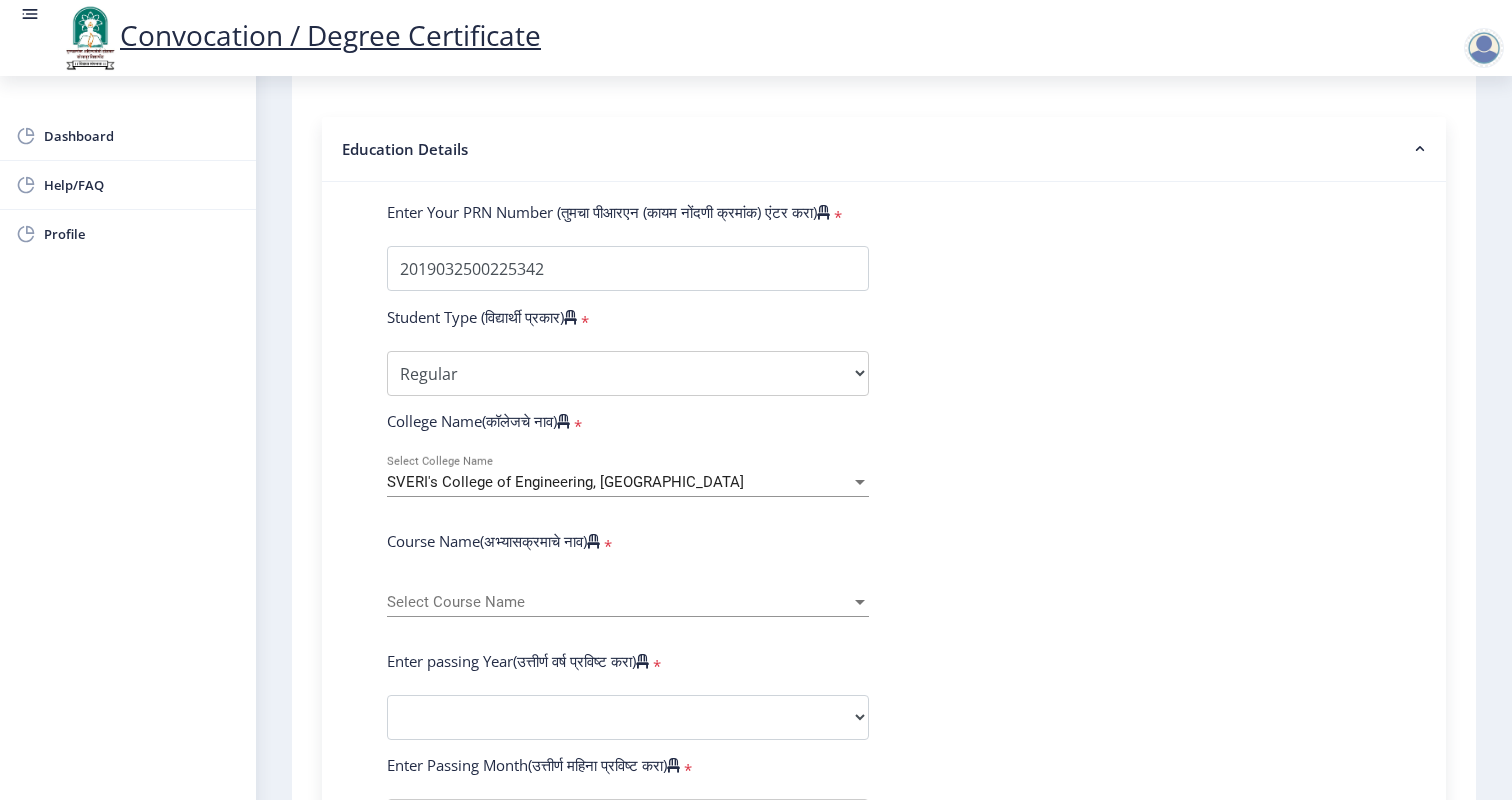 scroll, scrollTop: 452, scrollLeft: 0, axis: vertical 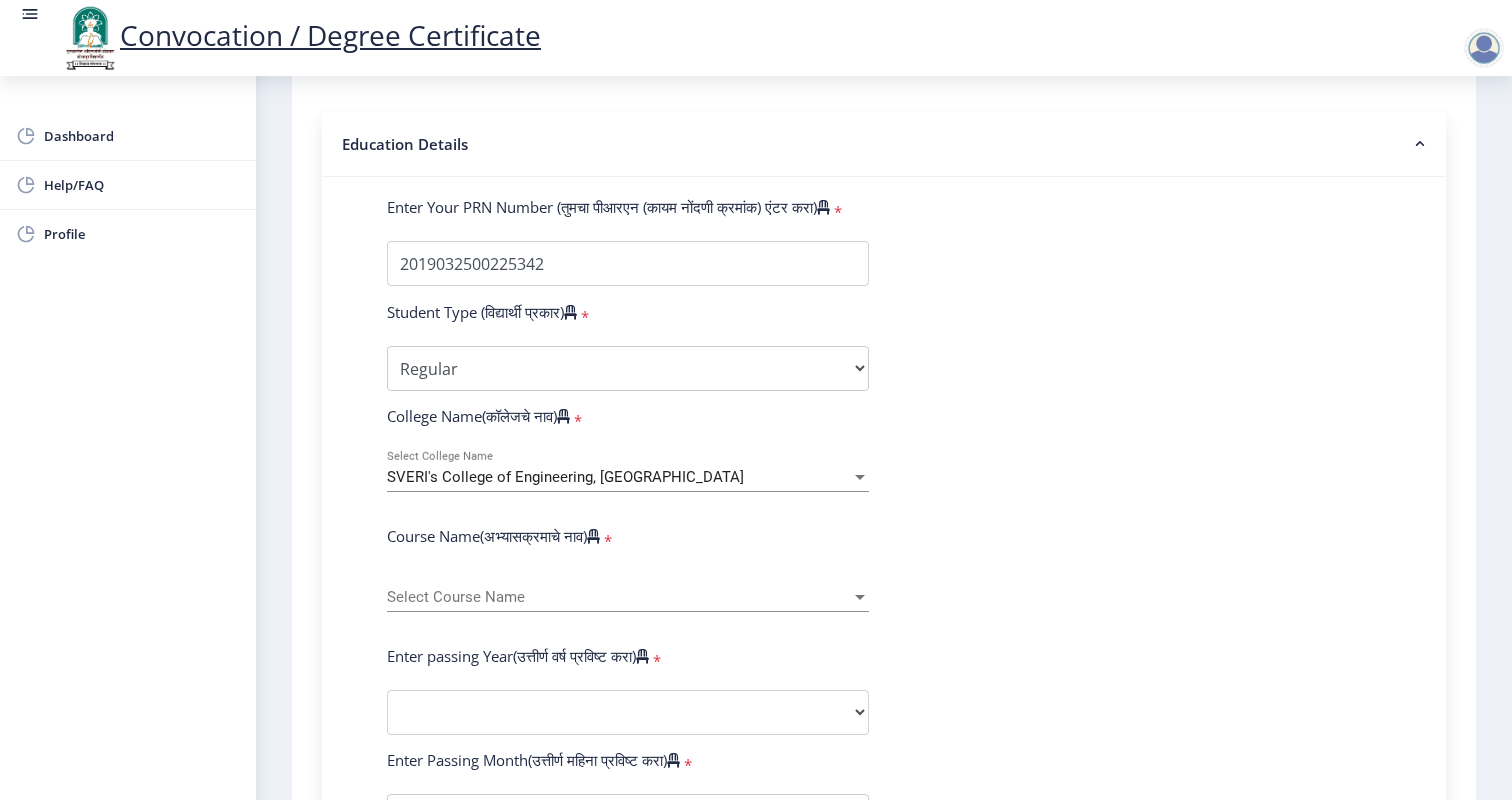 click on "Select Course Name Select Course Name" 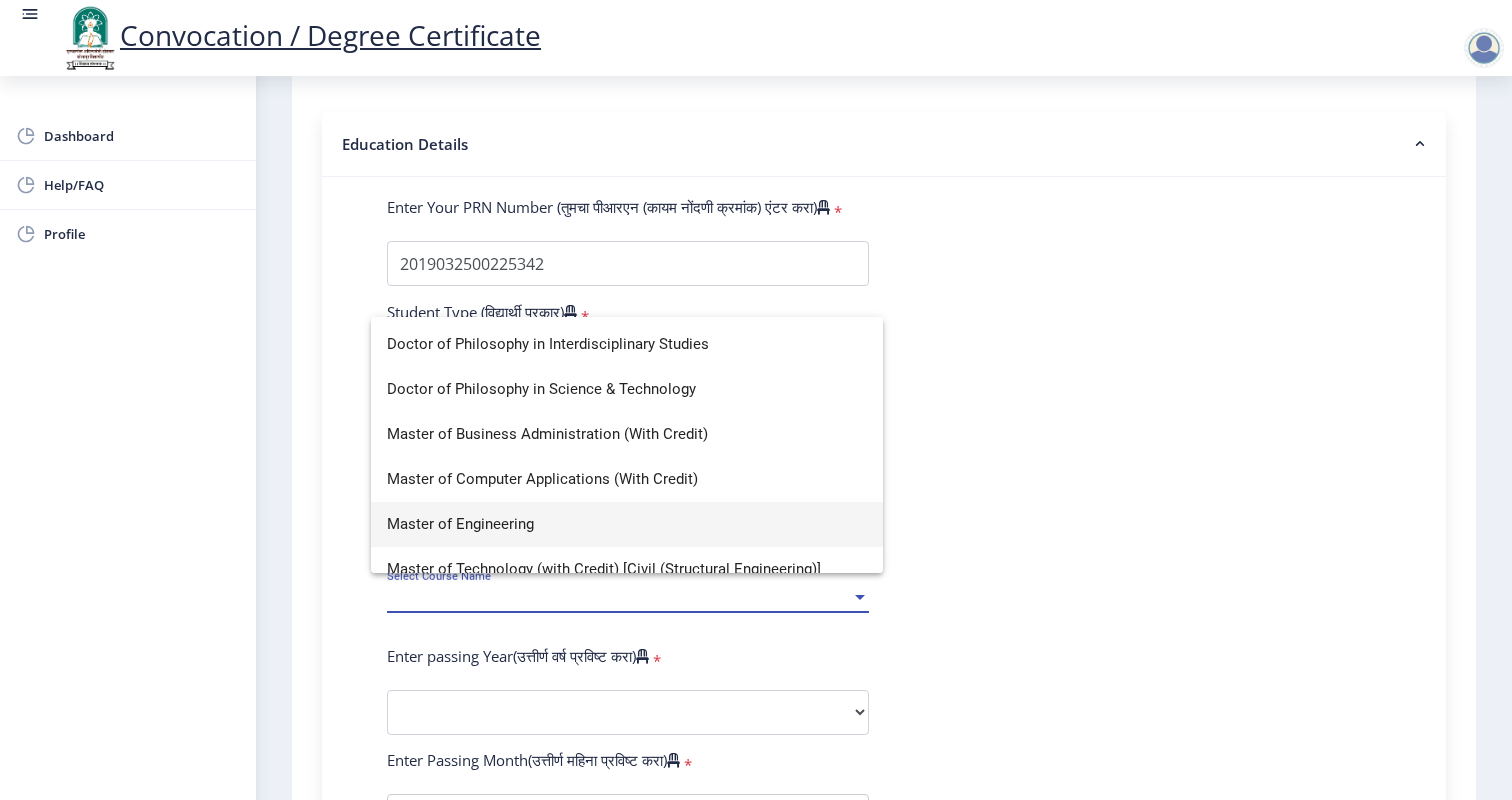 scroll, scrollTop: 432, scrollLeft: 0, axis: vertical 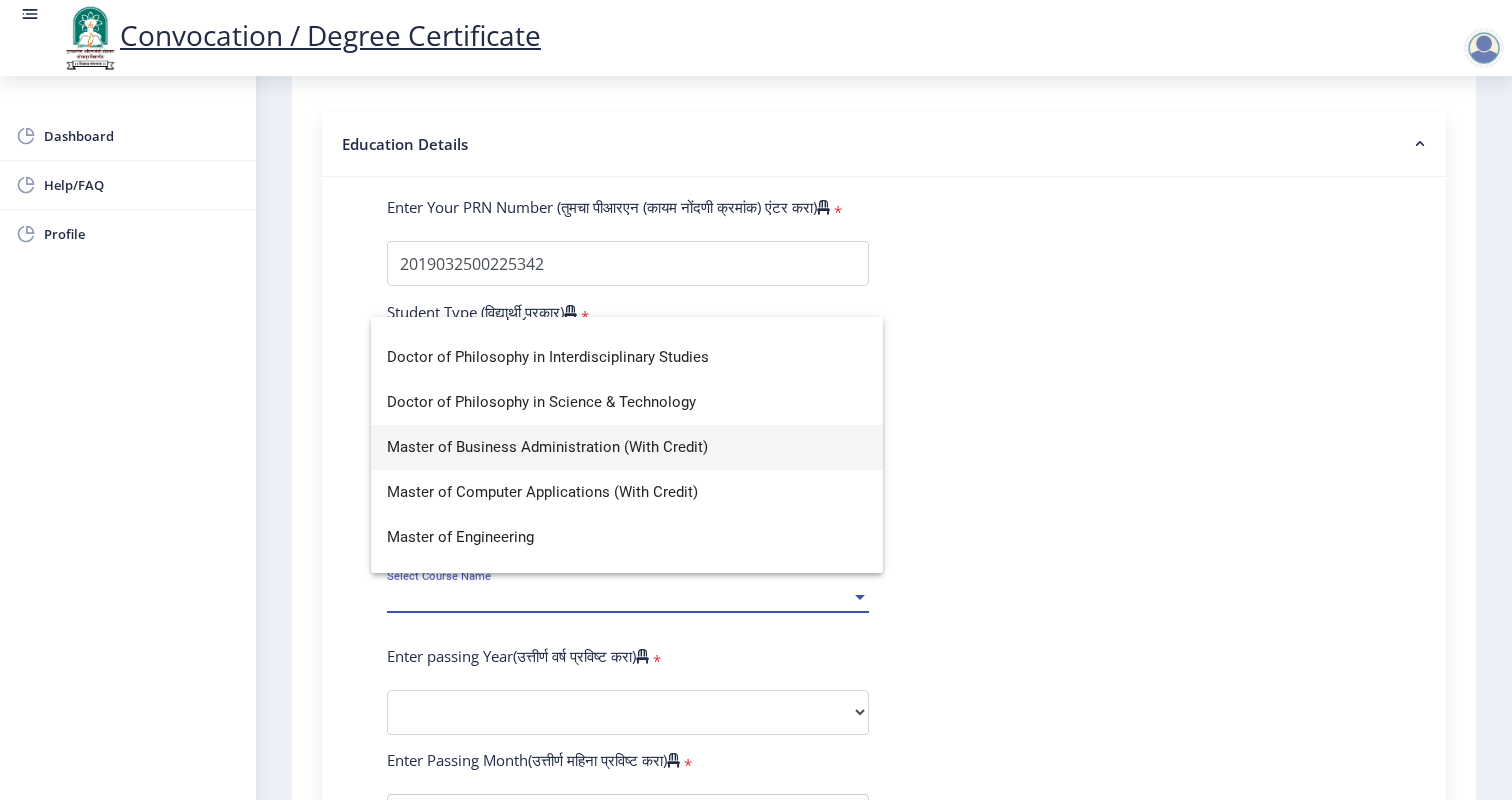 click on "Master of Business Administration (With Credit)" at bounding box center (627, 447) 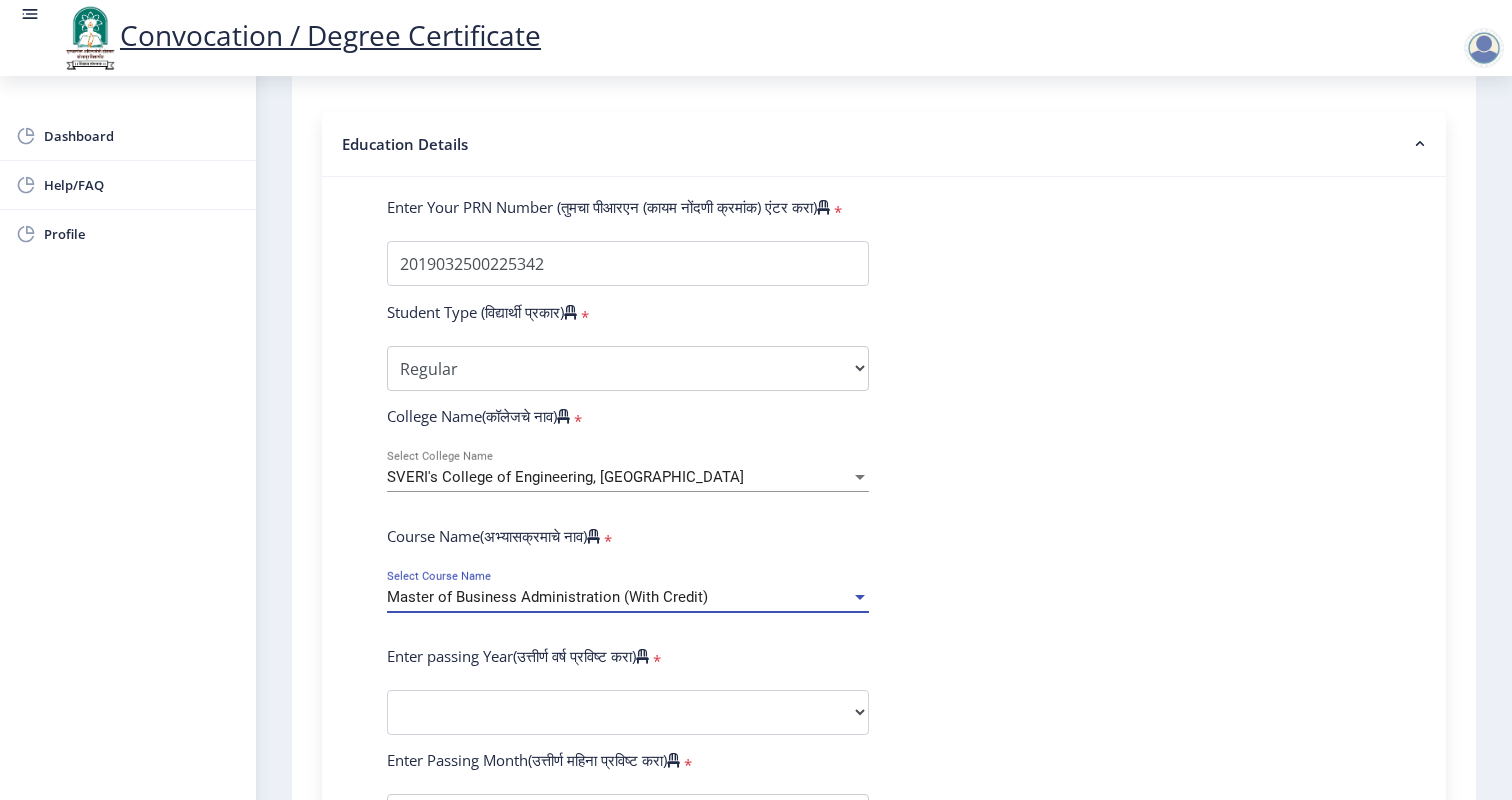 click on "Enter Your PRN Number (तुमचा पीआरएन (कायम नोंदणी क्रमांक) एंटर करा)   * Student Type (विद्यार्थी प्रकार)    * Select Student Type Regular External College Name(कॉलेजचे नाव)   * [PERSON_NAME]'s College of Engineering, Pandharpur Select College Name Course Name(अभ्यासक्रमाचे नाव)   * Master of Business Administration (With Credit) Select Course Name Enter passing Year(उत्तीर्ण वर्ष प्रविष्ट करा)   *  2025   2024   2023   2022   2021   2020   2019   2018   2017   2016   2015   2014   2013   2012   2011   2010   2009   2008   2007   2006   2005   2004   2003   2002   2001   2000   1999   1998   1997   1996   1995   1994   1993   1992   1991   1990   1989   1988   1987   1986   1985   1984   1983   1982   1981   1980   1979   1978   1977   1976  * Enter Passing Month March April May October November December * * *" 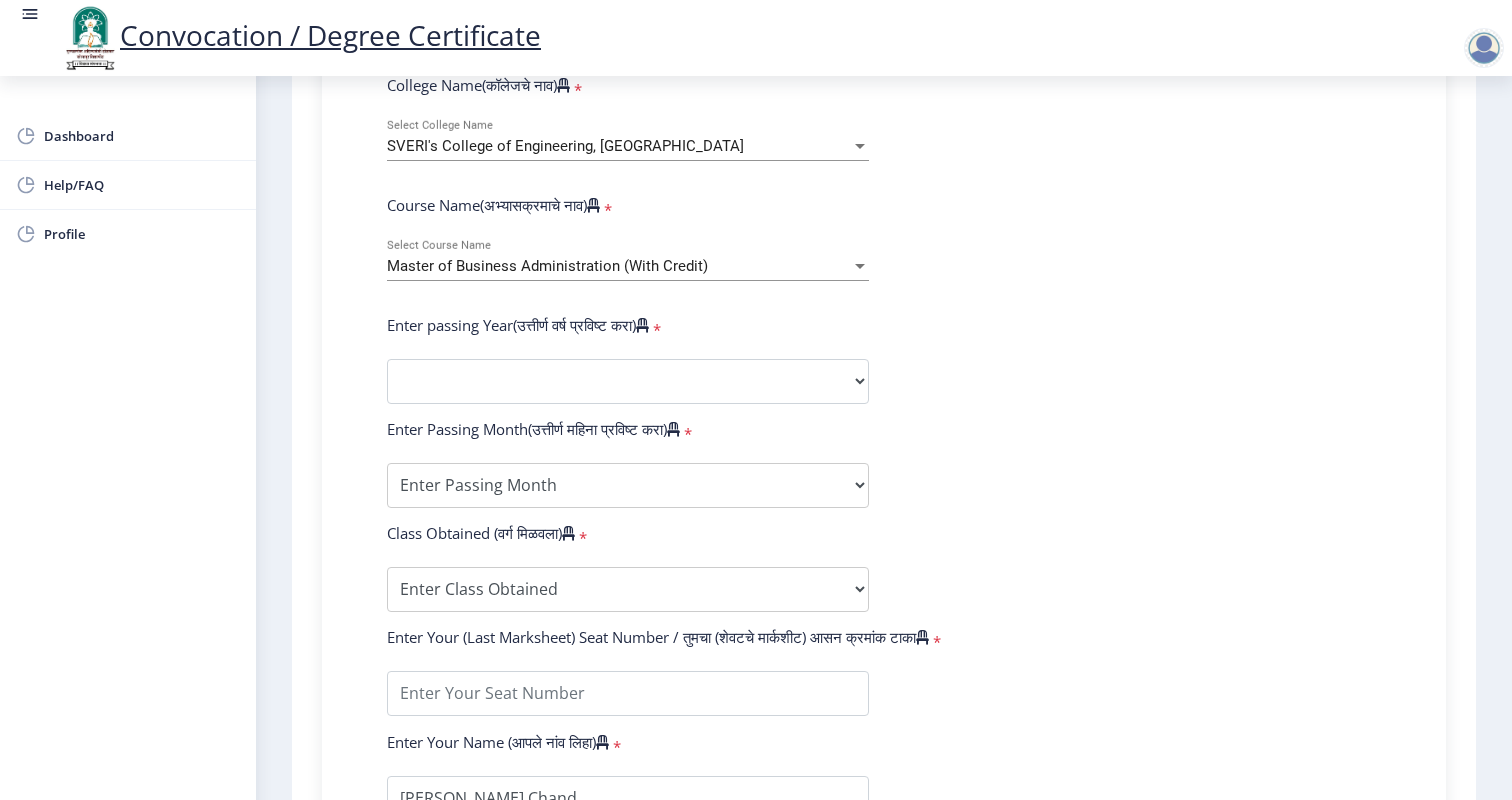 scroll, scrollTop: 846, scrollLeft: 0, axis: vertical 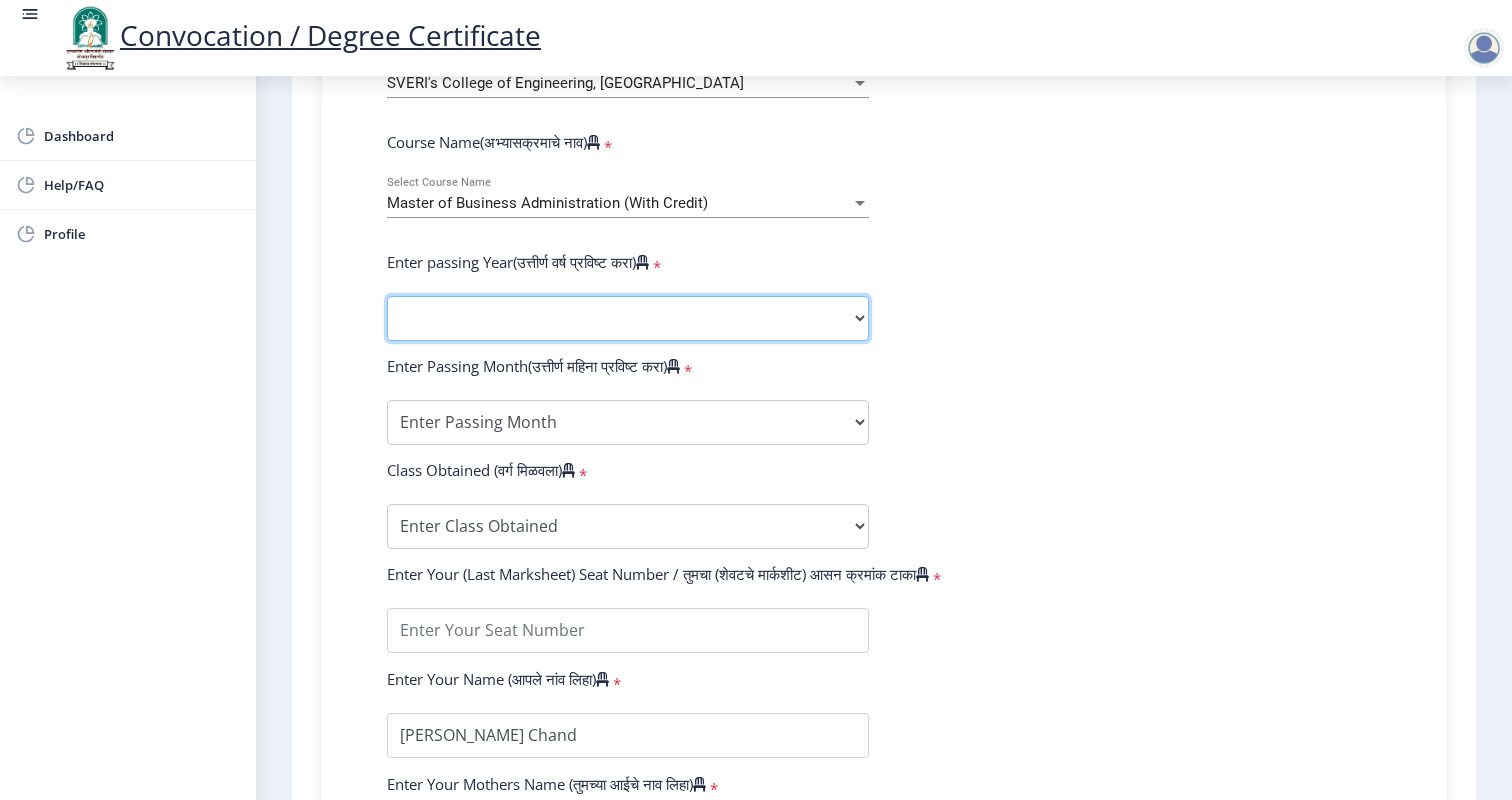 select on "2021" 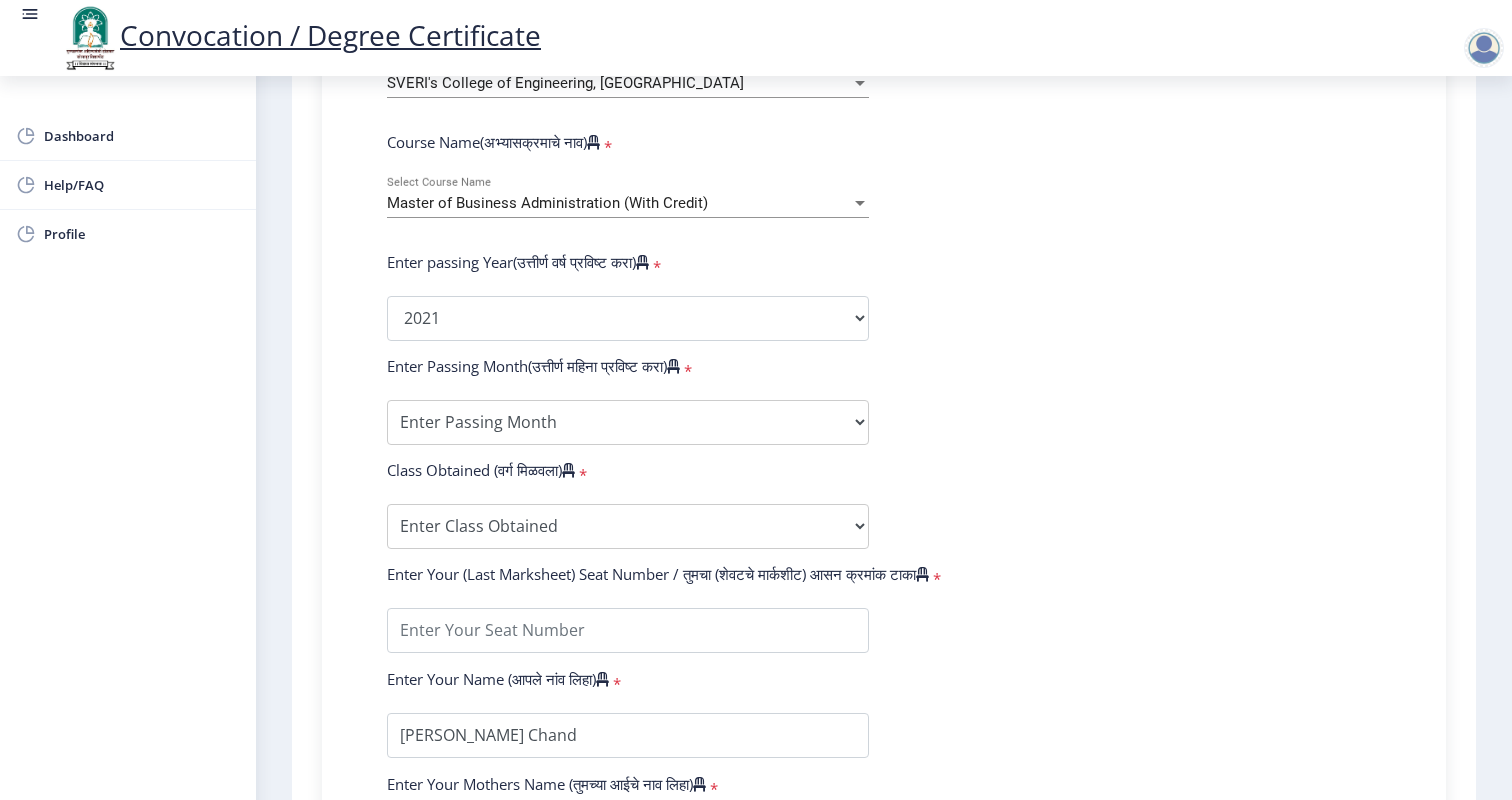 click on "Enter Your PRN Number (तुमचा पीआरएन (कायम नोंदणी क्रमांक) एंटर करा)   * Student Type (विद्यार्थी प्रकार)    * Select Student Type Regular External College Name(कॉलेजचे नाव)   * [PERSON_NAME]'s College of Engineering, Pandharpur Select College Name Course Name(अभ्यासक्रमाचे नाव)   * Master of Business Administration (With Credit) Select Course Name Enter passing Year(उत्तीर्ण वर्ष प्रविष्ट करा)   *  2025   2024   2023   2022   2021   2020   2019   2018   2017   2016   2015   2014   2013   2012   2011   2010   2009   2008   2007   2006   2005   2004   2003   2002   2001   2000   1999   1998   1997   1996   1995   1994   1993   1992   1991   1990   1989   1988   1987   1986   1985   1984   1983   1982   1981   1980   1979   1978   1977   1976  * Enter Passing Month March April May October November December * * *" 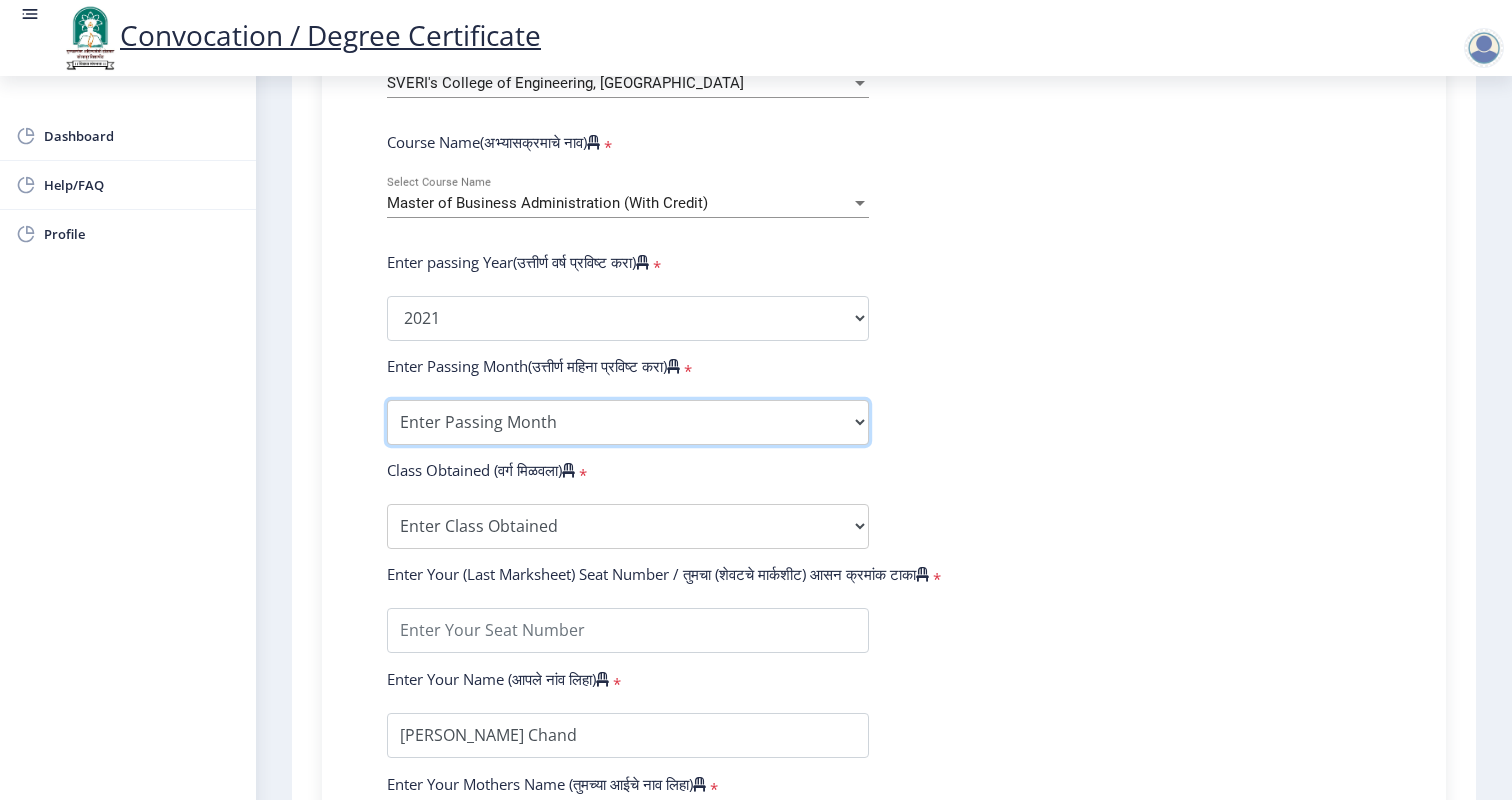 select on "October" 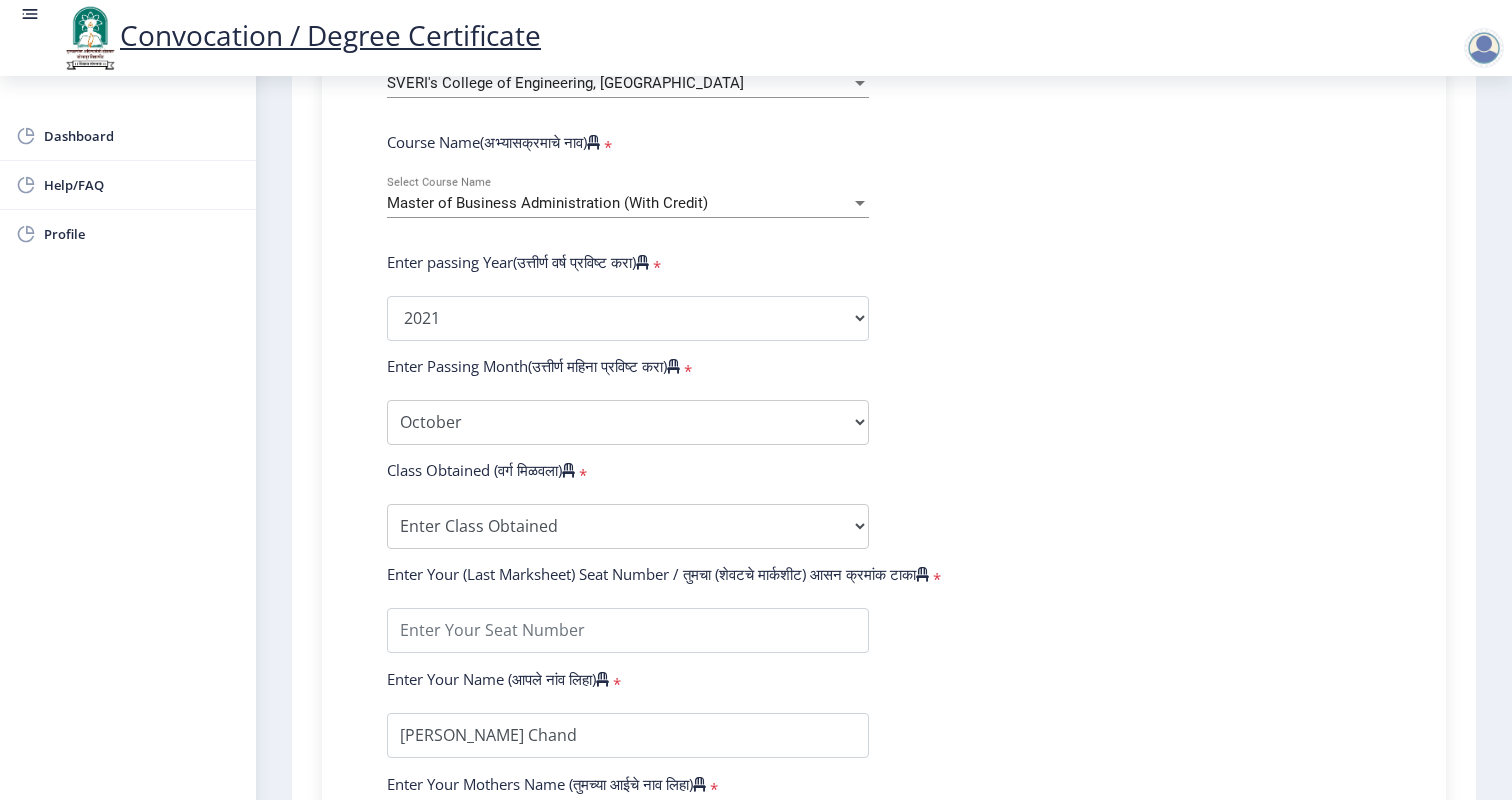click on "Enter Your PRN Number (तुमचा पीआरएन (कायम नोंदणी क्रमांक) एंटर करा)   * Student Type (विद्यार्थी प्रकार)    * Select Student Type Regular External College Name(कॉलेजचे नाव)   * [PERSON_NAME]'s College of Engineering, Pandharpur Select College Name Course Name(अभ्यासक्रमाचे नाव)   * Master of Business Administration (With Credit) Select Course Name Enter passing Year(उत्तीर्ण वर्ष प्रविष्ट करा)   *  2025   2024   2023   2022   2021   2020   2019   2018   2017   2016   2015   2014   2013   2012   2011   2010   2009   2008   2007   2006   2005   2004   2003   2002   2001   2000   1999   1998   1997   1996   1995   1994   1993   1992   1991   1990   1989   1988   1987   1986   1985   1984   1983   1982   1981   1980   1979   1978   1977   1976  * Enter Passing Month March April May October November December * * *" 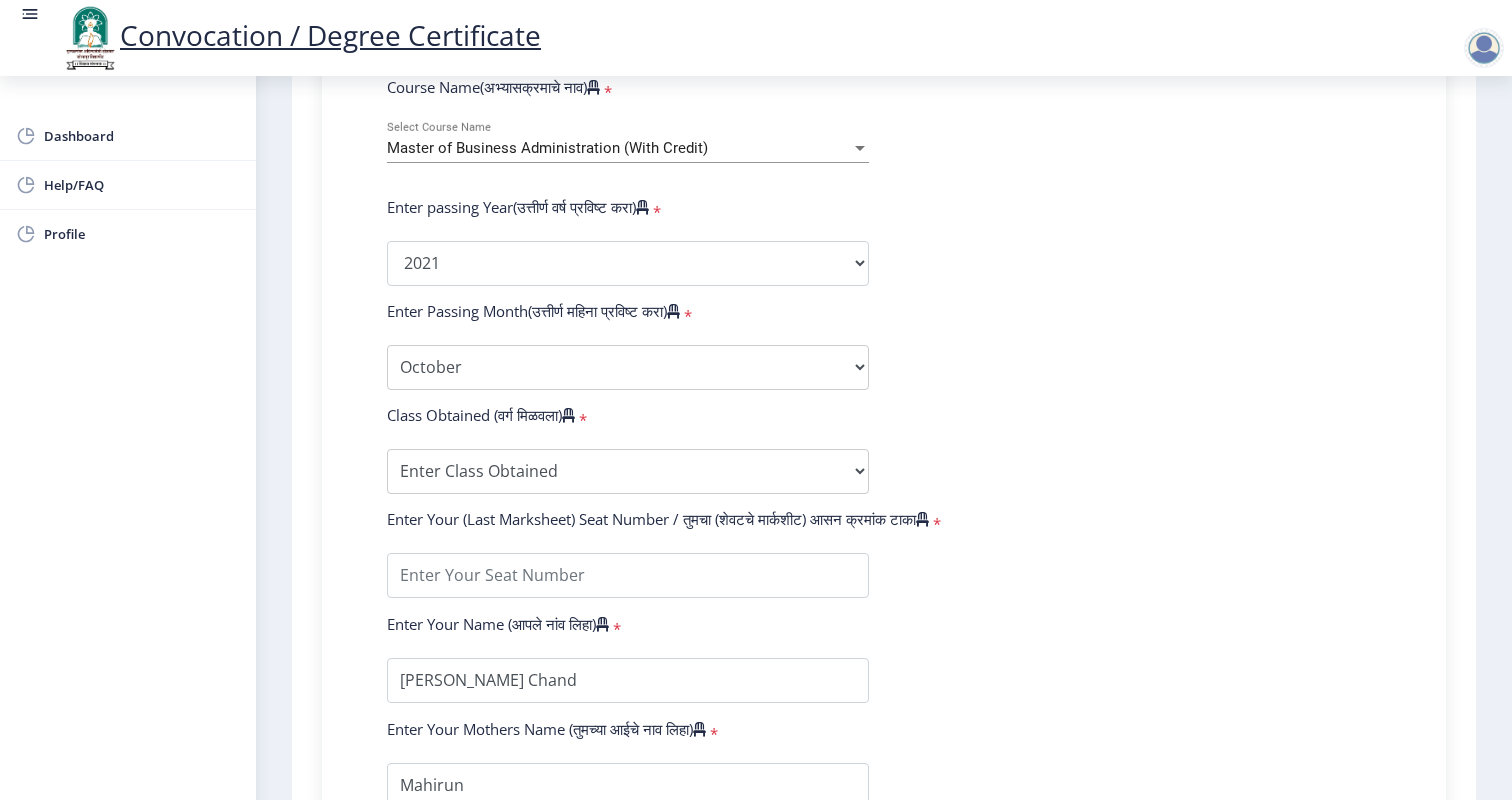 scroll, scrollTop: 954, scrollLeft: 0, axis: vertical 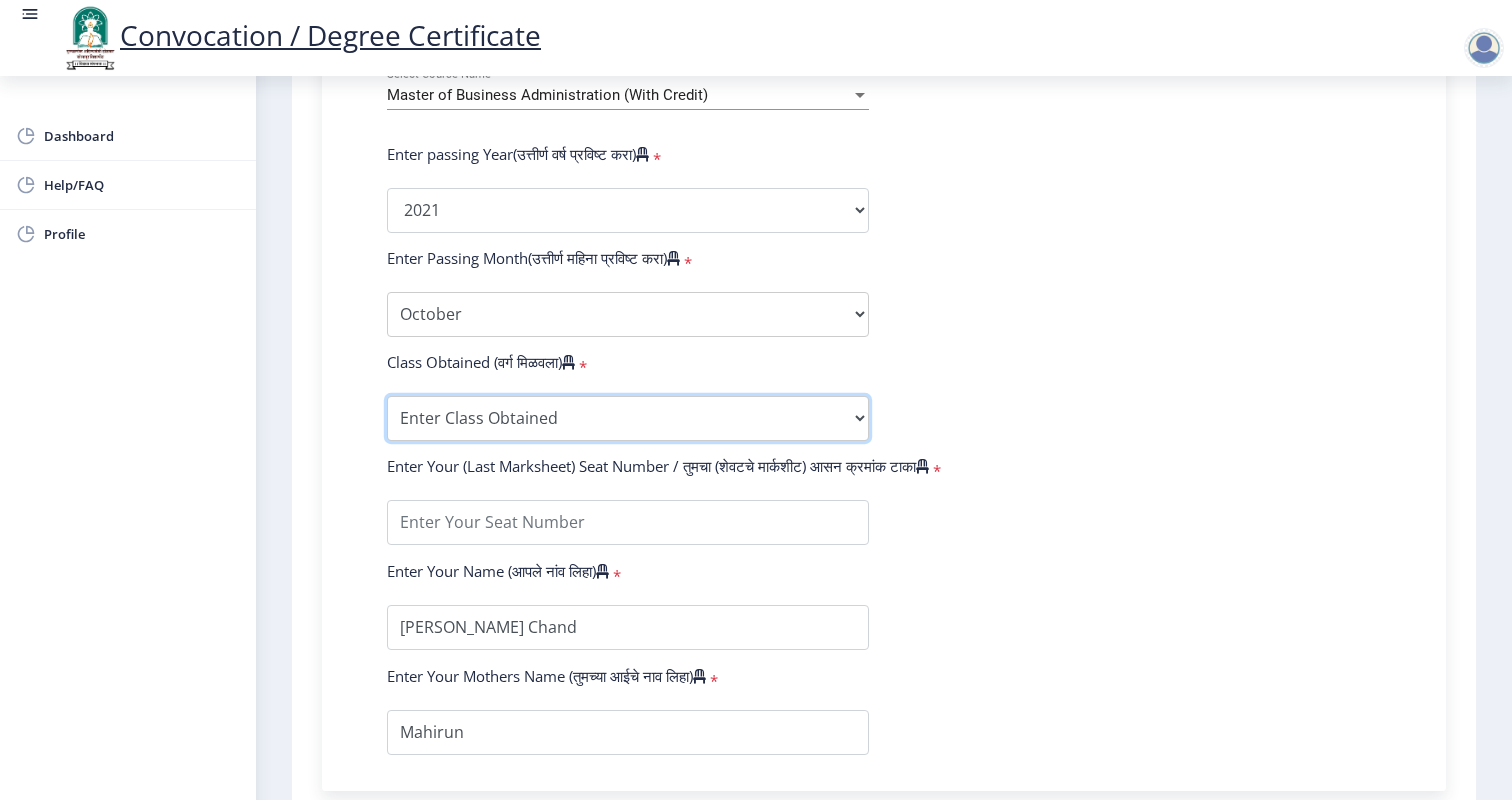 select on "FIRST CLASS WITH DISTINCTION" 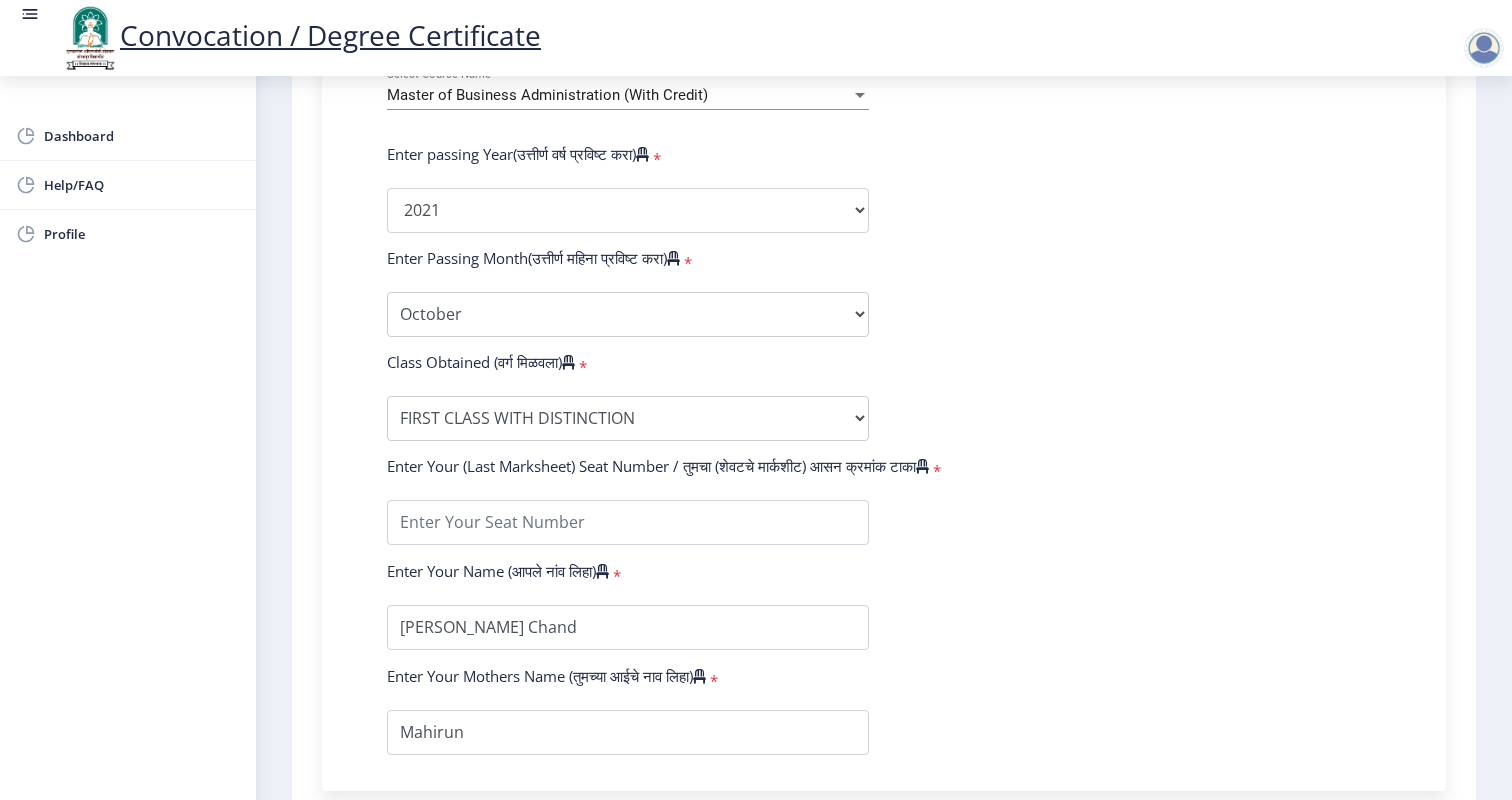 click on "Enter Your PRN Number (तुमचा पीआरएन (कायम नोंदणी क्रमांक) एंटर करा)   * Student Type (विद्यार्थी प्रकार)    * Select Student Type Regular External College Name(कॉलेजचे नाव)   * [PERSON_NAME]'s College of Engineering, Pandharpur Select College Name Course Name(अभ्यासक्रमाचे नाव)   * Master of Business Administration (With Credit) Select Course Name Enter passing Year(उत्तीर्ण वर्ष प्रविष्ट करा)   *  2025   2024   2023   2022   2021   2020   2019   2018   2017   2016   2015   2014   2013   2012   2011   2010   2009   2008   2007   2006   2005   2004   2003   2002   2001   2000   1999   1998   1997   1996   1995   1994   1993   1992   1991   1990   1989   1988   1987   1986   1985   1984   1983   1982   1981   1980   1979   1978   1977   1976  * Enter Passing Month March April May October November December * * *" 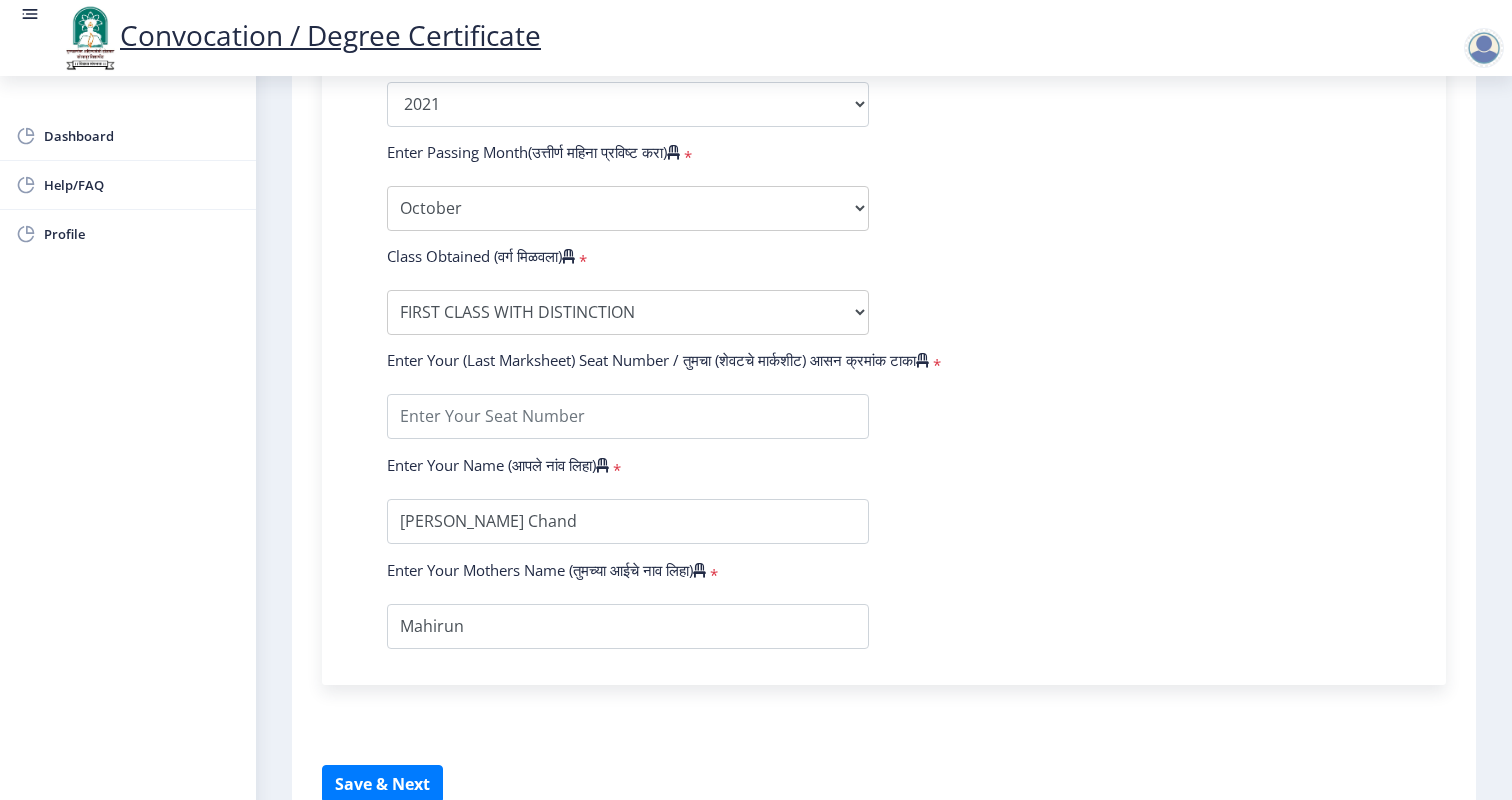 scroll, scrollTop: 1088, scrollLeft: 0, axis: vertical 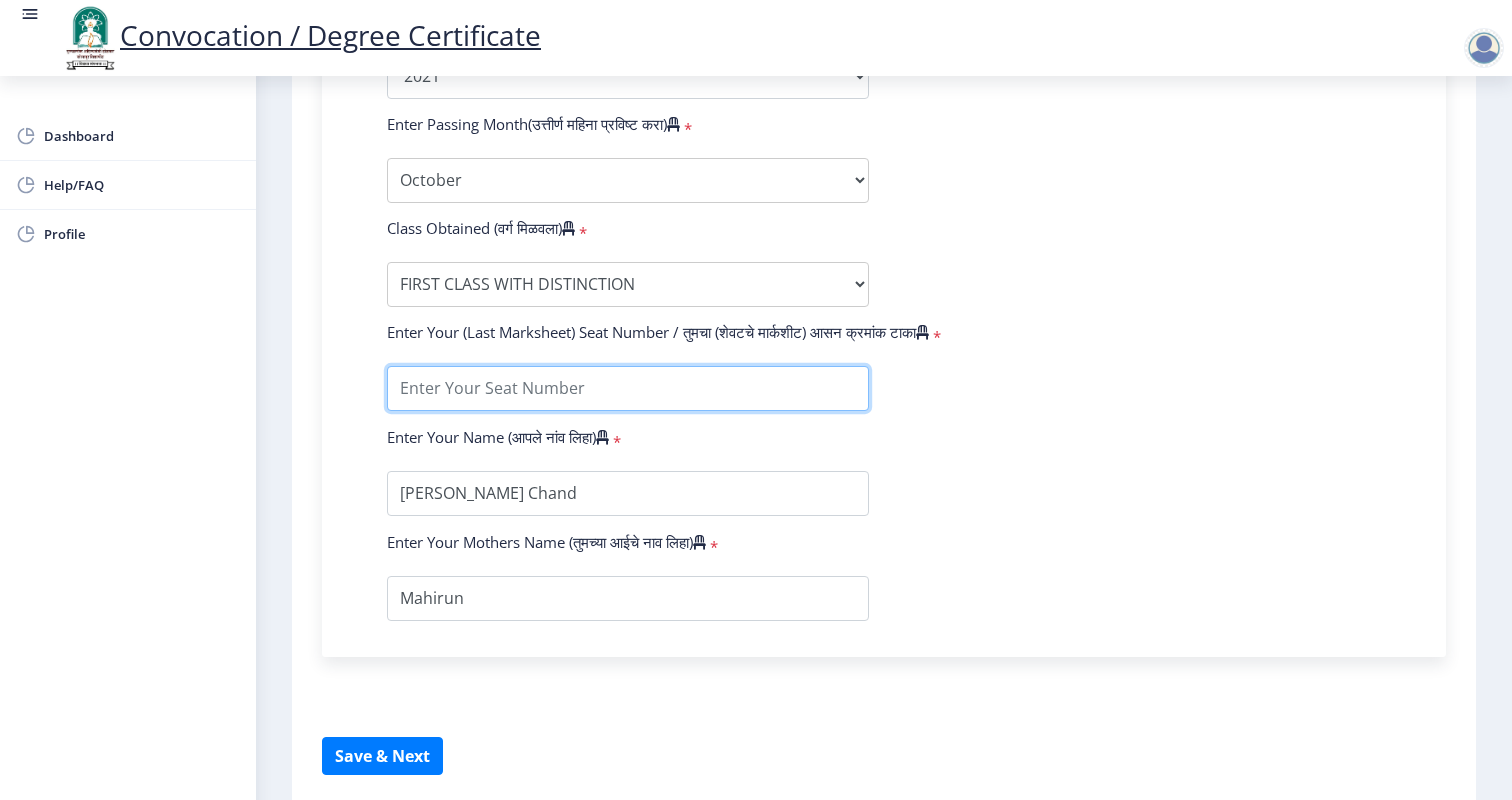 click at bounding box center (628, 388) 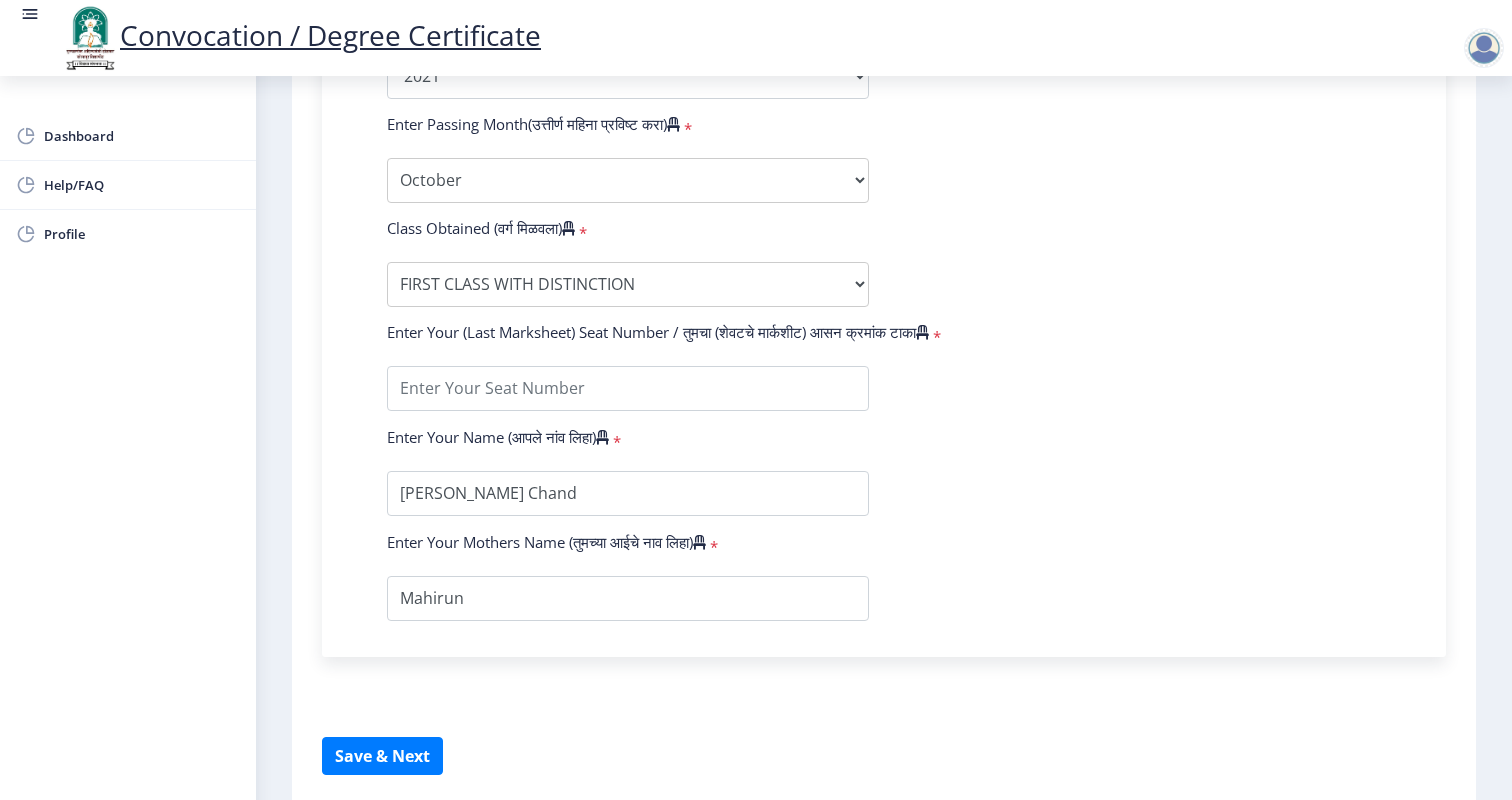click on "Enter Your PRN Number (तुमचा पीआरएन (कायम नोंदणी क्रमांक) एंटर करा)   * Student Type (विद्यार्थी प्रकार)    * Select Student Type Regular External College Name(कॉलेजचे नाव)   * [PERSON_NAME]'s College of Engineering, Pandharpur Select College Name Course Name(अभ्यासक्रमाचे नाव)   * Master of Business Administration (With Credit) Select Course Name Enter passing Year(उत्तीर्ण वर्ष प्रविष्ट करा)   *  2025   2024   2023   2022   2021   2020   2019   2018   2017   2016   2015   2014   2013   2012   2011   2010   2009   2008   2007   2006   2005   2004   2003   2002   2001   2000   1999   1998   1997   1996   1995   1994   1993   1992   1991   1990   1989   1988   1987   1986   1985   1984   1983   1982   1981   1980   1979   1978   1977   1976  * Enter Passing Month March April May October November December * * *" 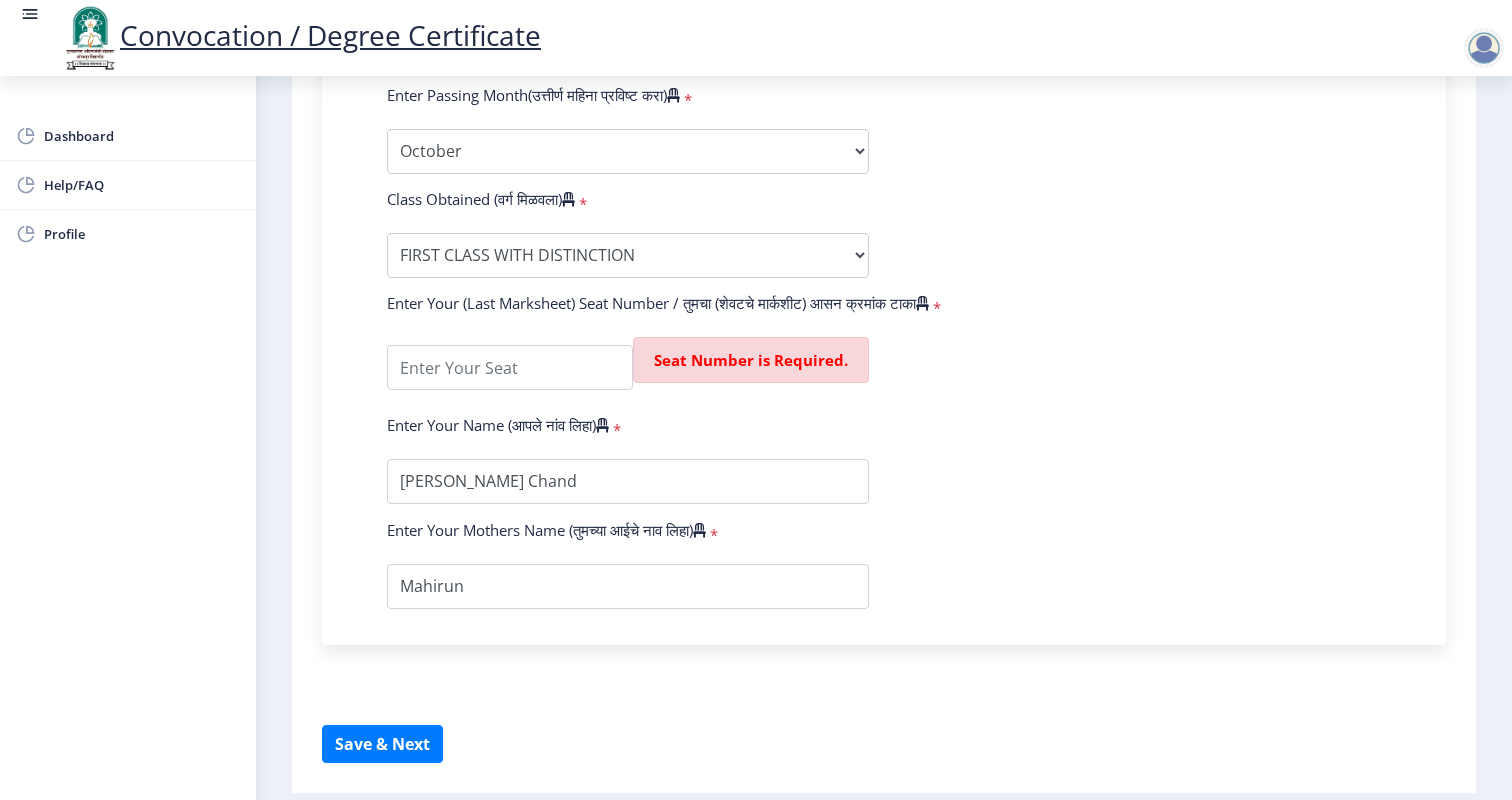 scroll, scrollTop: 1118, scrollLeft: 0, axis: vertical 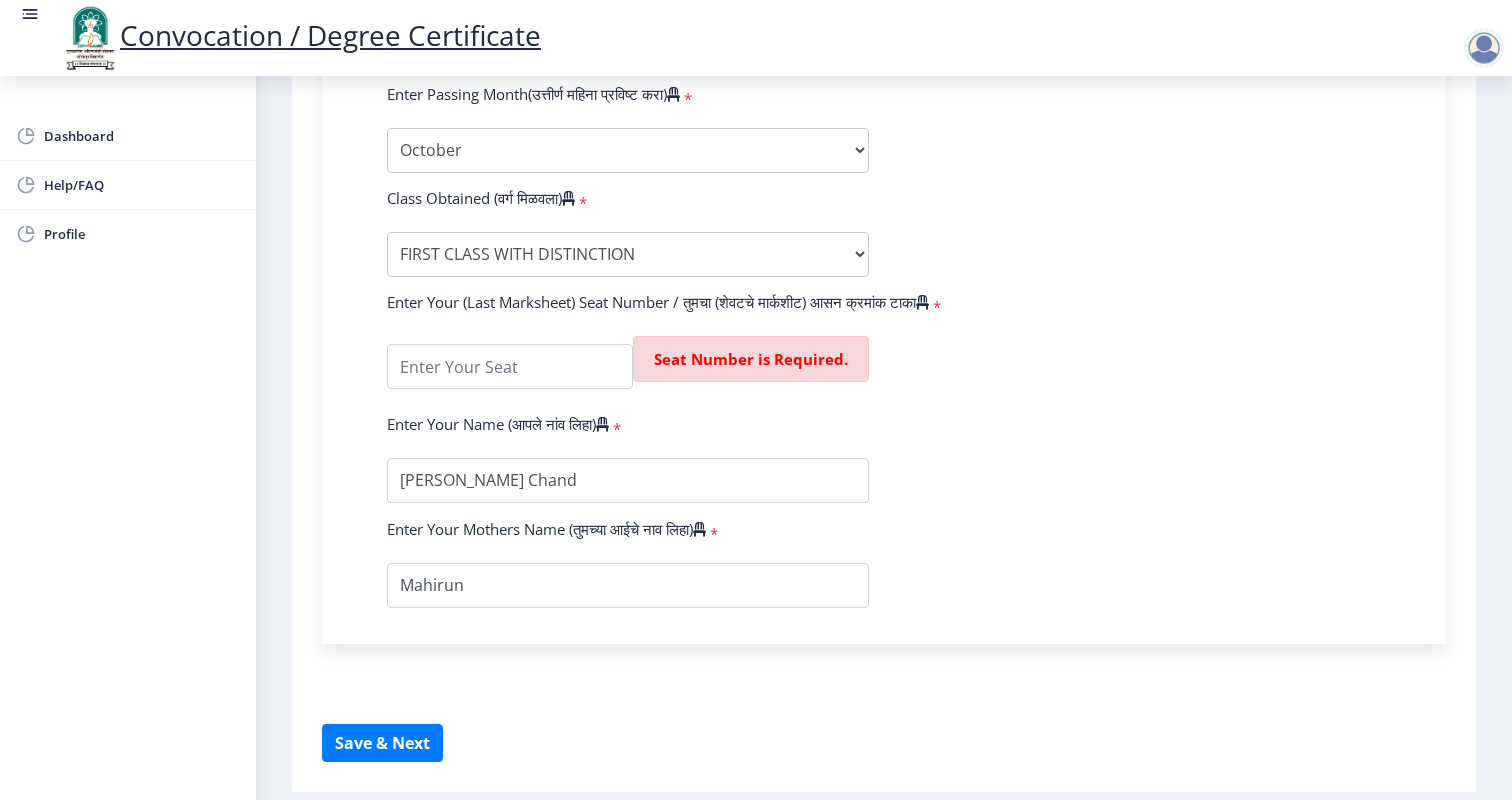 click on "Enter Your PRN Number (तुमचा पीआरएन (कायम नोंदणी क्रमांक) एंटर करा)   * Student Type (विद्यार्थी प्रकार)    * Select Student Type Regular External College Name(कॉलेजचे नाव)   * [PERSON_NAME]'s College of Engineering, Pandharpur Select College Name Course Name(अभ्यासक्रमाचे नाव)   * Master of Business Administration (With Credit) Select Course Name Enter passing Year(उत्तीर्ण वर्ष प्रविष्ट करा)   *  2025   2024   2023   2022   2021   2020   2019   2018   2017   2016   2015   2014   2013   2012   2011   2010   2009   2008   2007   2006   2005   2004   2003   2002   2001   2000   1999   1998   1997   1996   1995   1994   1993   1992   1991   1990   1989   1988   1987   1986   1985   1984   1983   1982   1981   1980   1979   1978   1977   1976  * Enter Passing Month March April May October November December * * *" 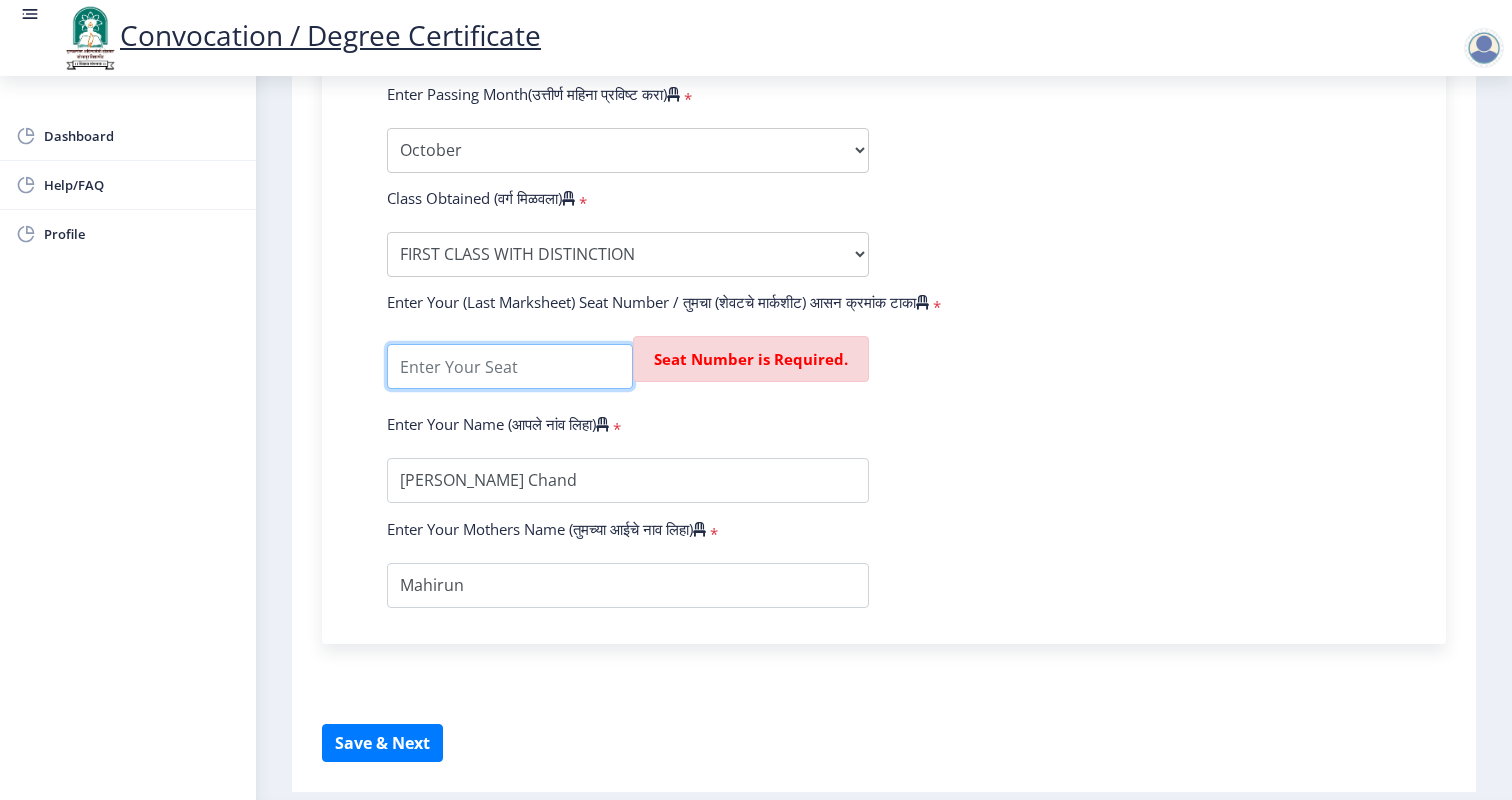 click at bounding box center [510, 366] 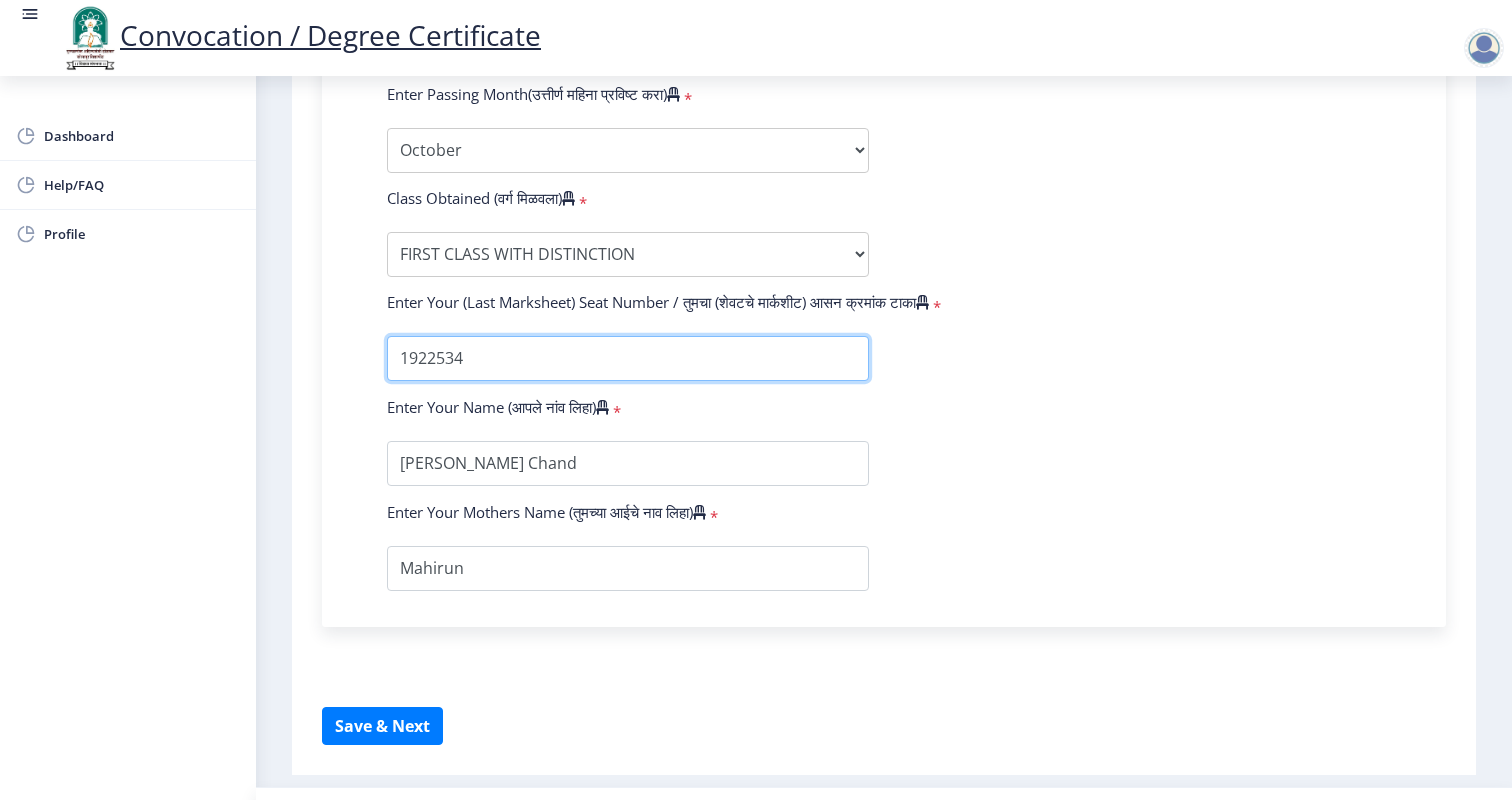 type on "1922534" 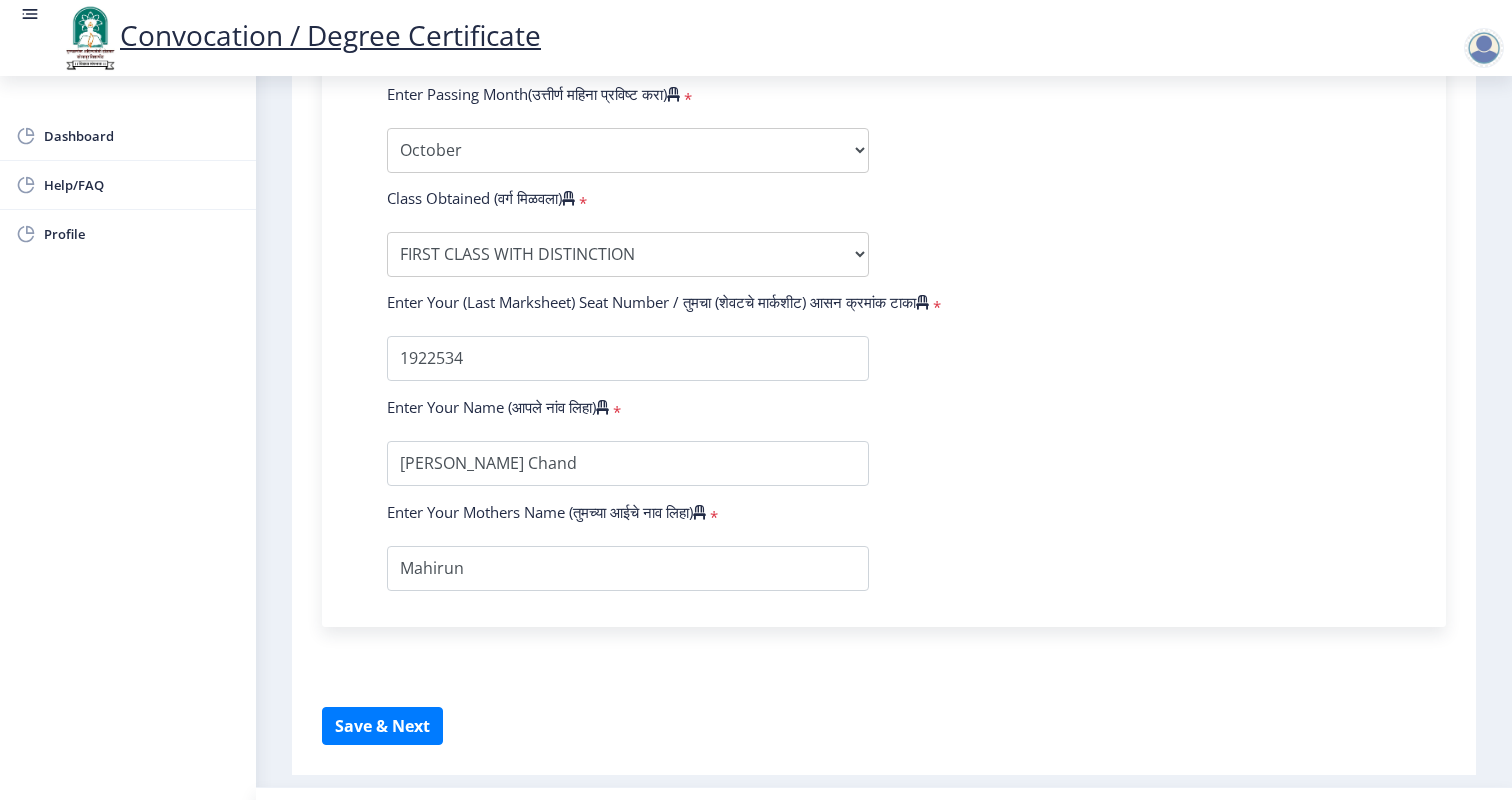 click on "Instructions (सूचना) 1. पदवी प्रमाणपत्रासाठी शैक्षणिक तपशील चरणावर, तुम्हाला तुमच्या अंतिम पदवी दीक्षांत प्रमाणपत्रासाठी तुमचे तपशील सबमिट करणे आवश्यक आहे.   2. तुम्ही ज्या कोर्ससाठी पदवी प्रमाणपत्रासाठी अर्ज करत आहात त्या अभ्यासक्रमाच्या नवीनतम जारी केलेल्या मार्कशीटवर आधारित तुमचे सर्व तपशील भरणे आवश्यक आहे.  Email Us on   [EMAIL_ADDRESS][DOMAIN_NAME] Education Details   Enter Your PRN Number (तुमचा पीआरएन (कायम नोंदणी क्रमांक) एंटर करा)   * * Regular * *" 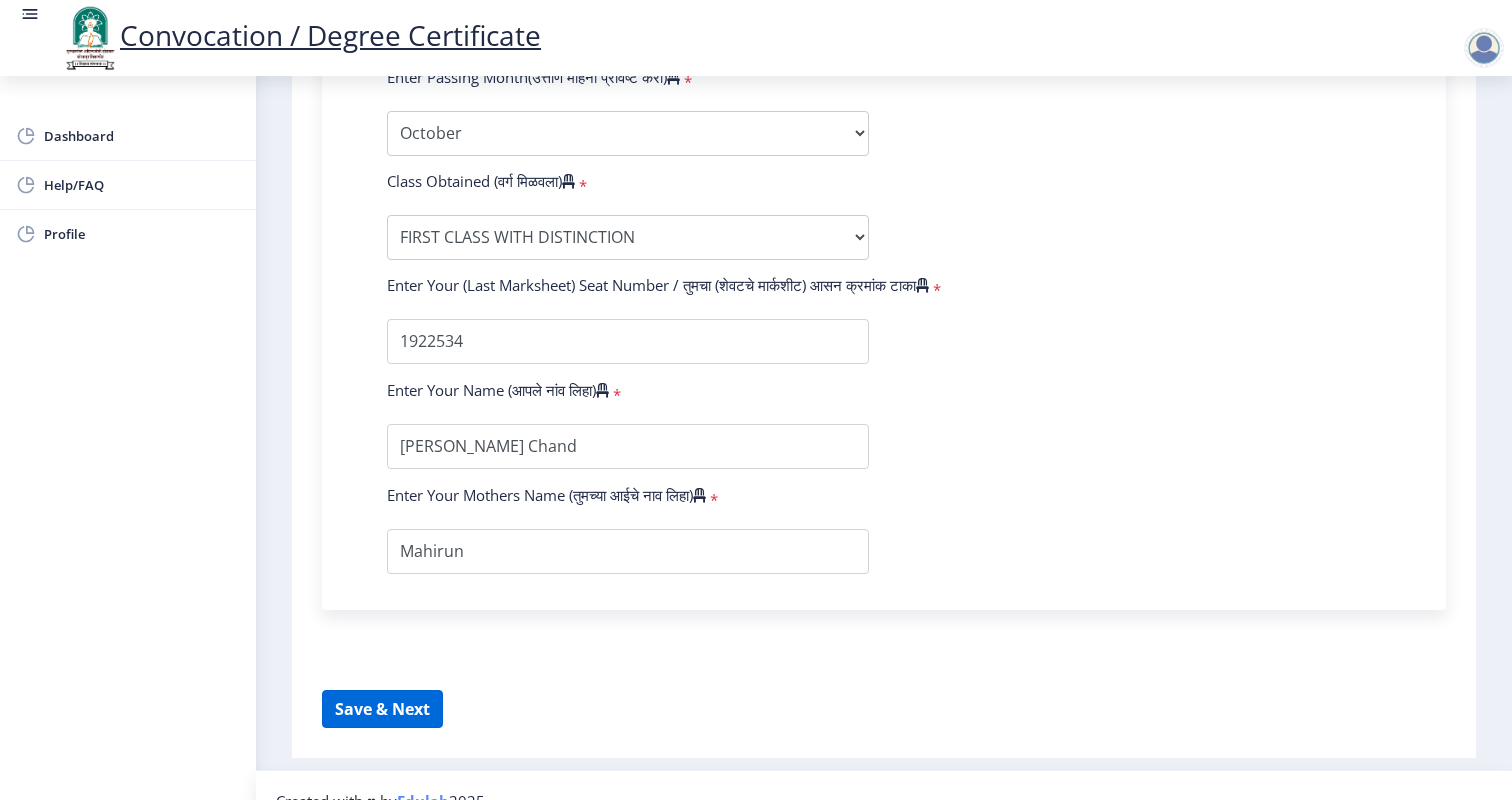 click on "Save & Next" 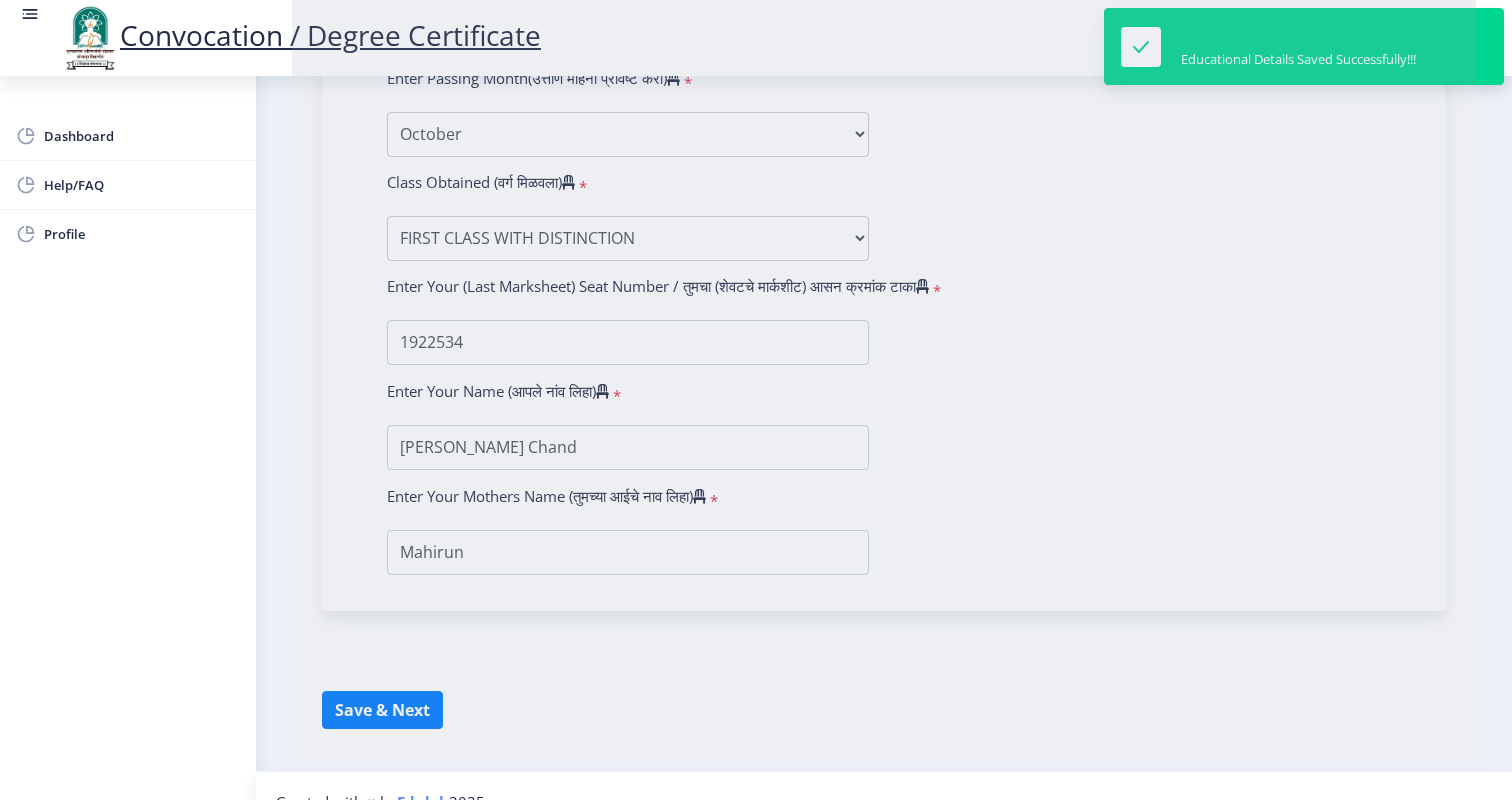 scroll, scrollTop: 0, scrollLeft: 0, axis: both 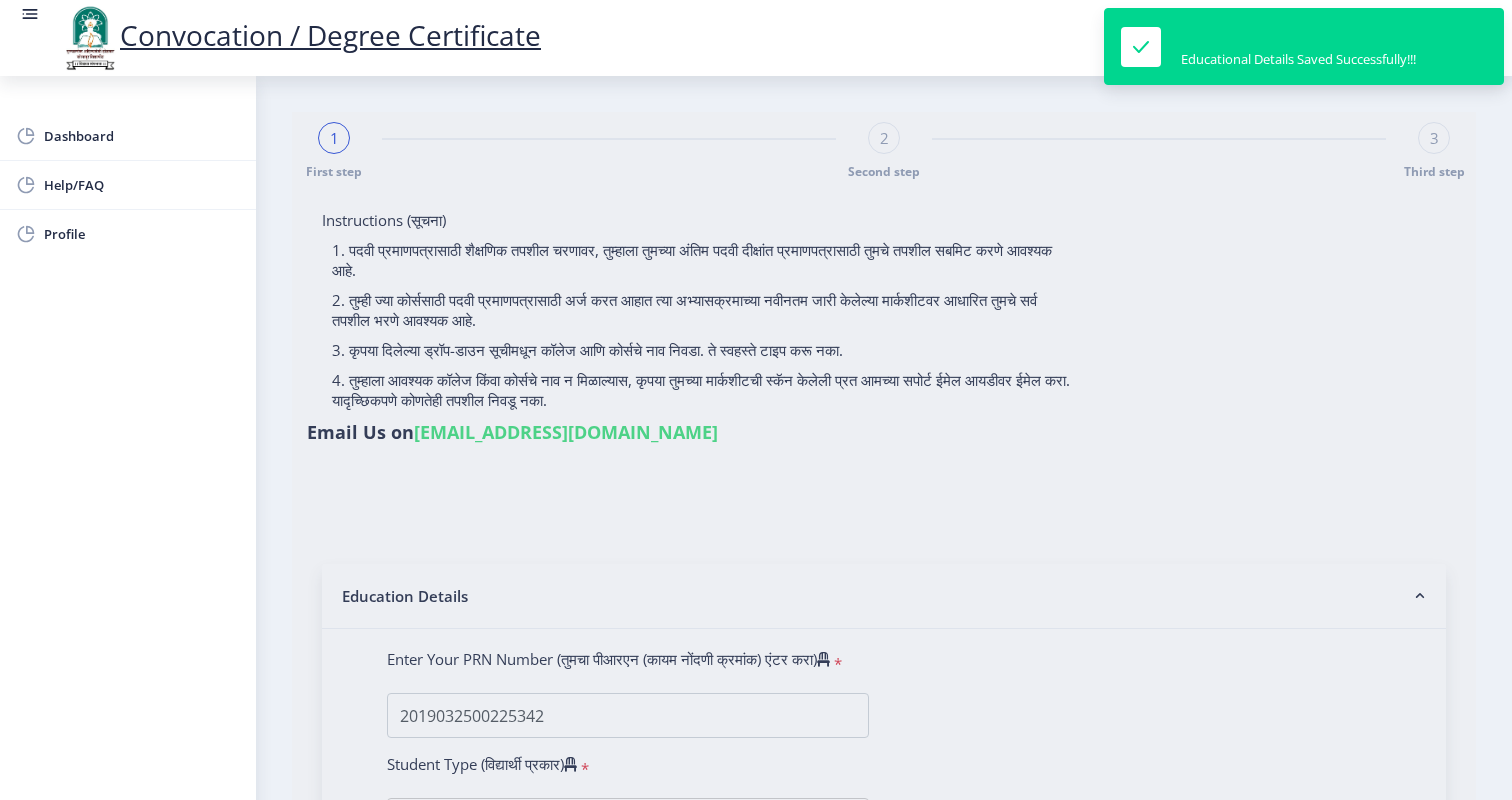select 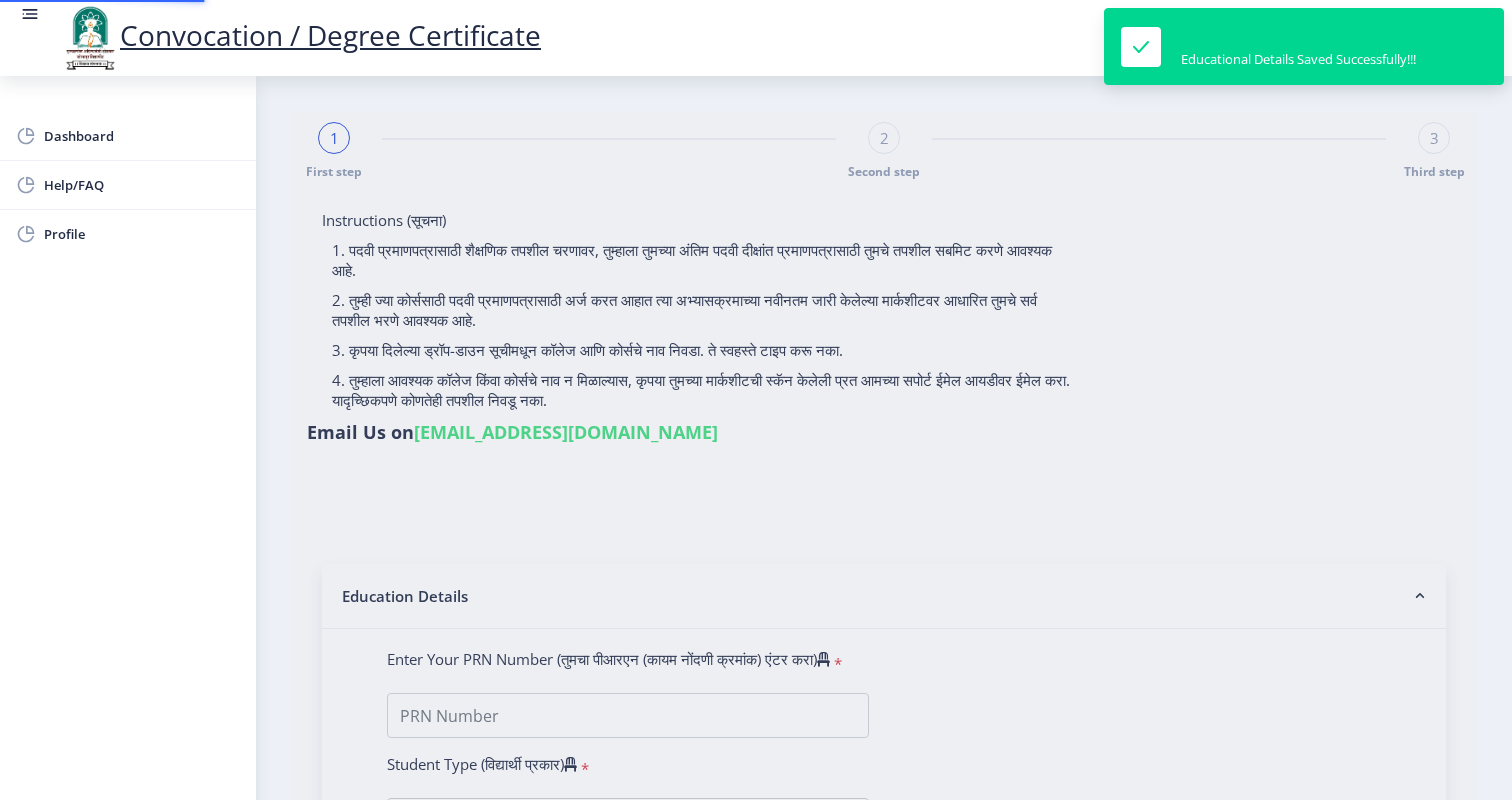 type on "2019032500225342" 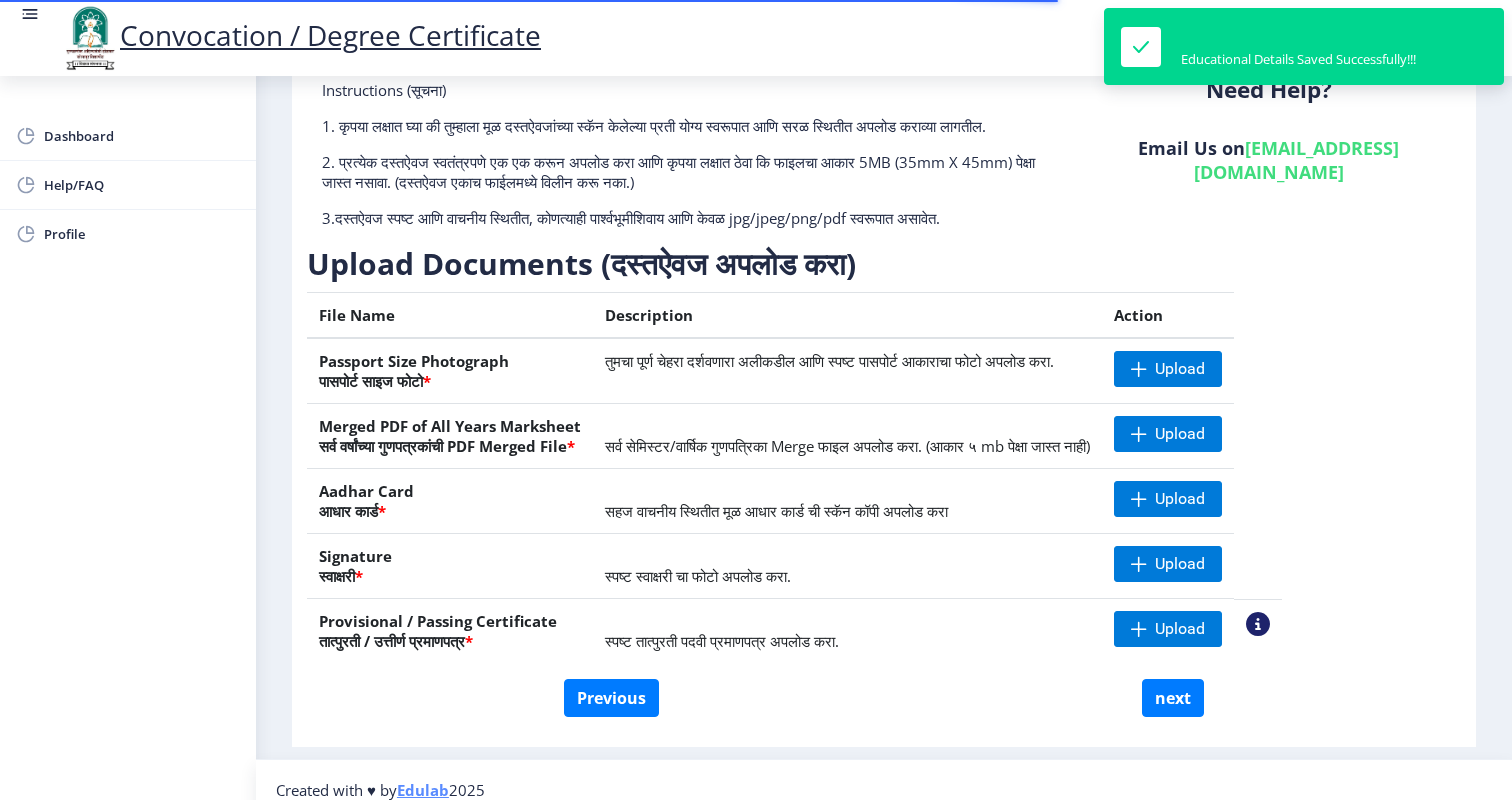 scroll, scrollTop: 127, scrollLeft: 0, axis: vertical 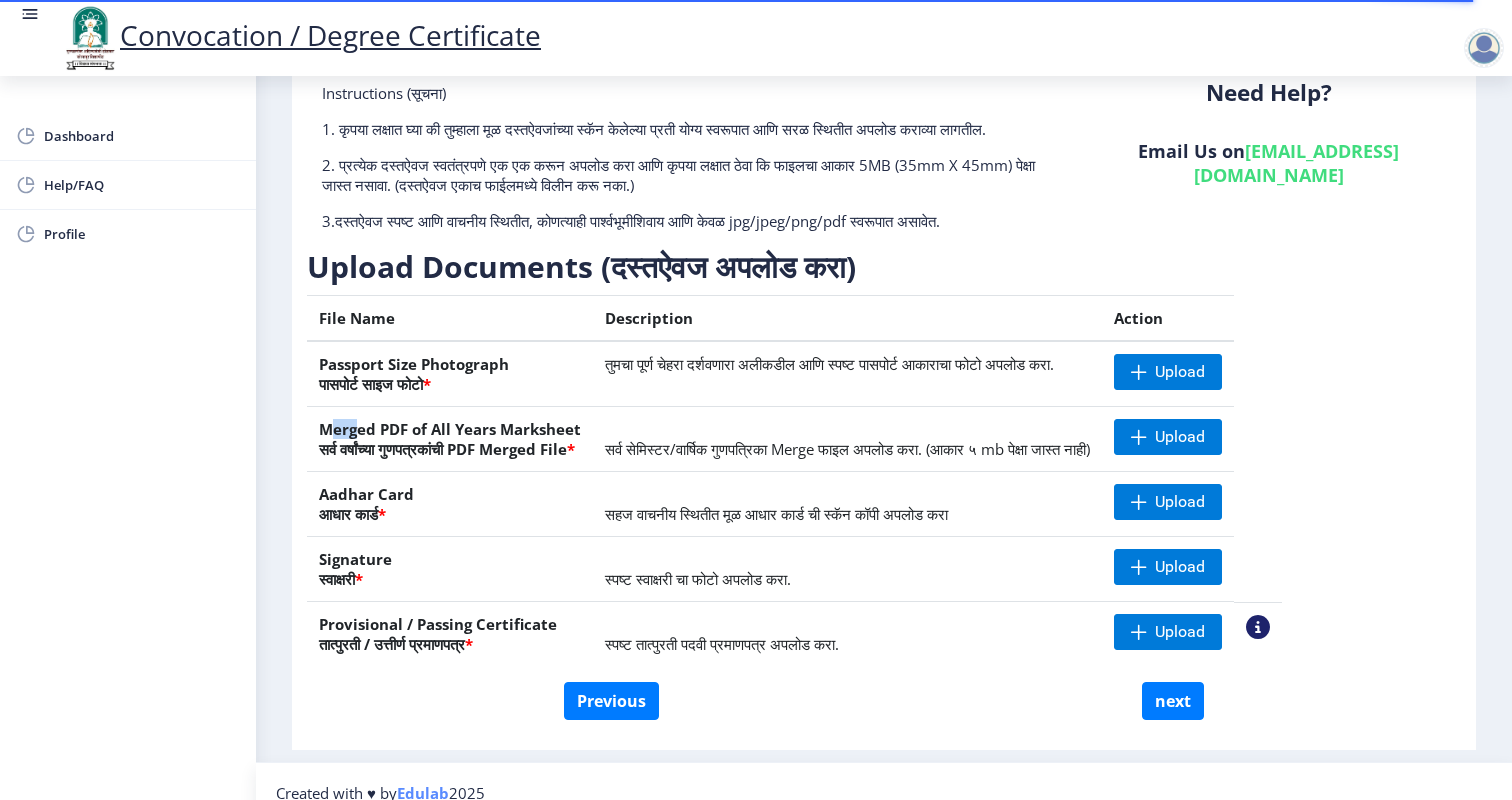 drag, startPoint x: 330, startPoint y: 435, endPoint x: 372, endPoint y: 435, distance: 42 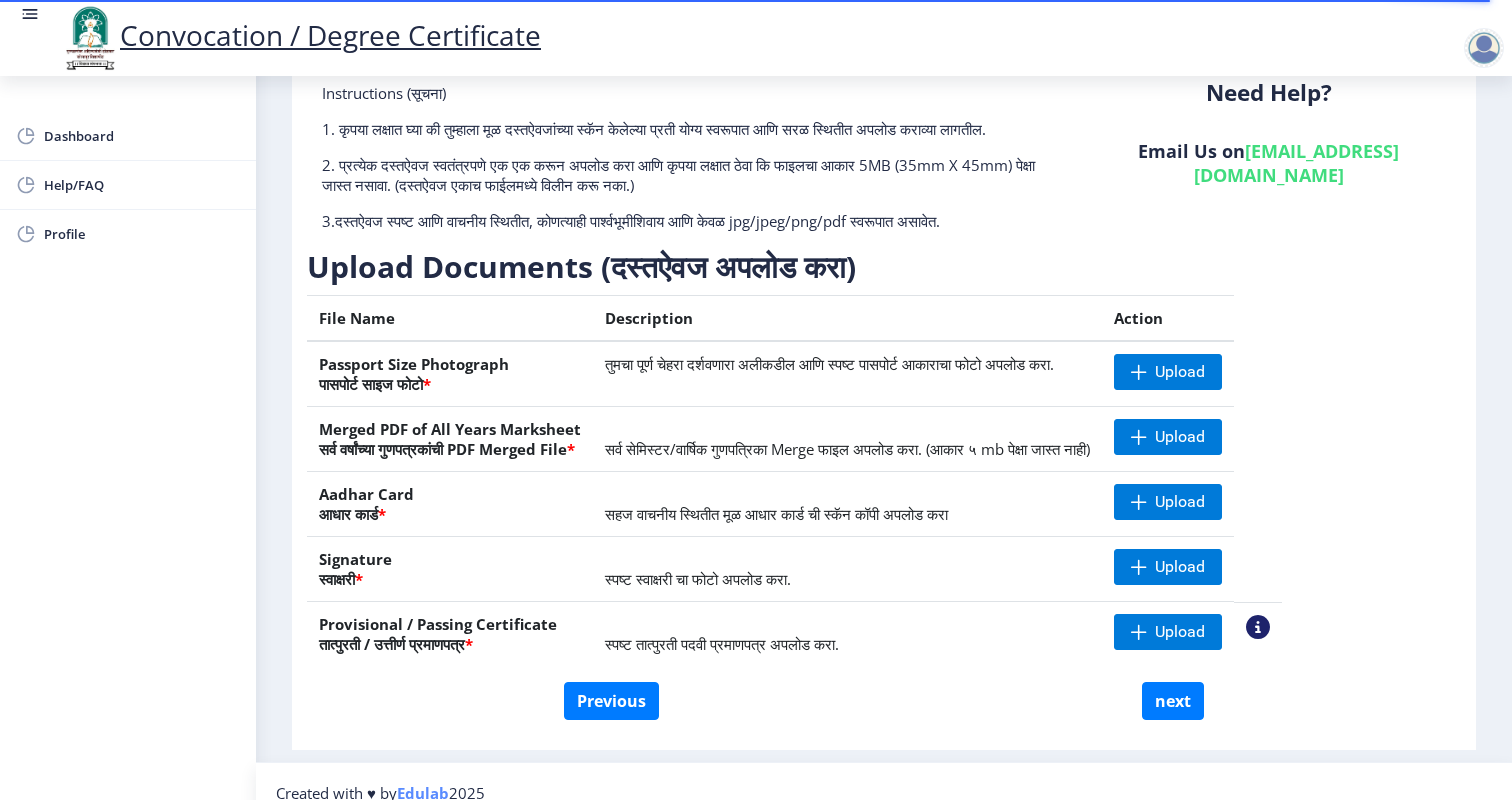 click on "Merged PDF of All Years Marksheet   सर्व वर्षांच्या गुणपत्रकांची PDF Merged File *" 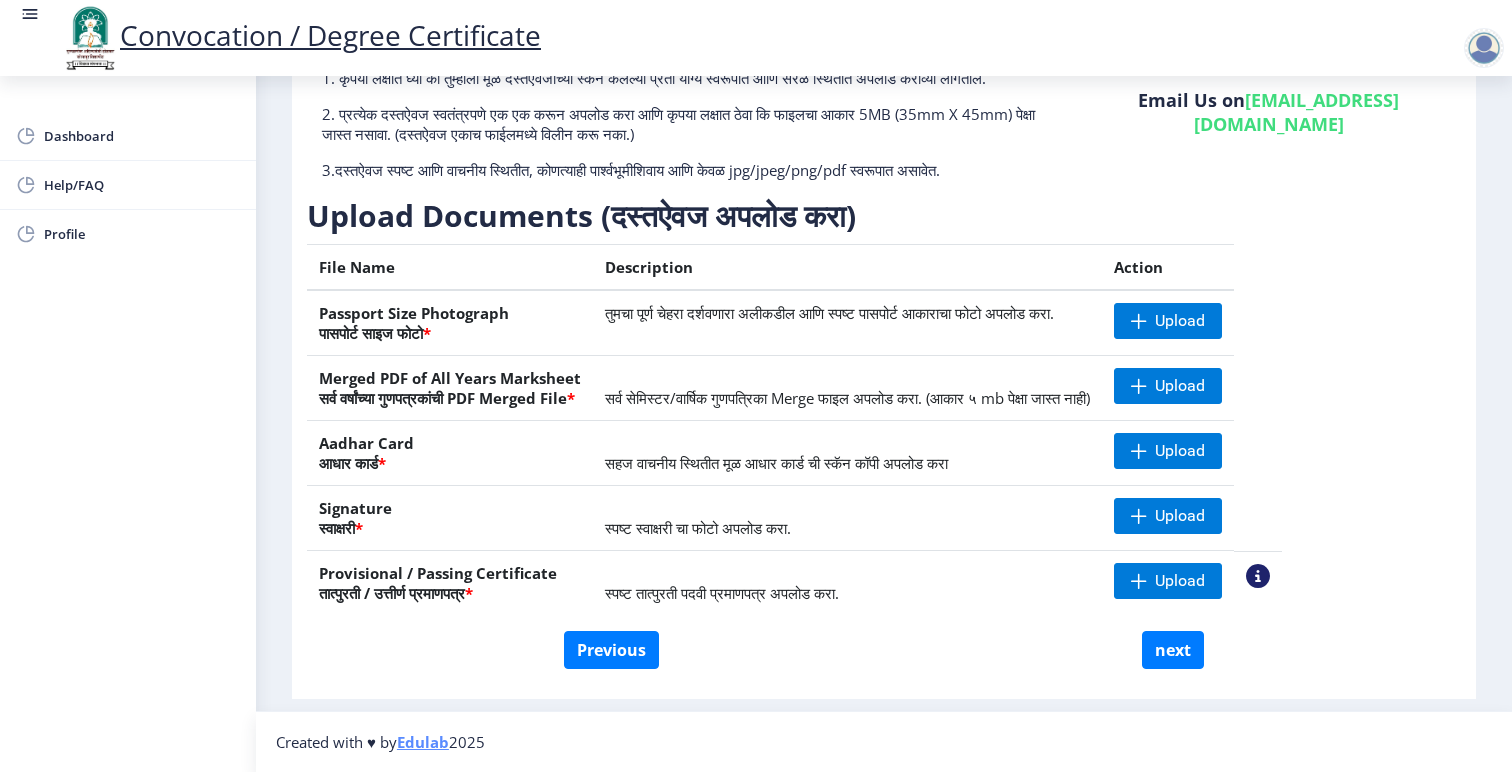 scroll, scrollTop: 178, scrollLeft: 0, axis: vertical 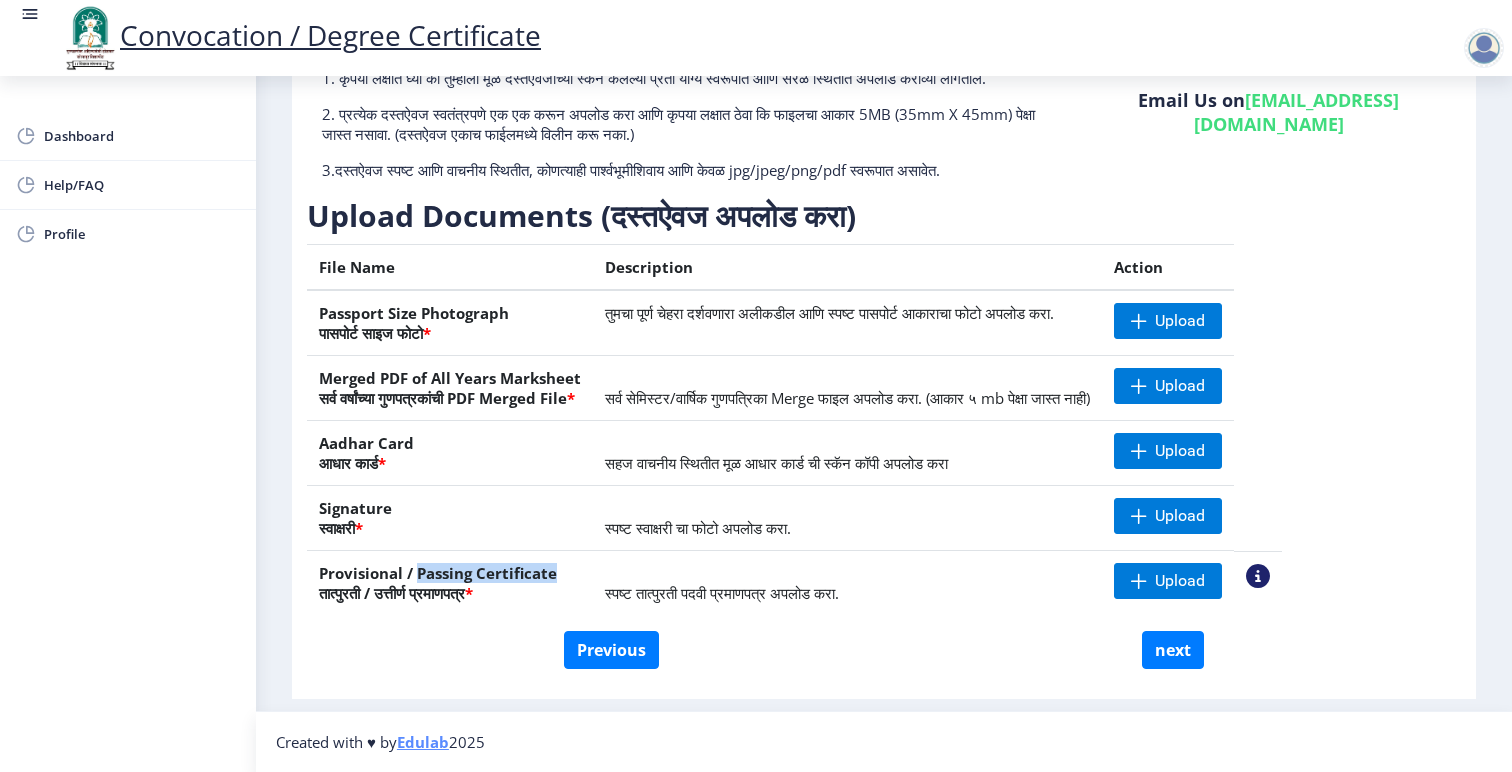 drag, startPoint x: 415, startPoint y: 574, endPoint x: 572, endPoint y: 572, distance: 157.01274 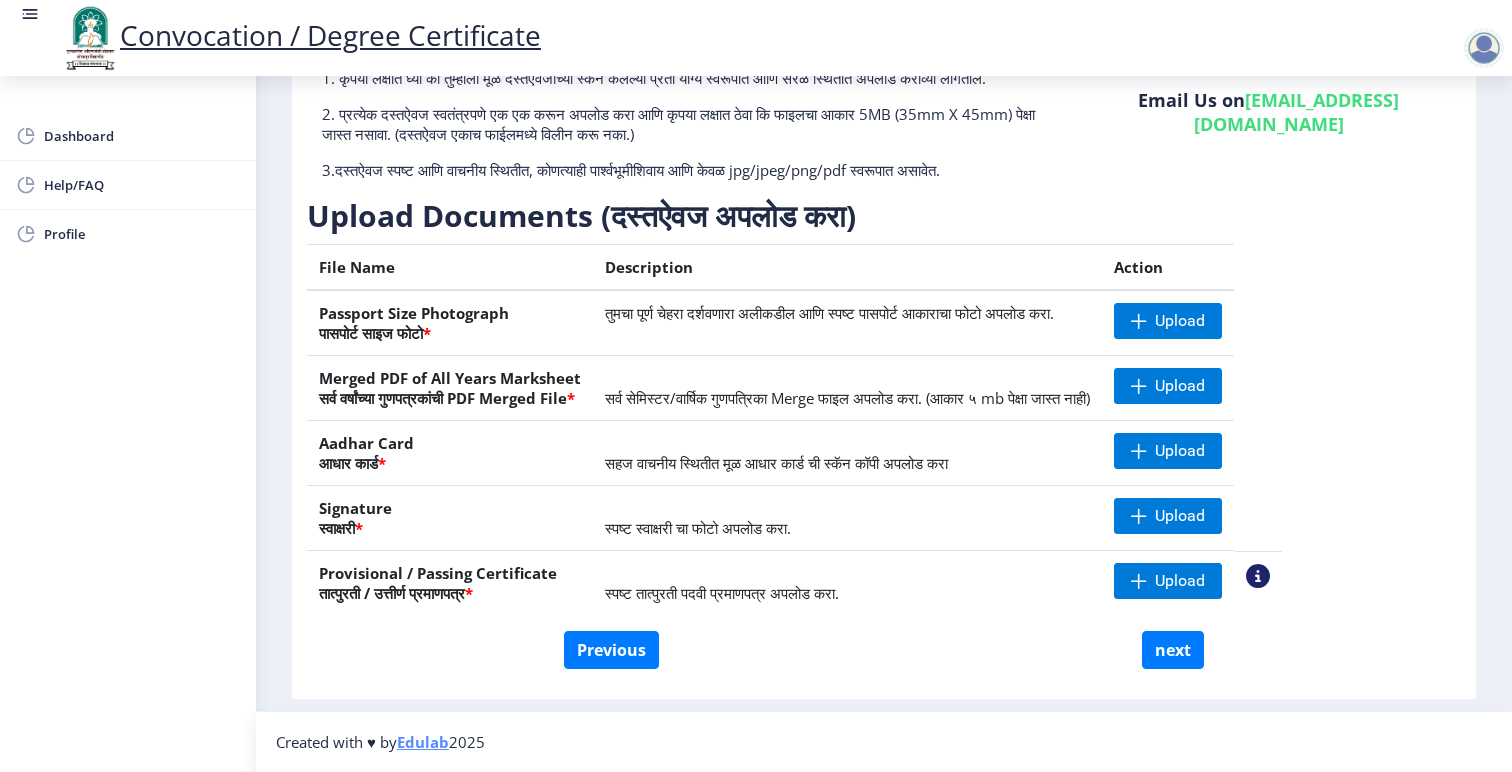 click 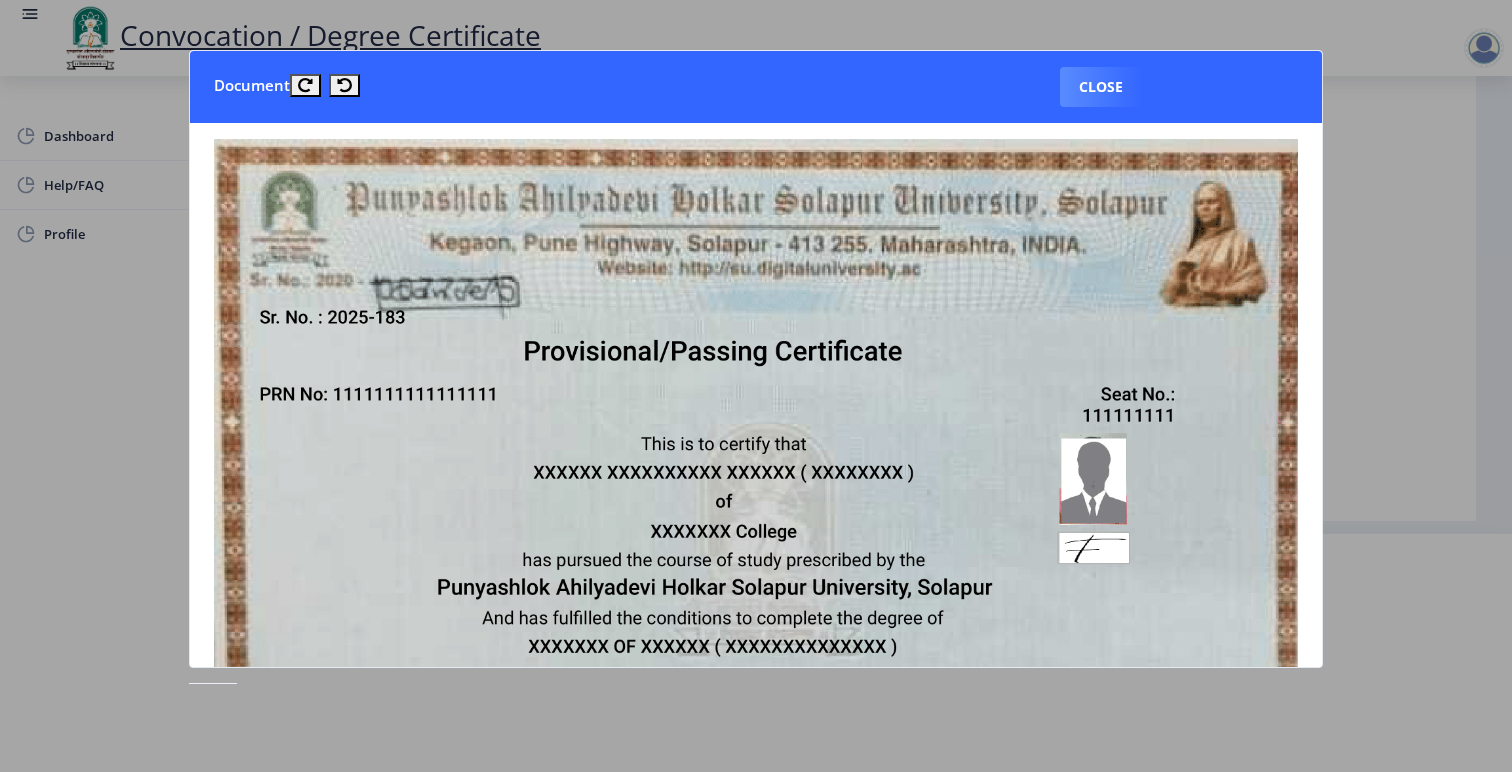scroll, scrollTop: 0, scrollLeft: 0, axis: both 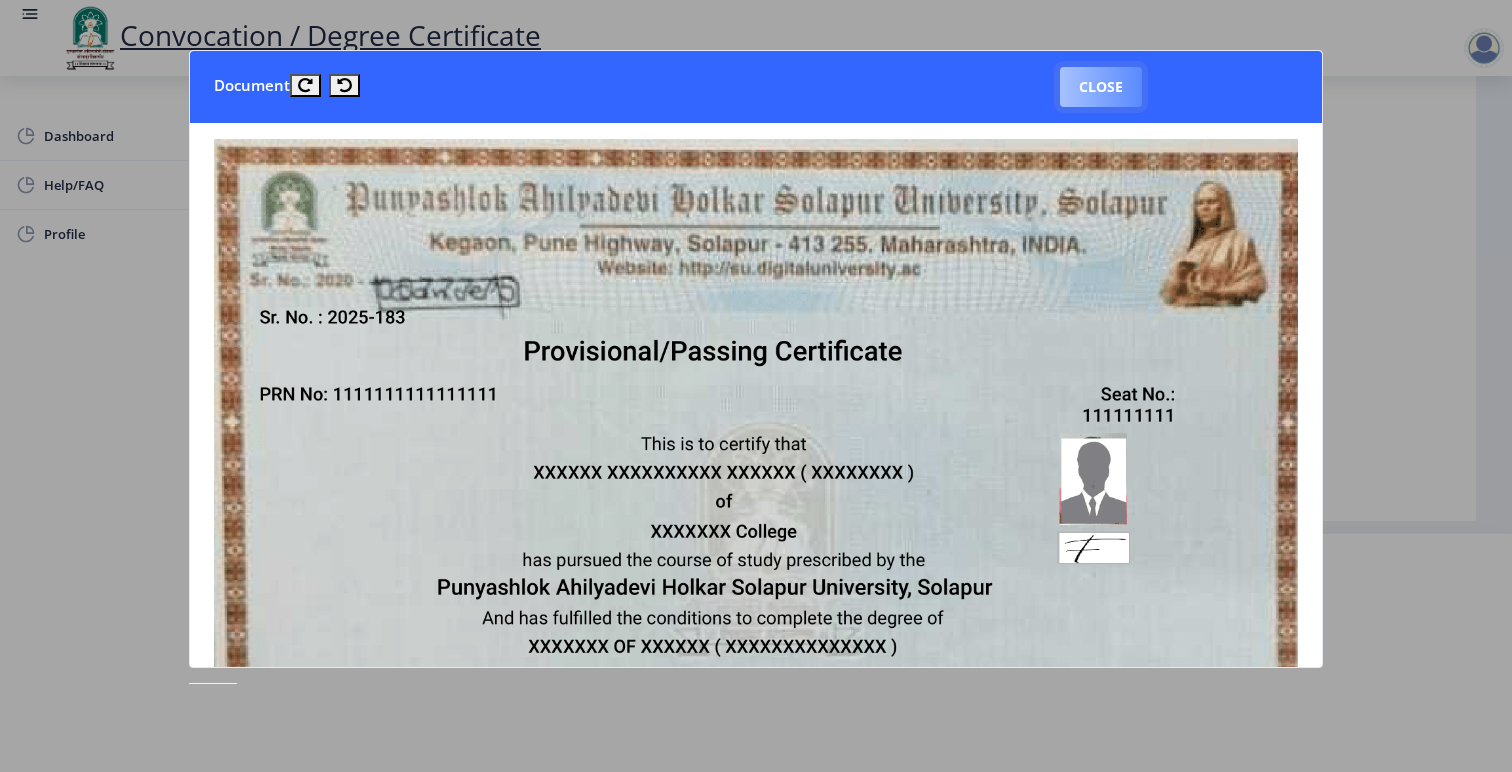 click on "Close" at bounding box center (1101, 87) 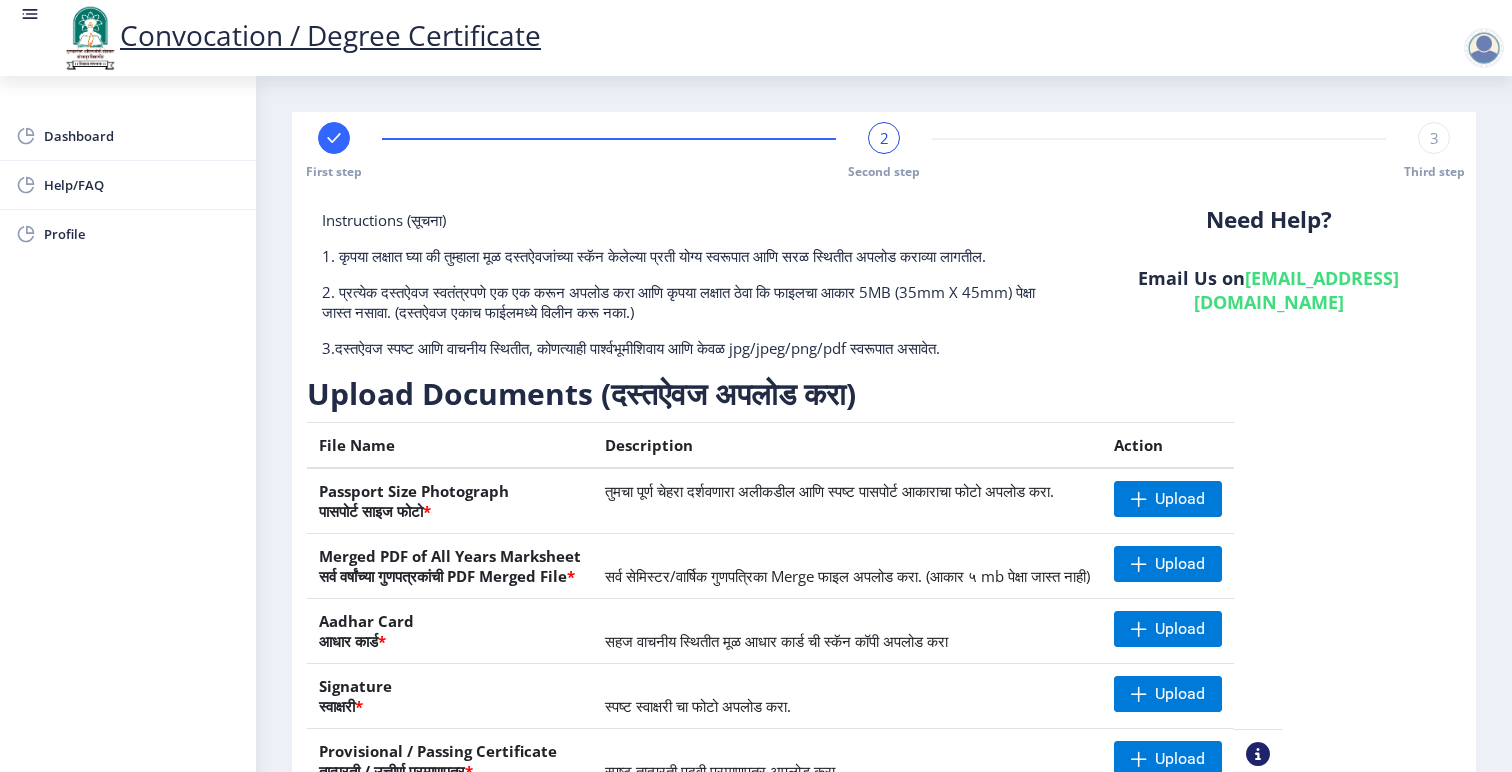scroll, scrollTop: 0, scrollLeft: 0, axis: both 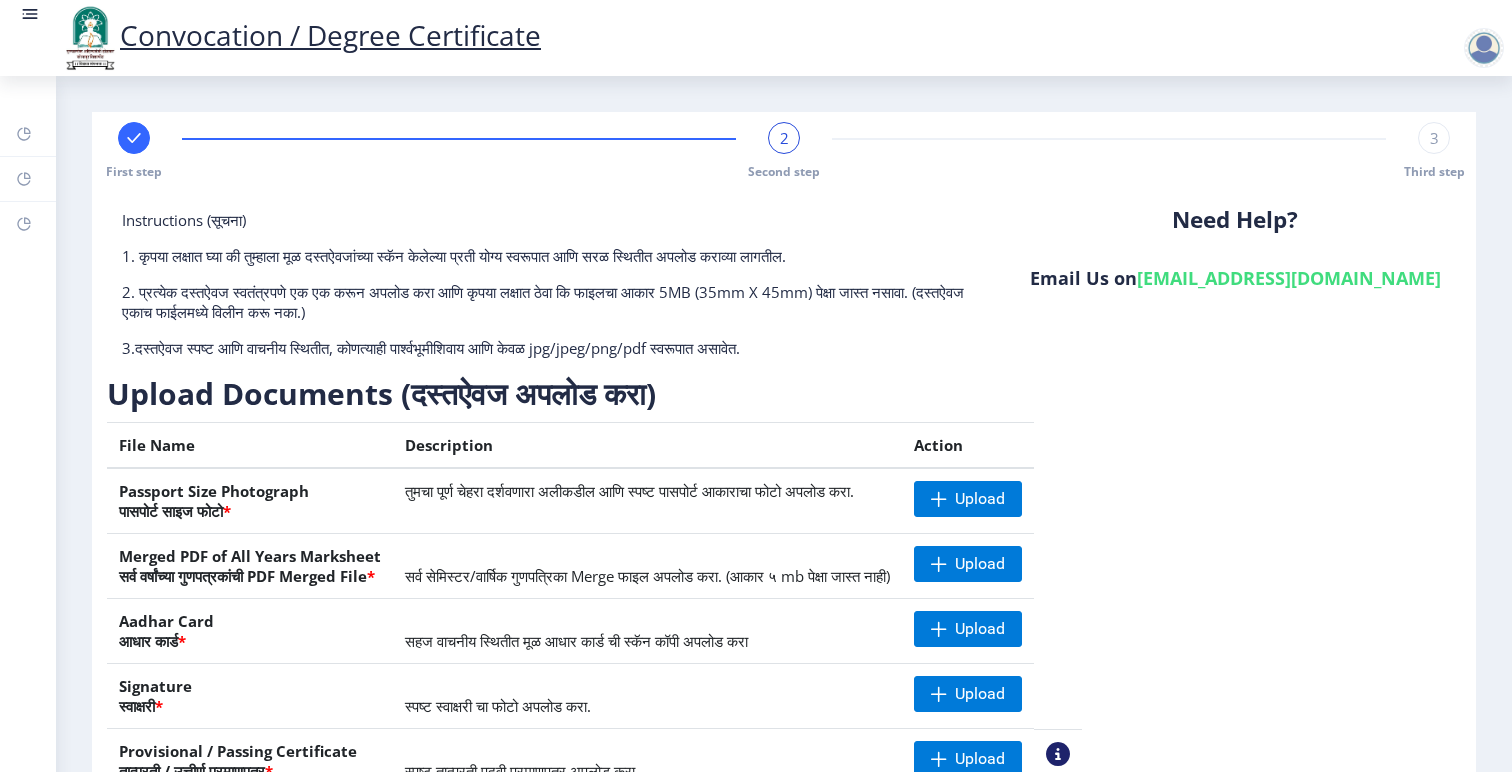 click 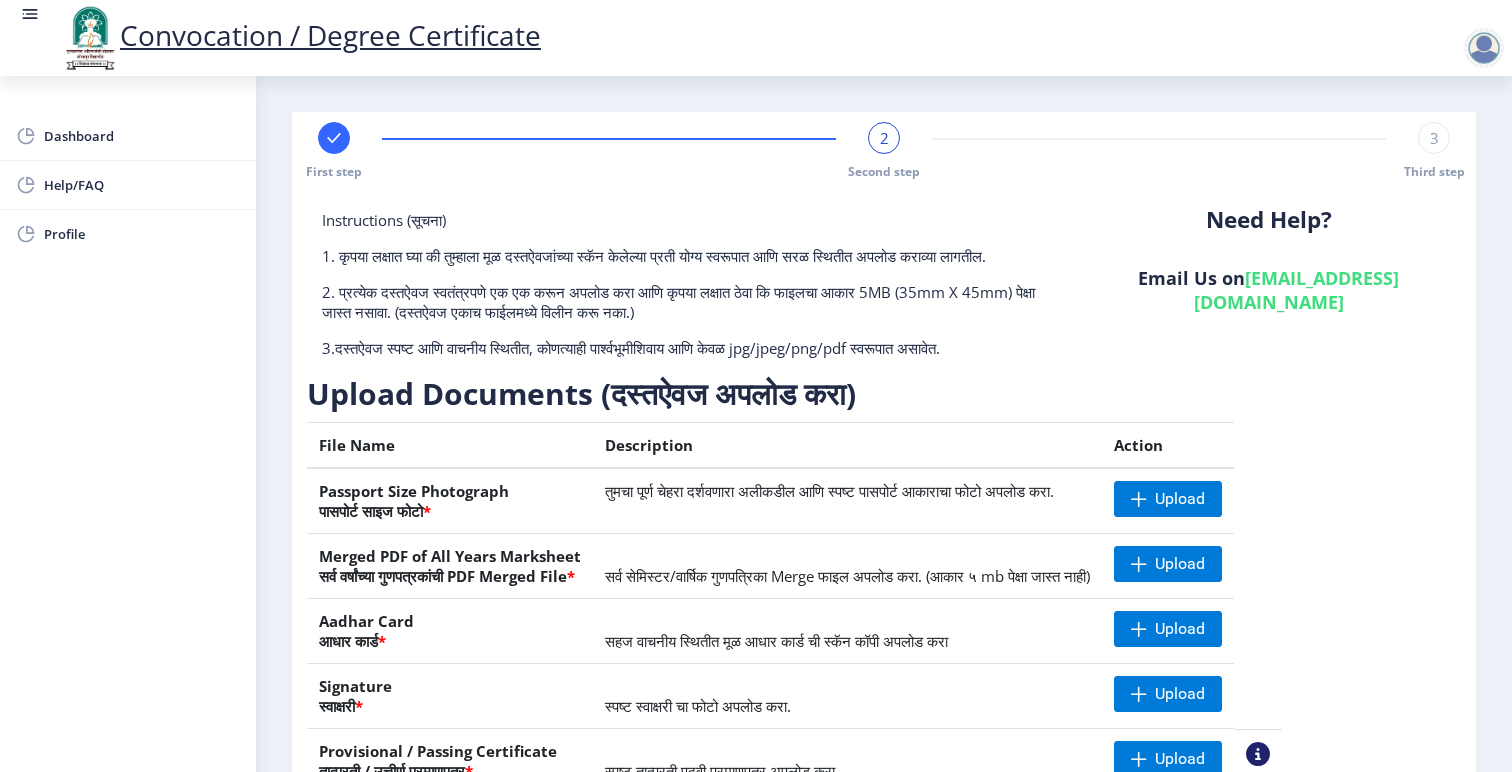 click 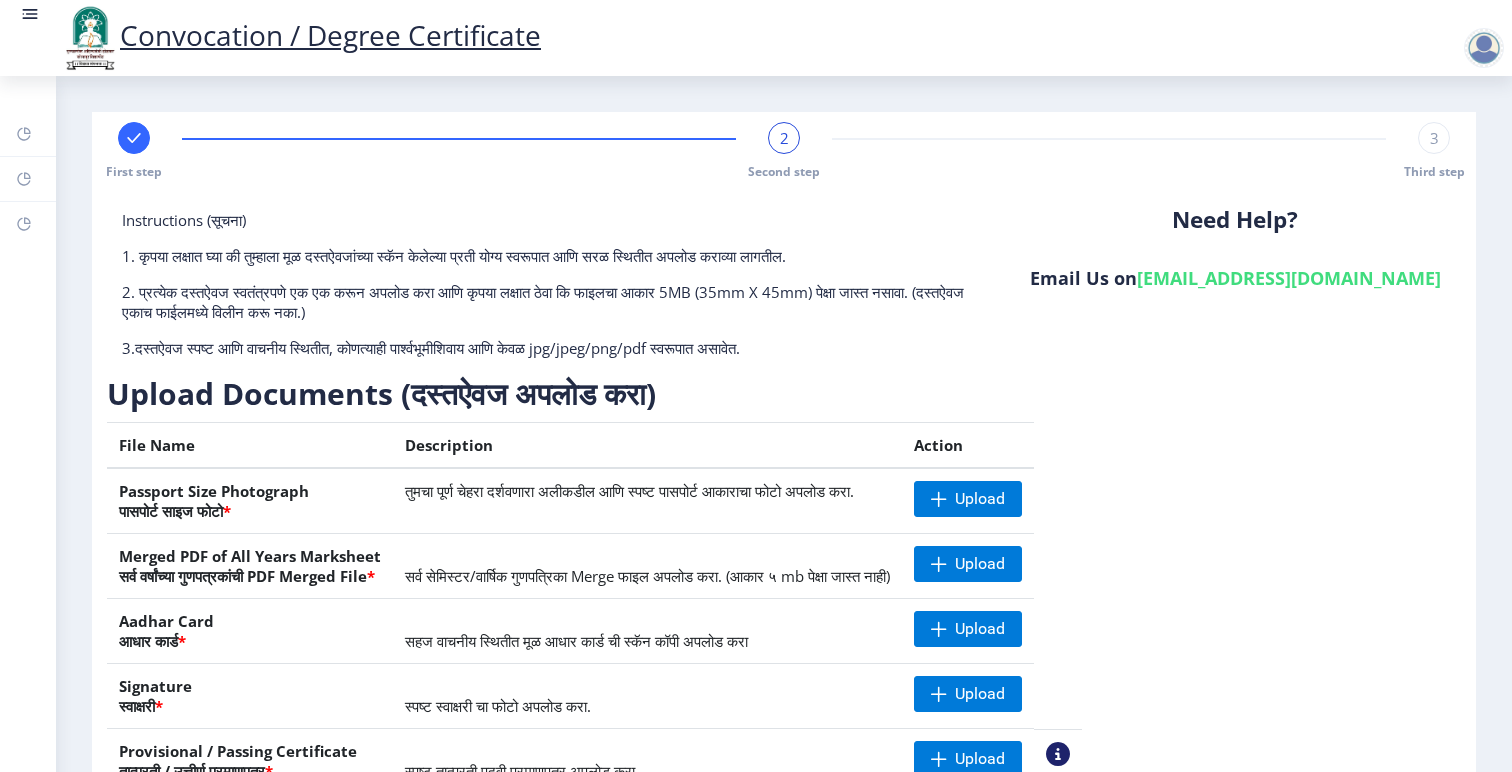 click 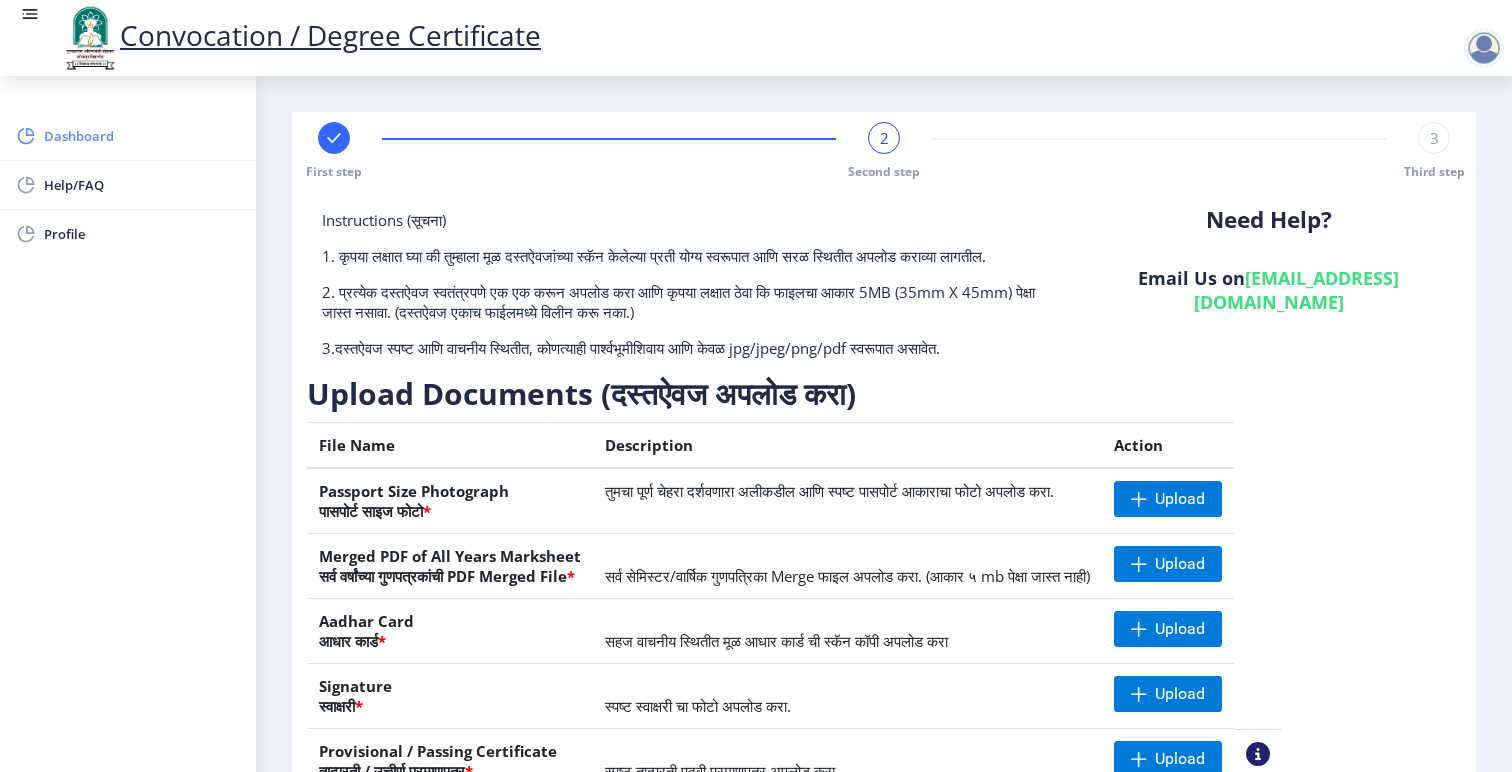 click on "Dashboard" 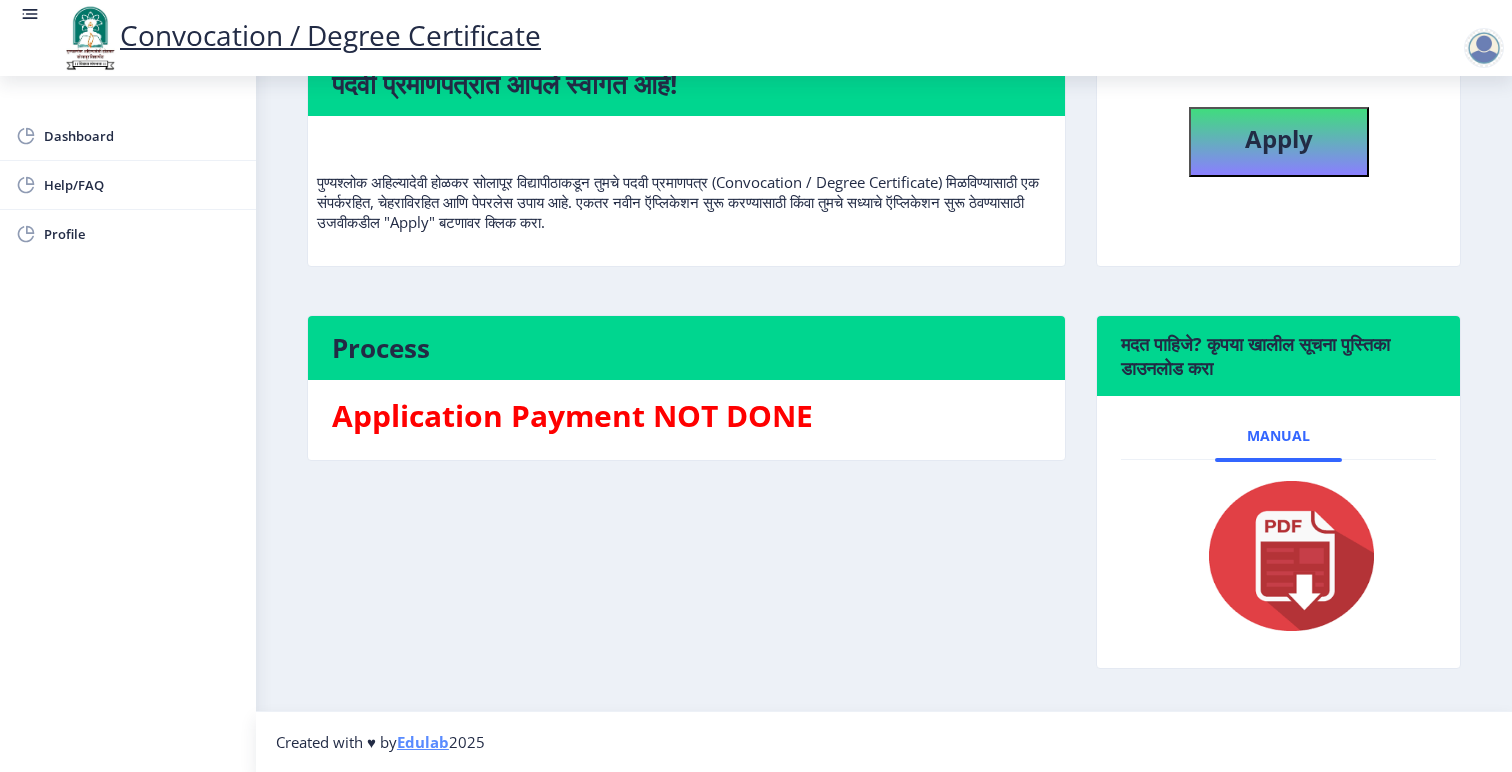 scroll, scrollTop: 197, scrollLeft: 0, axis: vertical 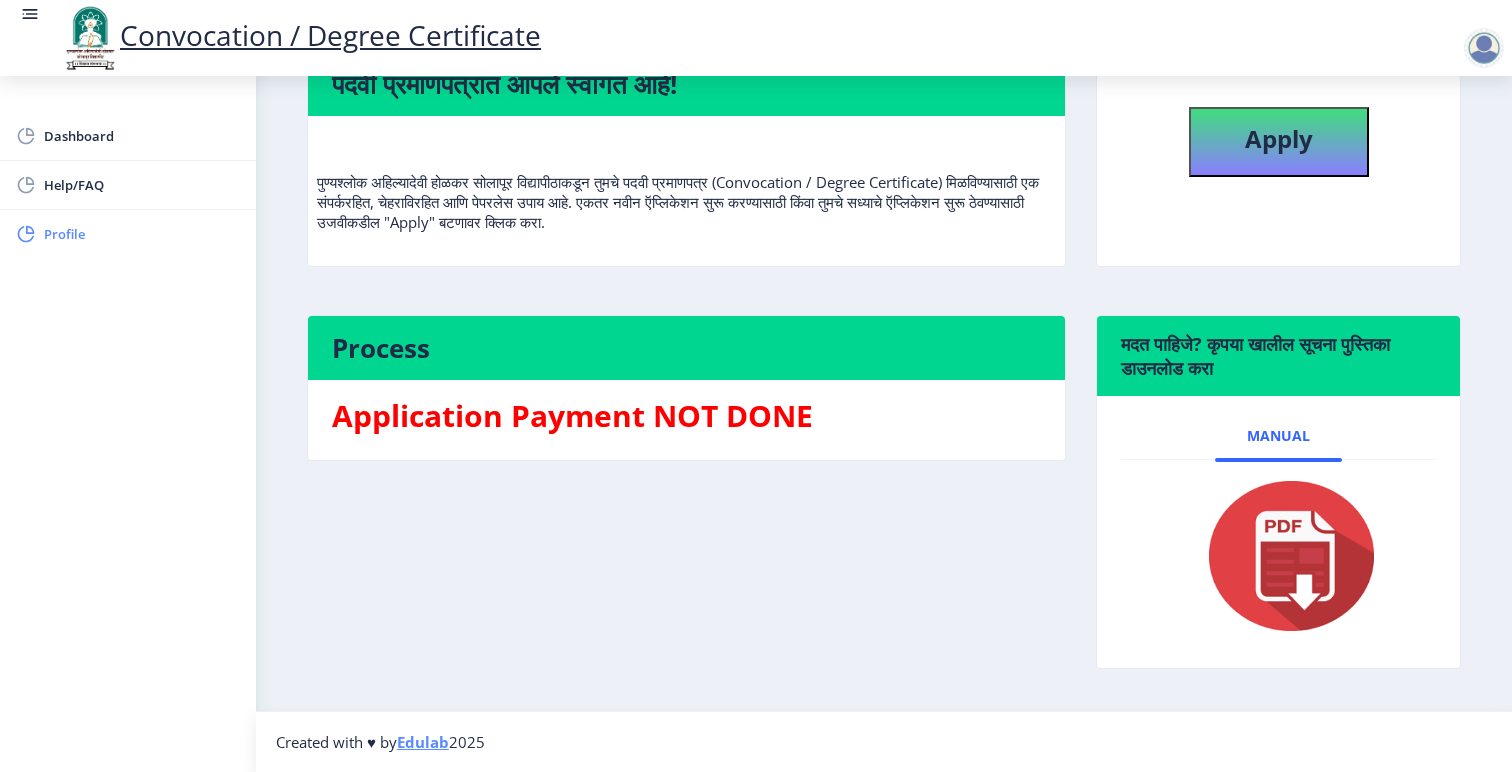click on "Profile" 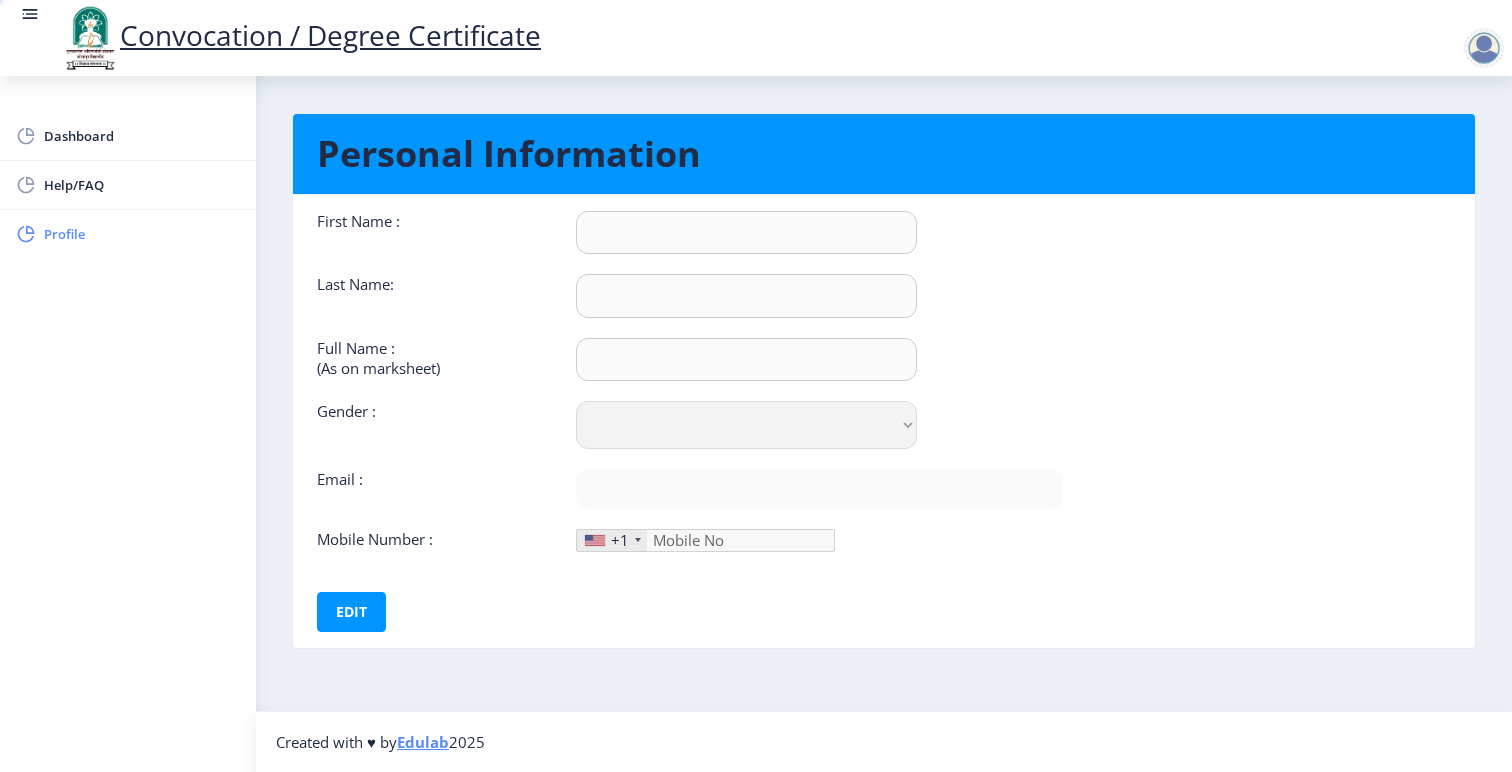 type on "Nasarin" 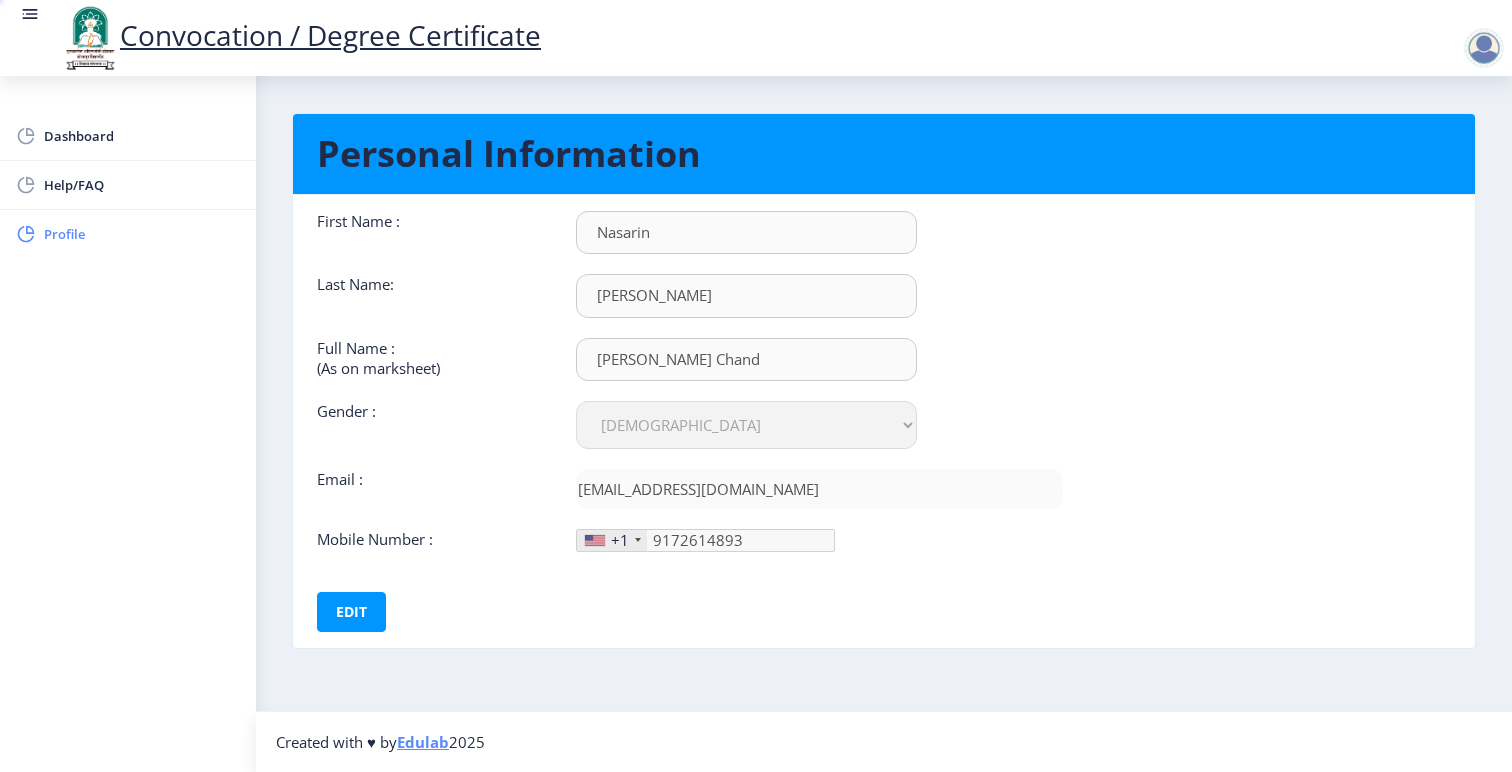 scroll, scrollTop: 0, scrollLeft: 0, axis: both 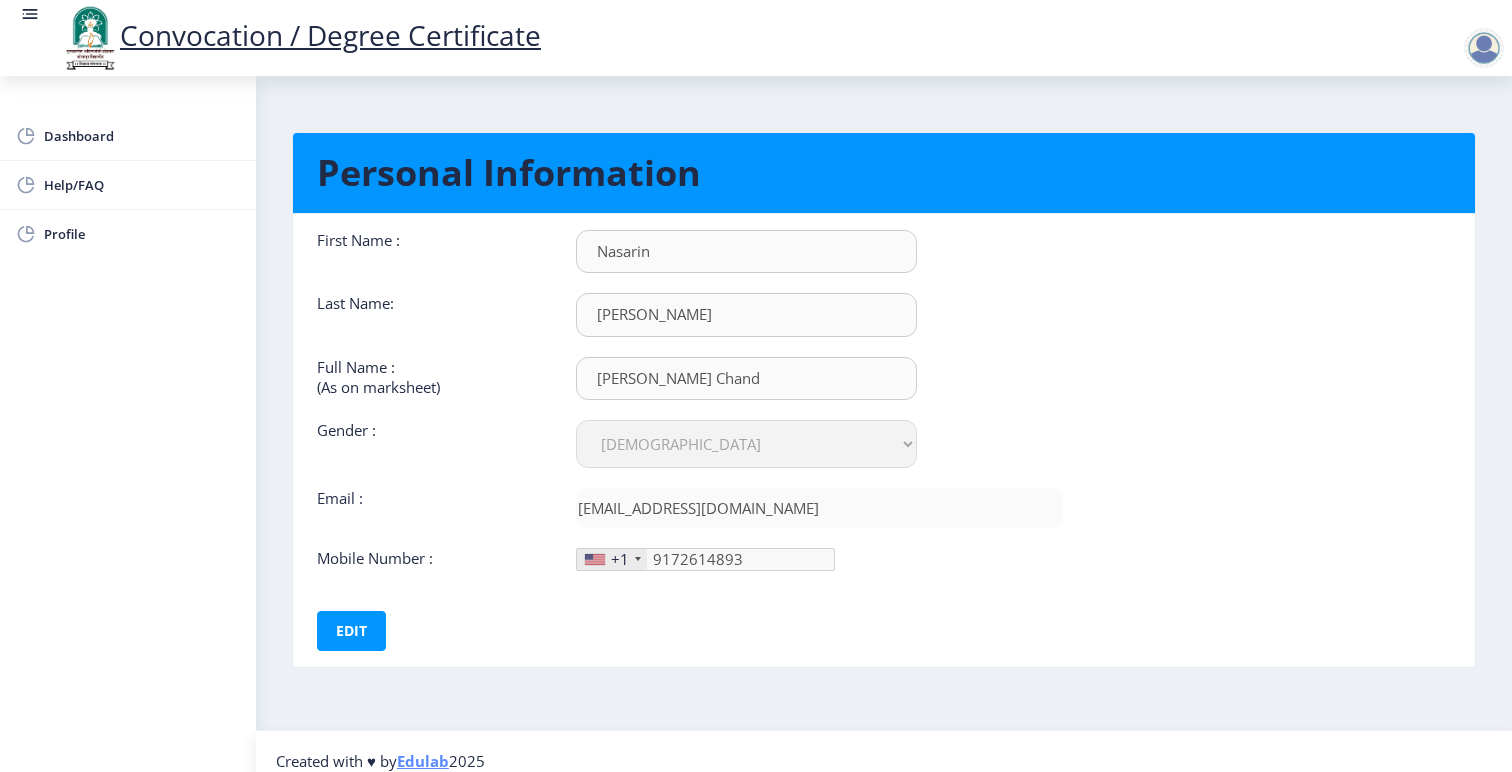 click on "+1" 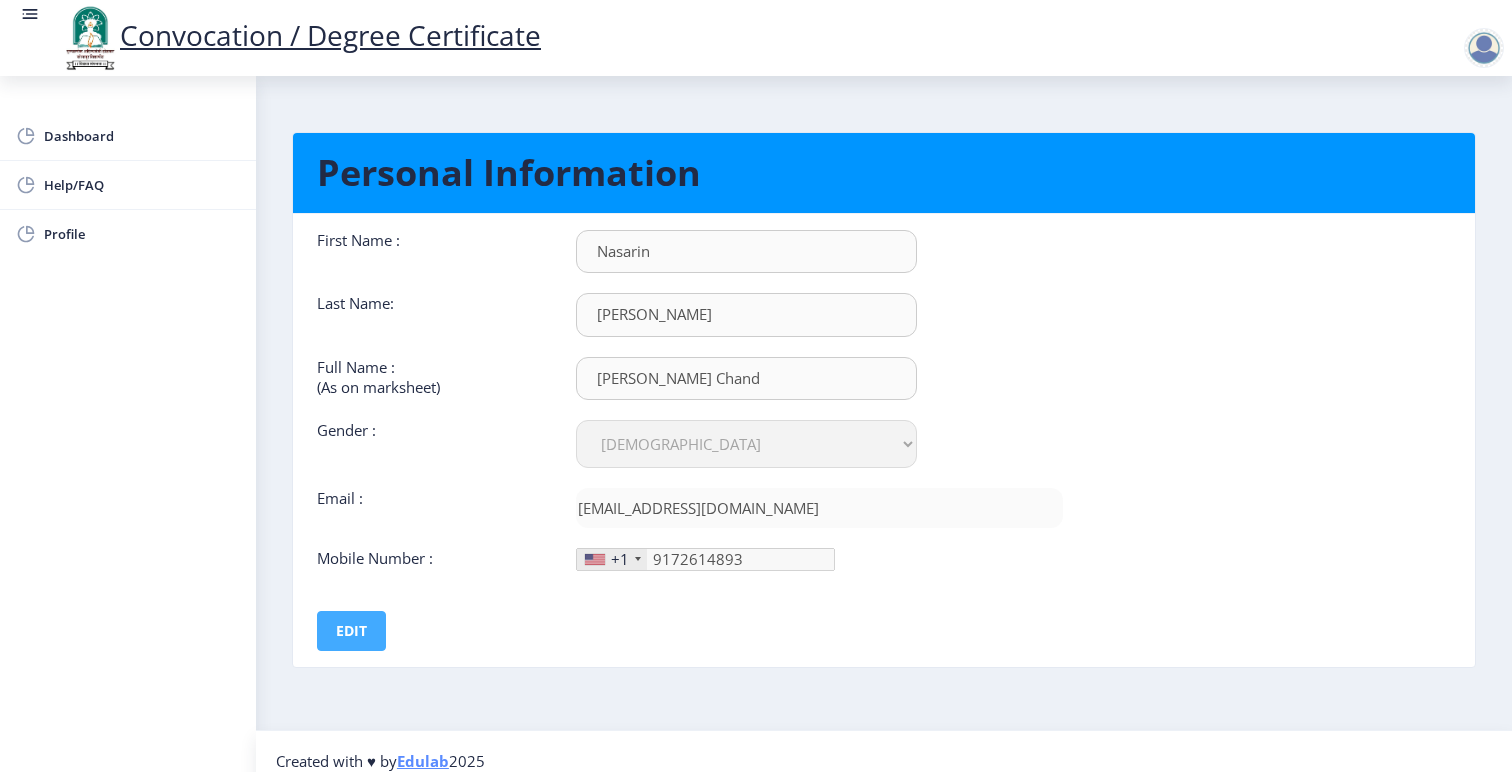 click on "First Name :  [PERSON_NAME] Last Name:  [PERSON_NAME] Full Name : (As on marksheet) [PERSON_NAME] Chand Gender : Select Gender [DEMOGRAPHIC_DATA] [DEMOGRAPHIC_DATA] Other  Email :  [EMAIL_ADDRESS][DOMAIN_NAME]  Mobile Number :  +1 [GEOGRAPHIC_DATA] +1 [GEOGRAPHIC_DATA] +44 [GEOGRAPHIC_DATA] (‫[GEOGRAPHIC_DATA]‬‎) +93 [GEOGRAPHIC_DATA] ([GEOGRAPHIC_DATA]) +355 [GEOGRAPHIC_DATA] (‫[GEOGRAPHIC_DATA]‬‎) +213 [US_STATE] +1 [GEOGRAPHIC_DATA] +376 [GEOGRAPHIC_DATA] +244 [GEOGRAPHIC_DATA] +1 [GEOGRAPHIC_DATA] +1 [GEOGRAPHIC_DATA] +54 [GEOGRAPHIC_DATA] ([GEOGRAPHIC_DATA]) +374 [GEOGRAPHIC_DATA] +297 [GEOGRAPHIC_DATA] +61 [GEOGRAPHIC_DATA] ([GEOGRAPHIC_DATA]) +43 [GEOGRAPHIC_DATA] ([GEOGRAPHIC_DATA]) +994 [GEOGRAPHIC_DATA] +1 [GEOGRAPHIC_DATA] ([GEOGRAPHIC_DATA][GEOGRAPHIC_DATA]‬‎) +973 [GEOGRAPHIC_DATA] ([GEOGRAPHIC_DATA]) +880 [GEOGRAPHIC_DATA] +1 [GEOGRAPHIC_DATA] ([GEOGRAPHIC_DATA]) +375 [GEOGRAPHIC_DATA] ([GEOGRAPHIC_DATA]) +32 [GEOGRAPHIC_DATA] +501 [GEOGRAPHIC_DATA] ([GEOGRAPHIC_DATA]) +229 [GEOGRAPHIC_DATA] +1 [GEOGRAPHIC_DATA] (འབྲུག) +975 [GEOGRAPHIC_DATA] +591 [GEOGRAPHIC_DATA] ([GEOGRAPHIC_DATA]) +387 [GEOGRAPHIC_DATA] +267 [GEOGRAPHIC_DATA] ([GEOGRAPHIC_DATA]) +55 [GEOGRAPHIC_DATA] +246 [GEOGRAPHIC_DATA] +1 [GEOGRAPHIC_DATA] +673 [GEOGRAPHIC_DATA] ([GEOGRAPHIC_DATA]) +359 [GEOGRAPHIC_DATA] +226 +257" 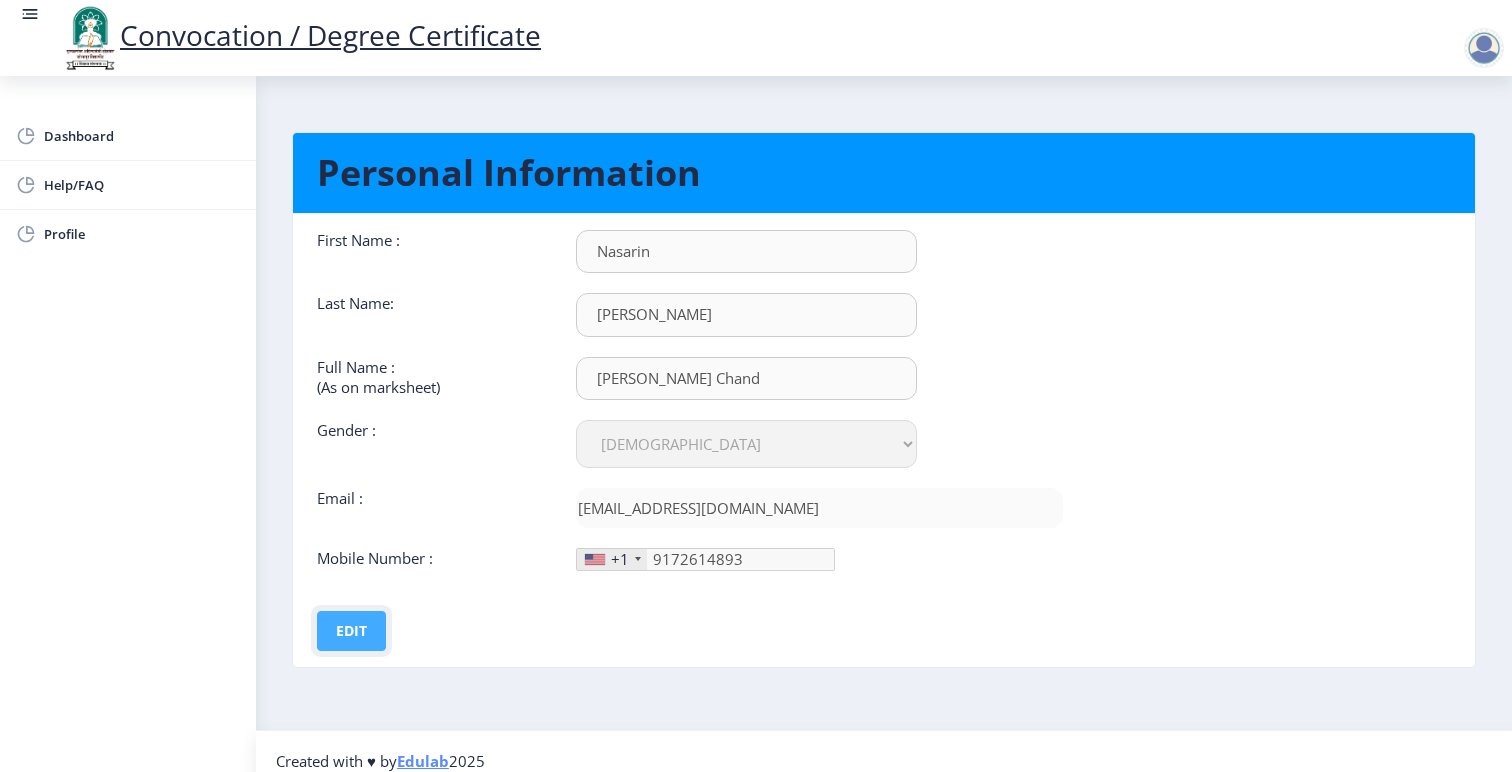 click on "Edit" 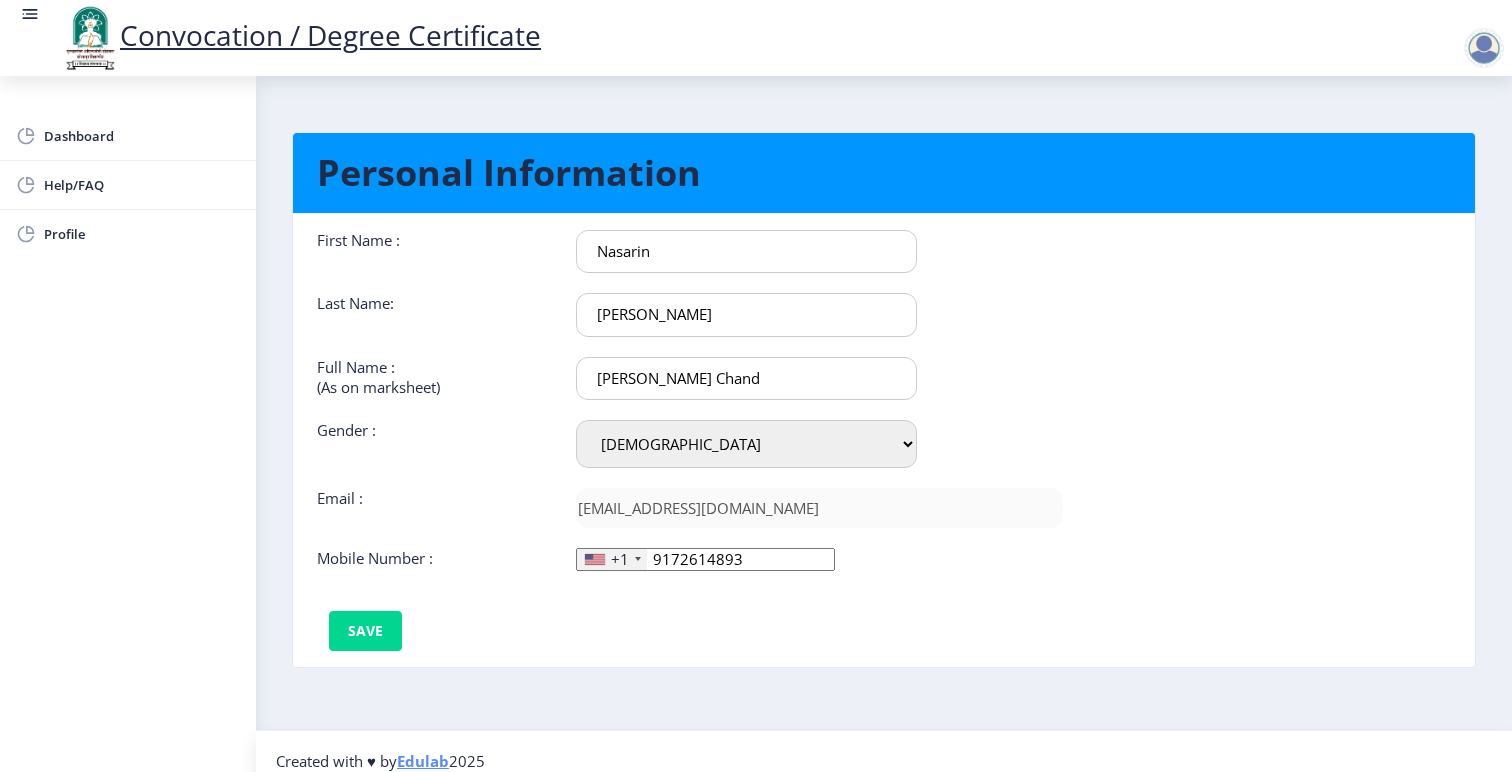 click 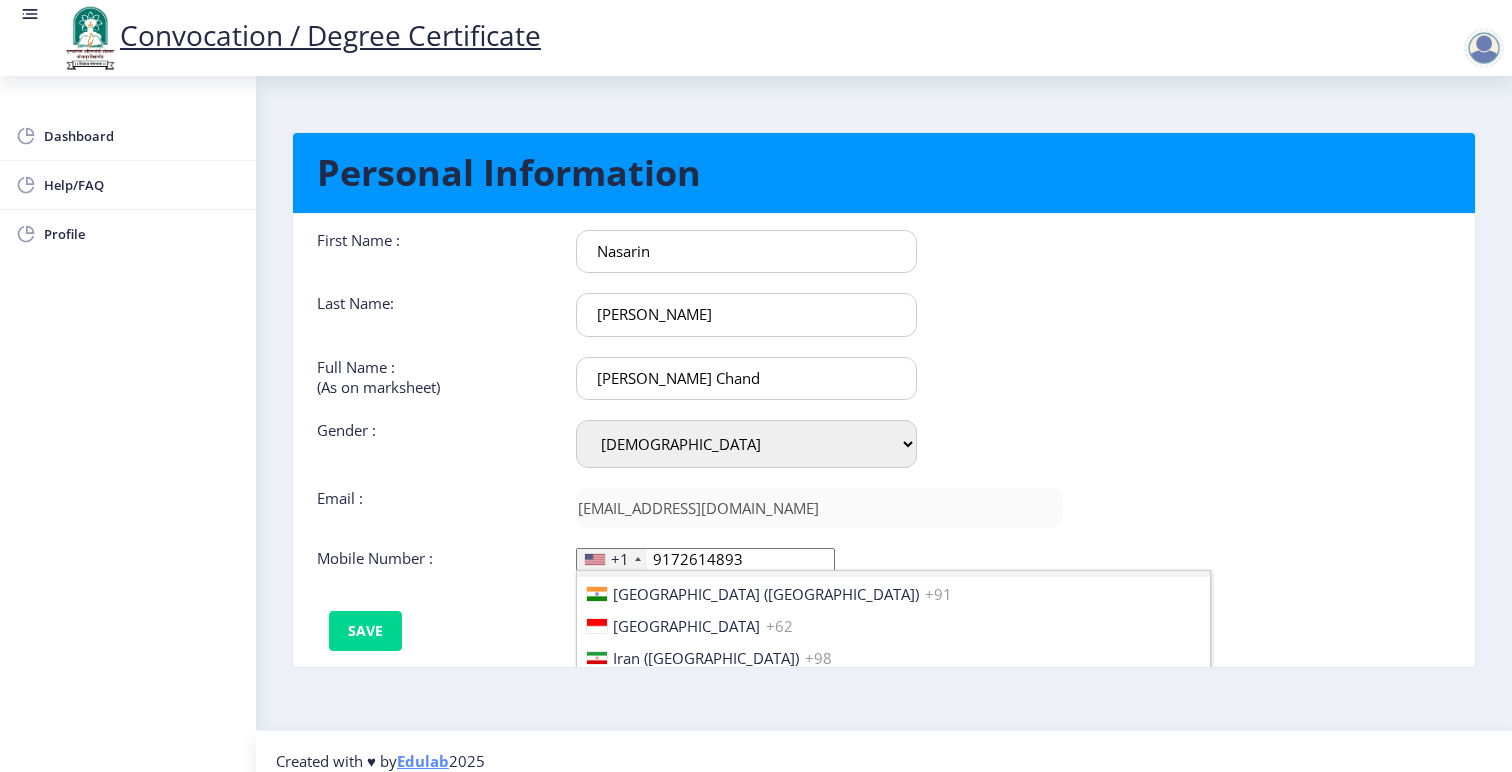 scroll, scrollTop: 3172, scrollLeft: 0, axis: vertical 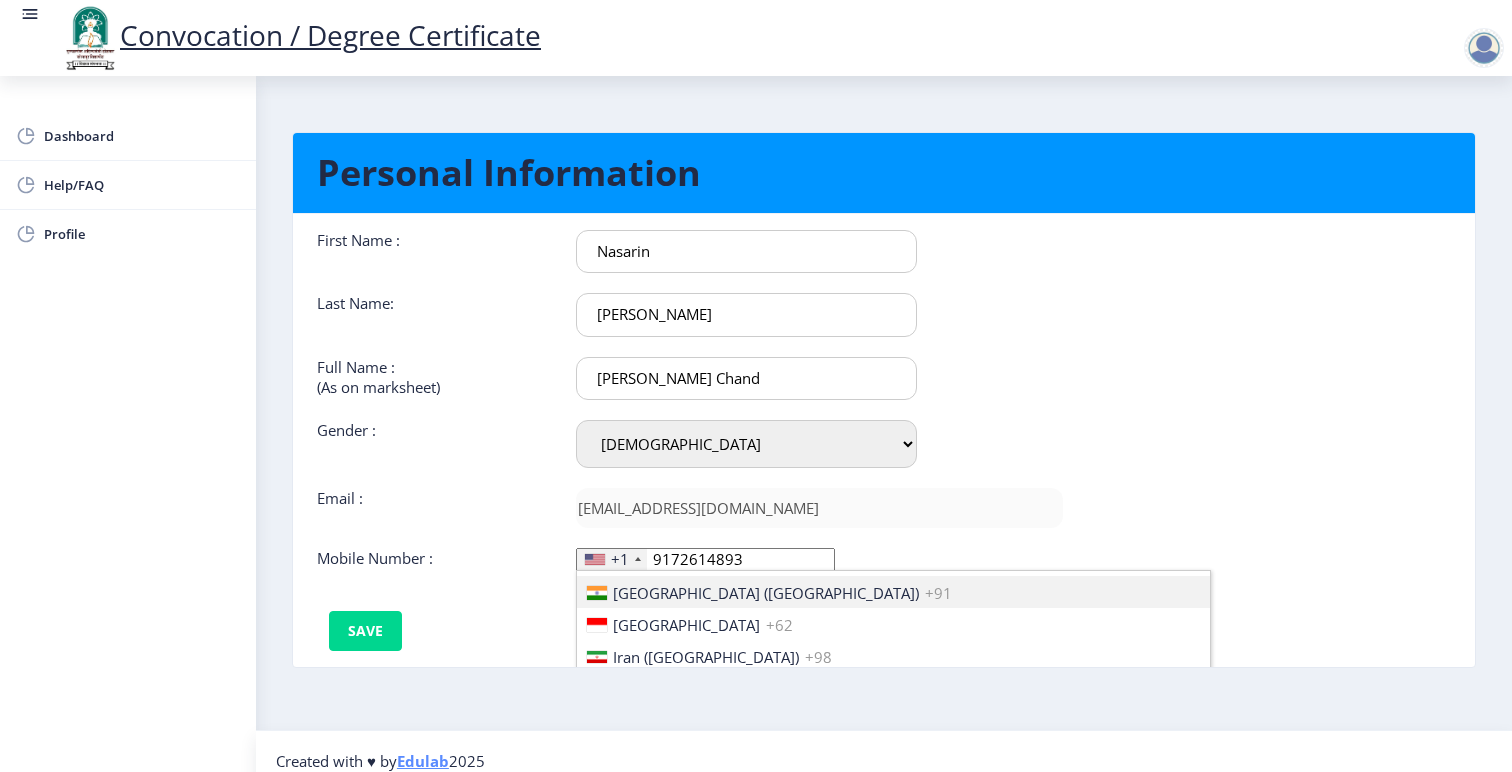 click on "[GEOGRAPHIC_DATA] ([GEOGRAPHIC_DATA])" at bounding box center [766, 593] 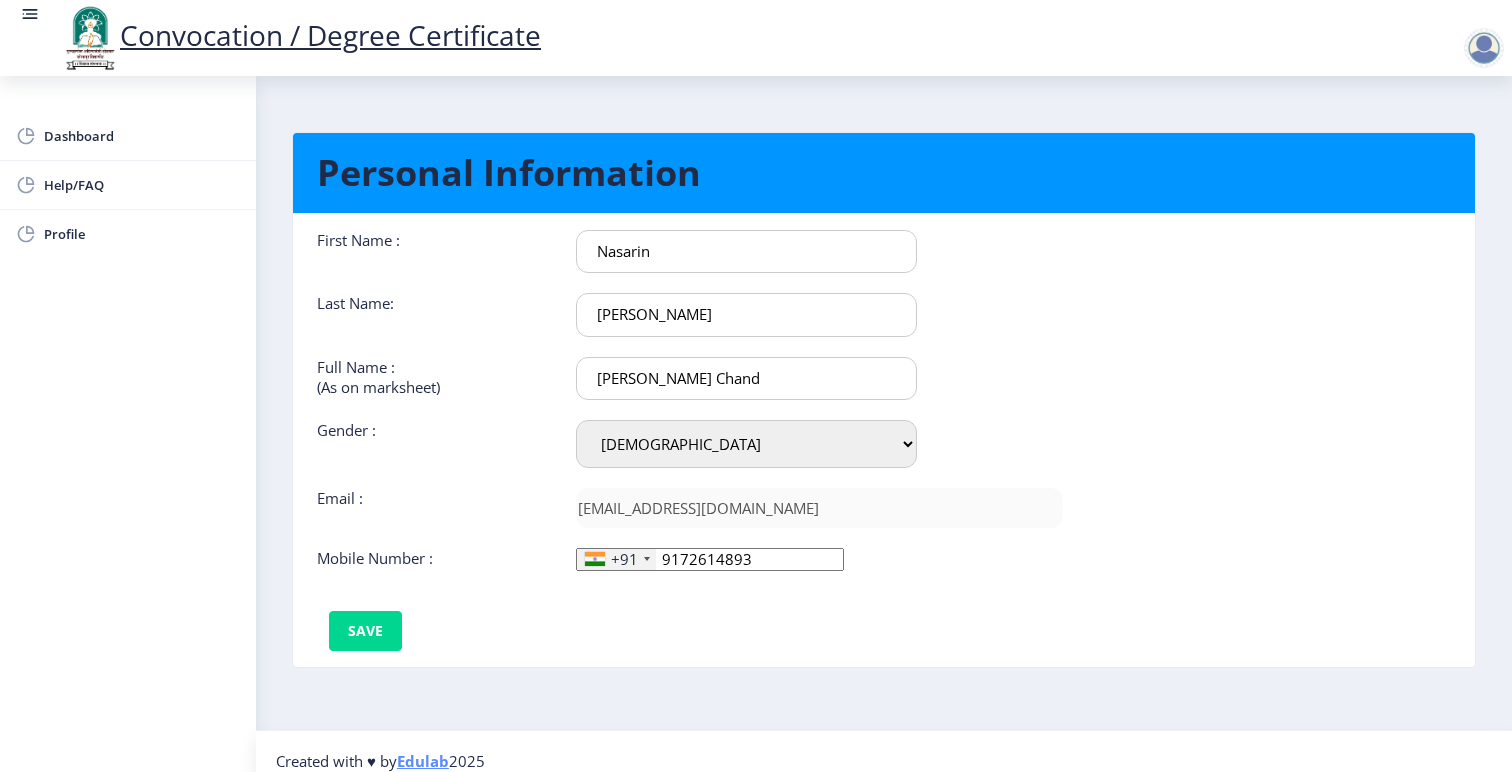 click on "First Name :  [PERSON_NAME] Last Name:  [PERSON_NAME] Full Name : (As on marksheet) [PERSON_NAME] Chand Gender : Select Gender [DEMOGRAPHIC_DATA] [DEMOGRAPHIC_DATA] Other  Email :  [EMAIL_ADDRESS][DOMAIN_NAME]  Mobile Number :  +91 [GEOGRAPHIC_DATA] +1 [GEOGRAPHIC_DATA] +44 [GEOGRAPHIC_DATA] (‫[GEOGRAPHIC_DATA]‬‎) +93 [GEOGRAPHIC_DATA] ([GEOGRAPHIC_DATA]) +355 [GEOGRAPHIC_DATA] (‫[GEOGRAPHIC_DATA]‬‎) +213 [US_STATE] +1 [GEOGRAPHIC_DATA] +376 [GEOGRAPHIC_DATA] +244 [GEOGRAPHIC_DATA] +1 [GEOGRAPHIC_DATA] +1 [GEOGRAPHIC_DATA] +54 [GEOGRAPHIC_DATA] ([GEOGRAPHIC_DATA]) +374 [GEOGRAPHIC_DATA] +297 [GEOGRAPHIC_DATA] +61 [GEOGRAPHIC_DATA] ([GEOGRAPHIC_DATA]) +43 [GEOGRAPHIC_DATA] ([GEOGRAPHIC_DATA]) +994 [GEOGRAPHIC_DATA] +1 [GEOGRAPHIC_DATA] ([GEOGRAPHIC_DATA][GEOGRAPHIC_DATA]‬‎) +973 [GEOGRAPHIC_DATA] ([GEOGRAPHIC_DATA]) +880 [GEOGRAPHIC_DATA] +1 [GEOGRAPHIC_DATA] ([GEOGRAPHIC_DATA]) +375 [GEOGRAPHIC_DATA] ([GEOGRAPHIC_DATA]) +32 [GEOGRAPHIC_DATA] +501 [GEOGRAPHIC_DATA] ([GEOGRAPHIC_DATA]) +229 [GEOGRAPHIC_DATA] +1 [GEOGRAPHIC_DATA] (འབྲུག) +975 [GEOGRAPHIC_DATA] +591 [GEOGRAPHIC_DATA] ([GEOGRAPHIC_DATA]) +387 [GEOGRAPHIC_DATA] +267 [GEOGRAPHIC_DATA] ([GEOGRAPHIC_DATA]) +55 [GEOGRAPHIC_DATA] +246 [GEOGRAPHIC_DATA] +1 [GEOGRAPHIC_DATA] +673 [GEOGRAPHIC_DATA] ([GEOGRAPHIC_DATA]) +359 [GEOGRAPHIC_DATA] +226 +257" 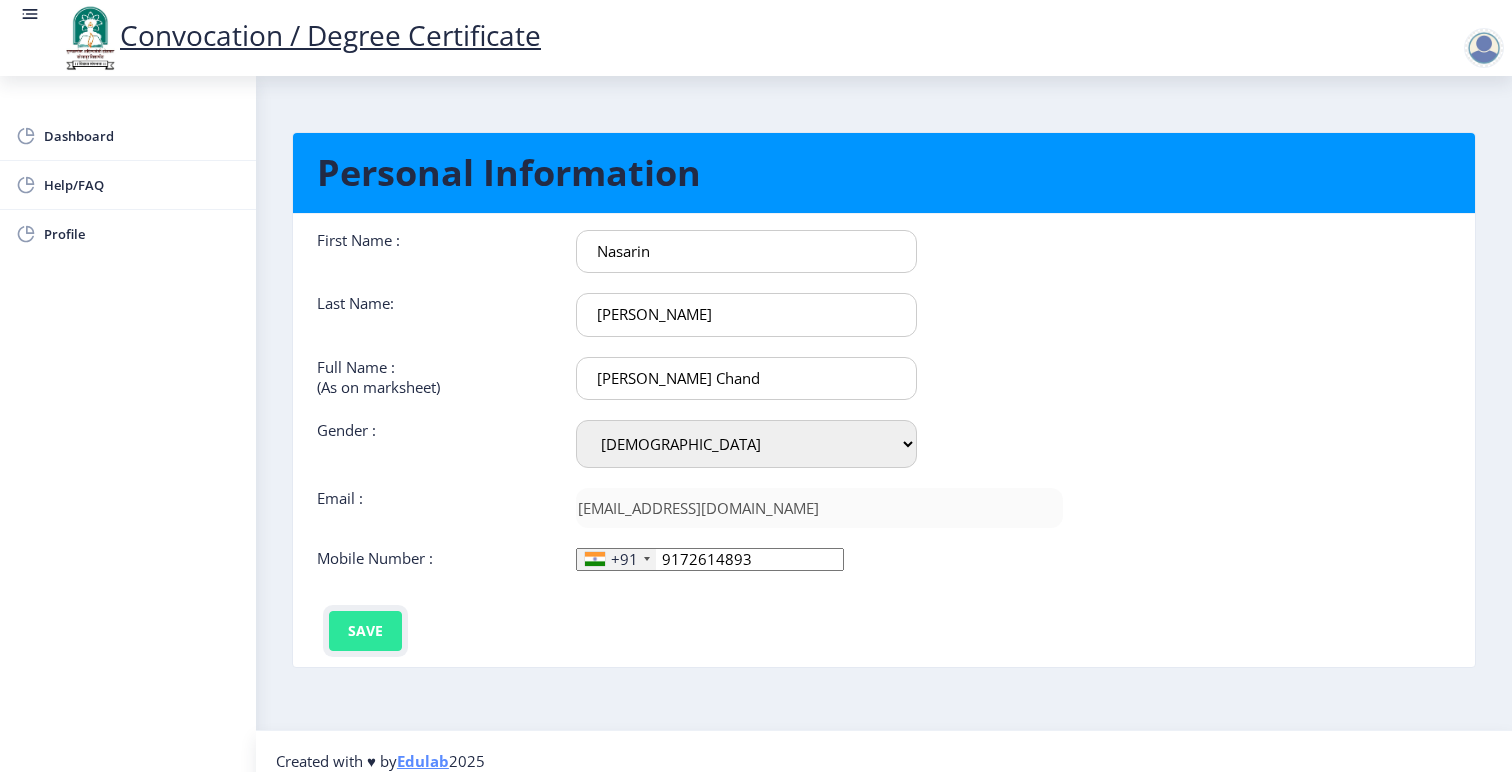 click on "Save" 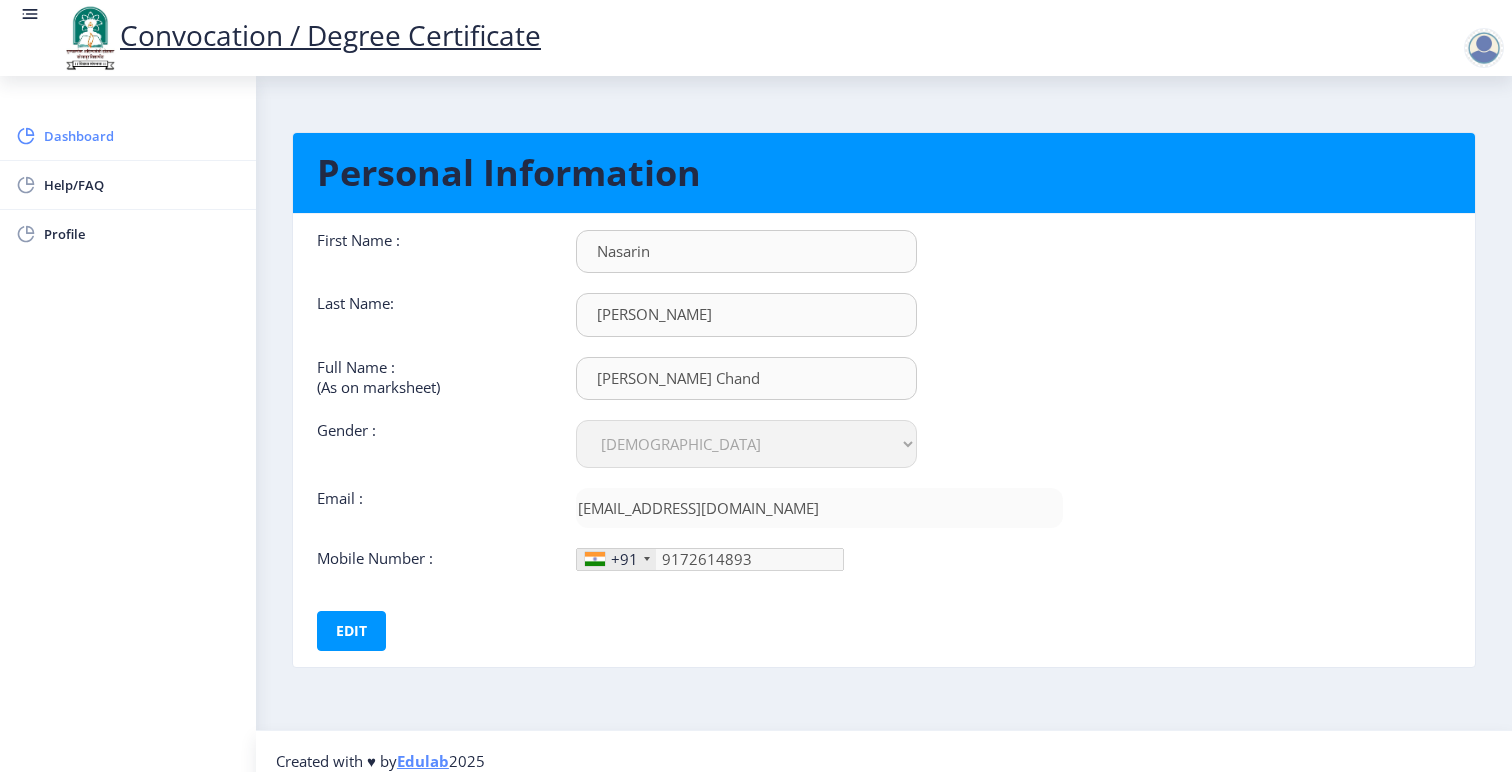click on "Dashboard" 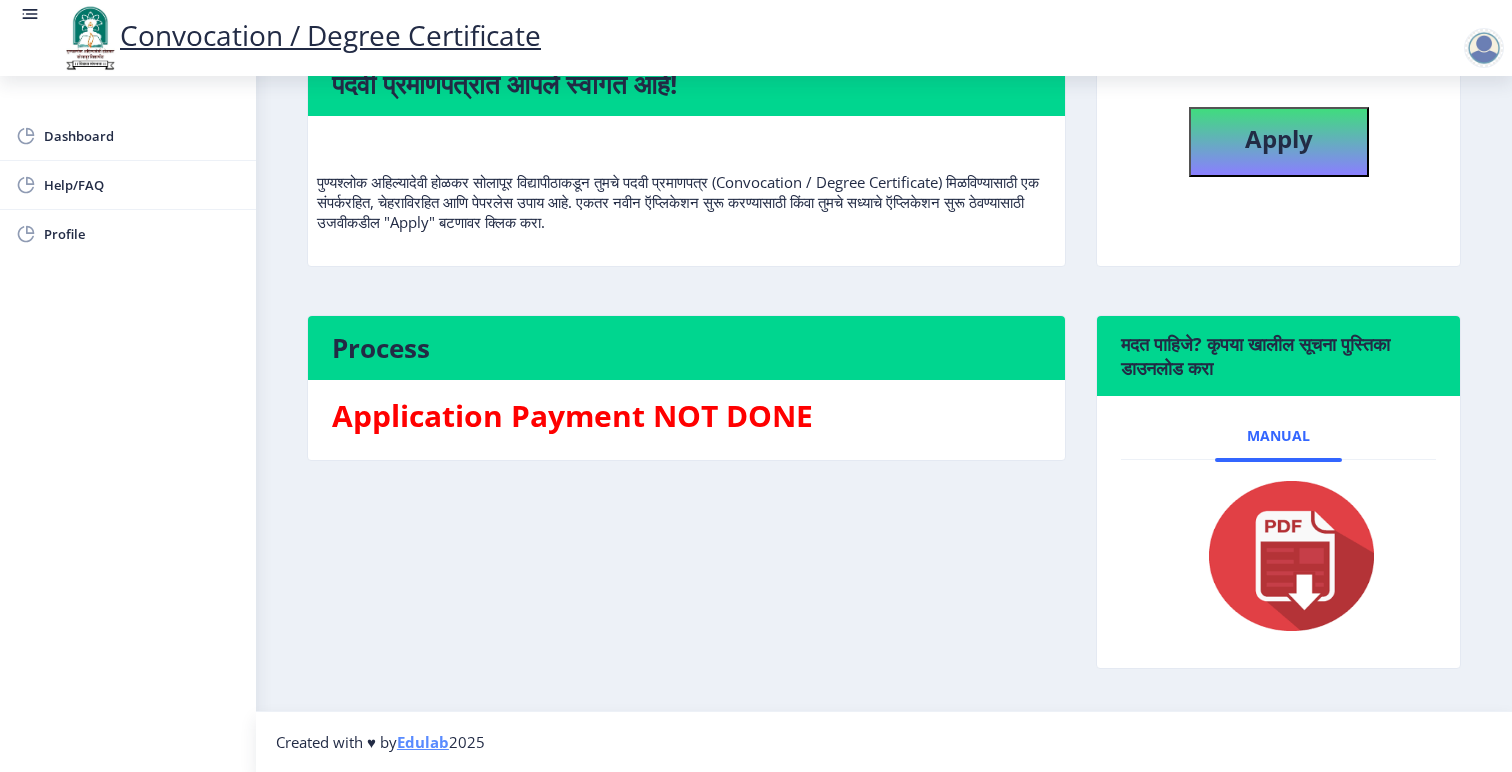 scroll, scrollTop: 197, scrollLeft: 0, axis: vertical 